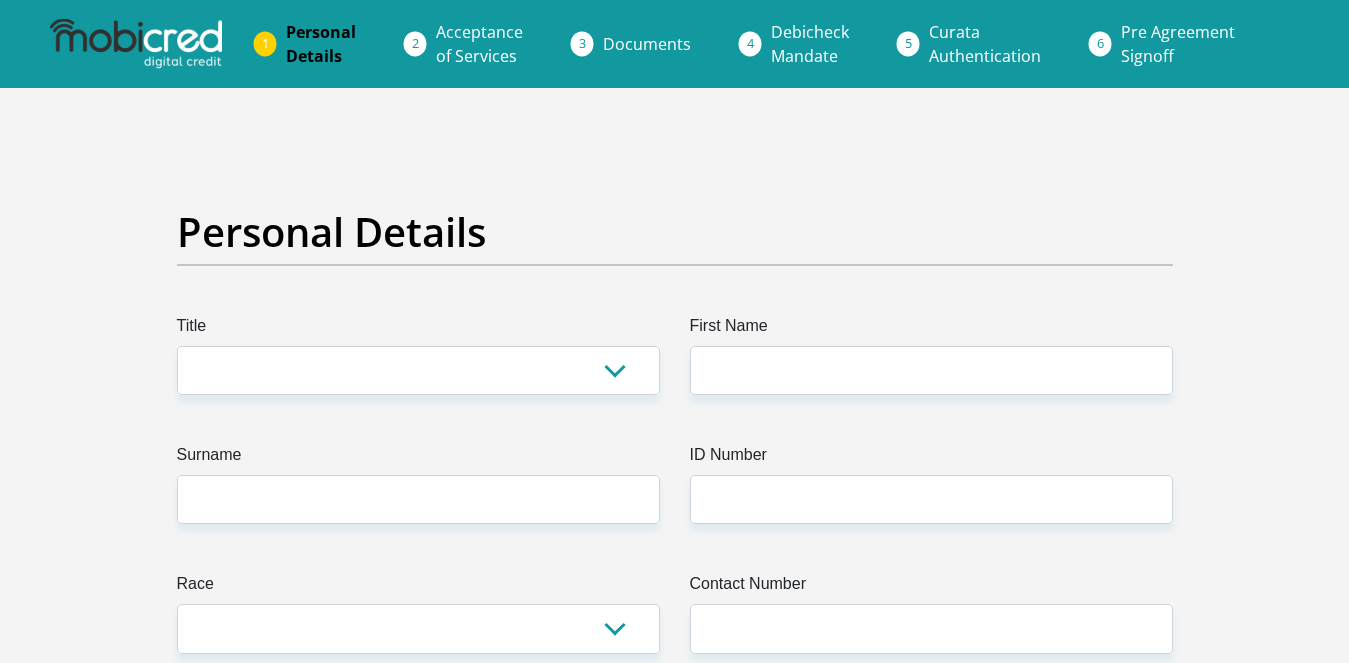 scroll, scrollTop: 0, scrollLeft: 0, axis: both 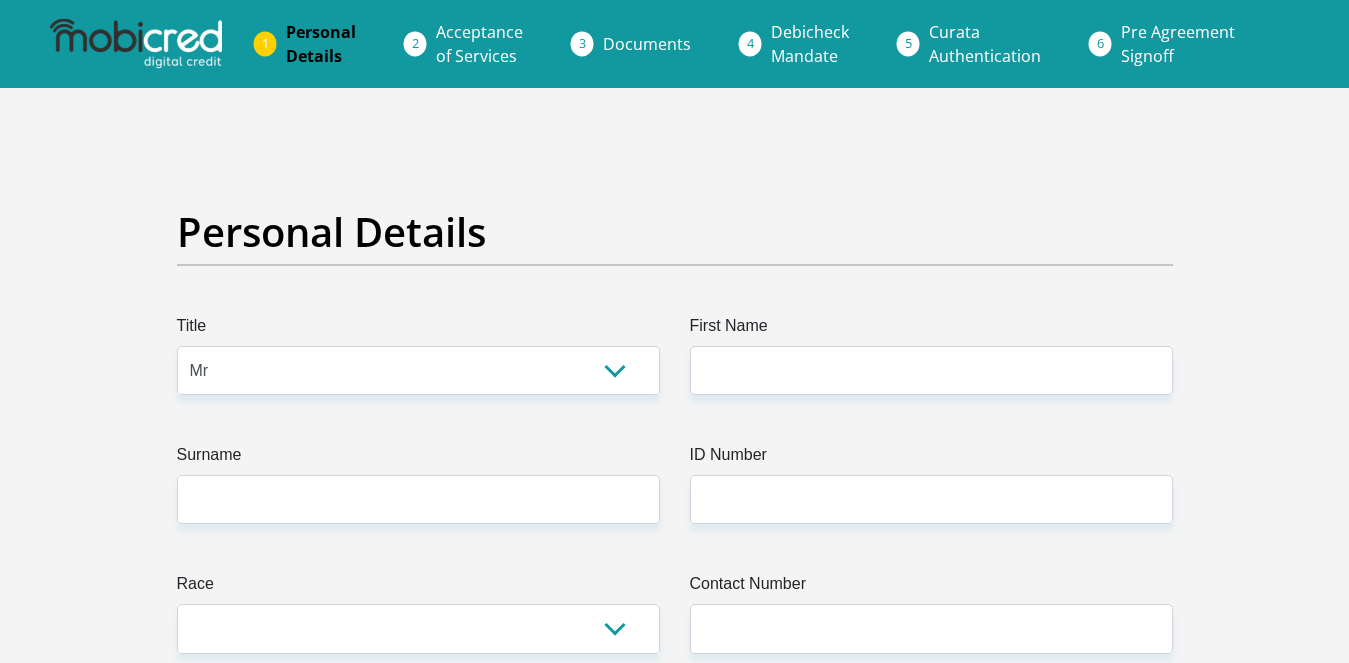 click on "Mr
Ms
Mrs
Dr
[PERSON_NAME]" at bounding box center (418, 370) 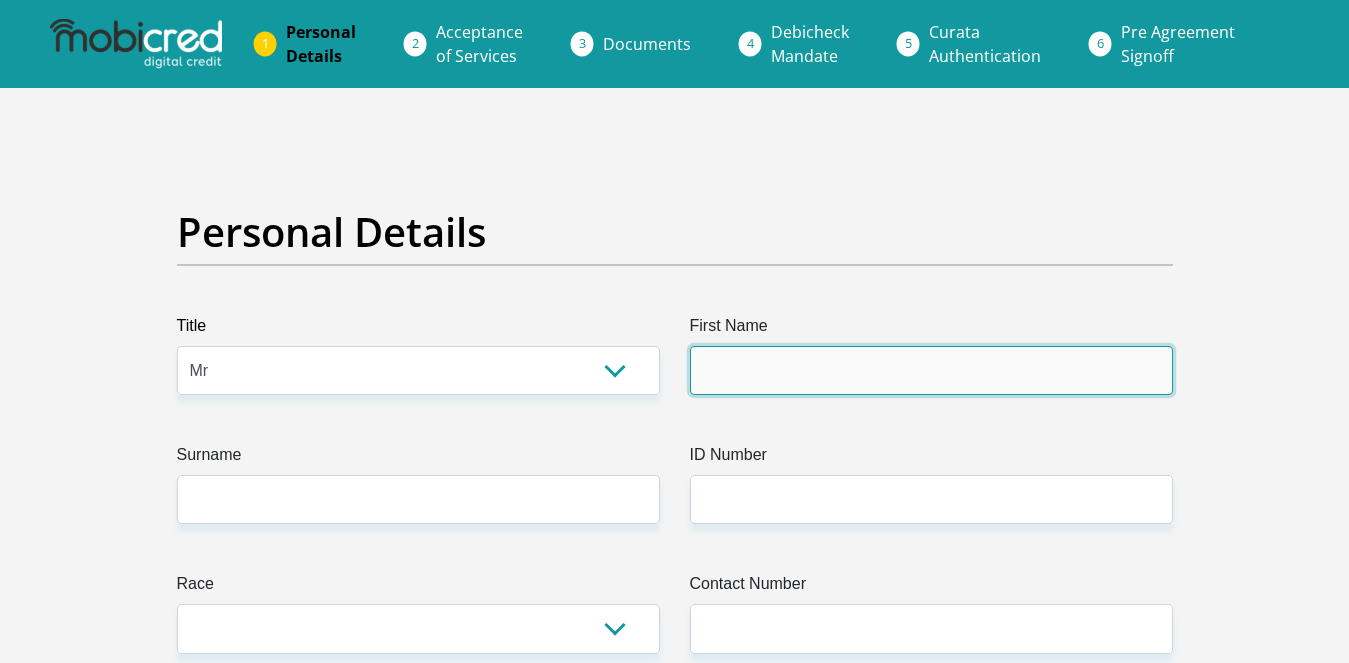 click on "First Name" at bounding box center [931, 370] 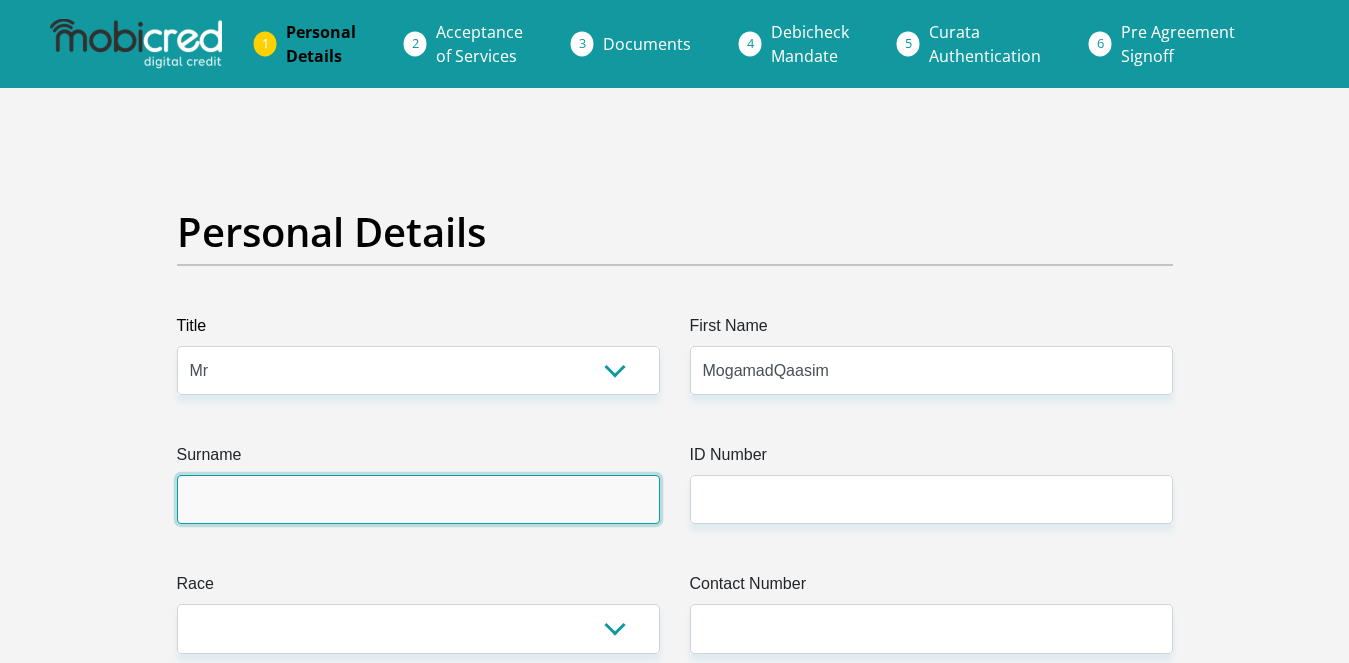 type on "[PERSON_NAME]" 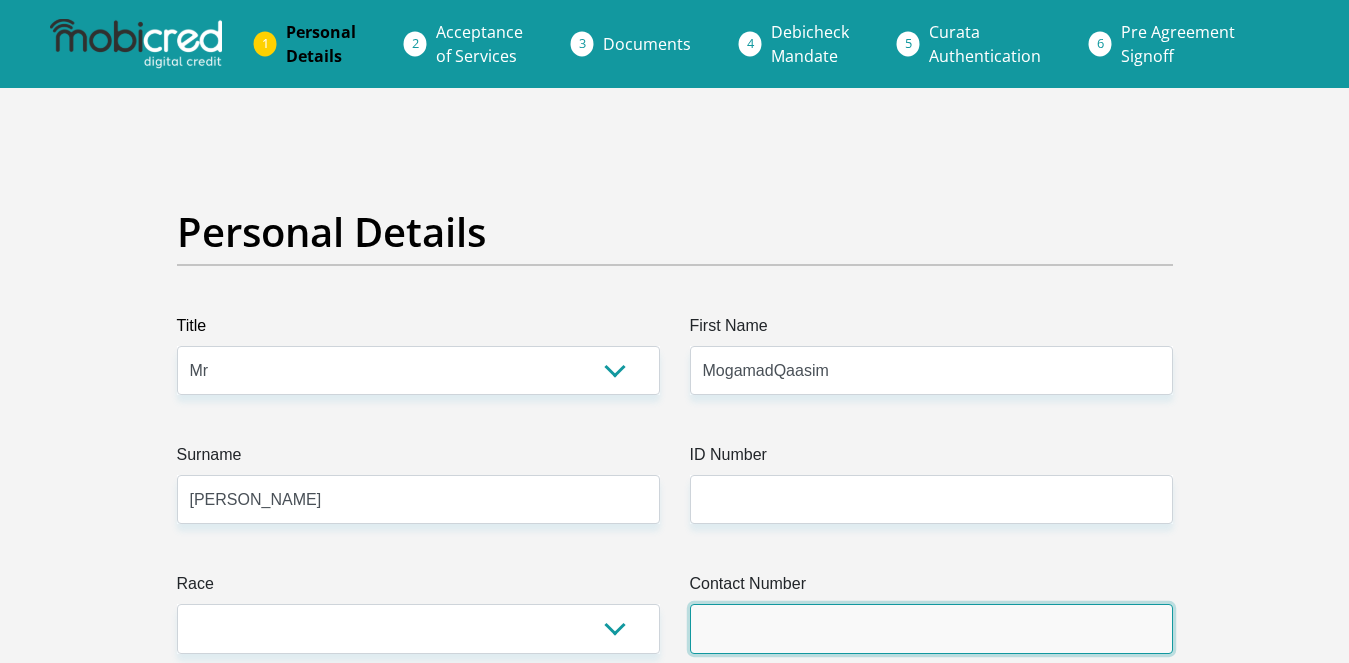 type on "0744911472" 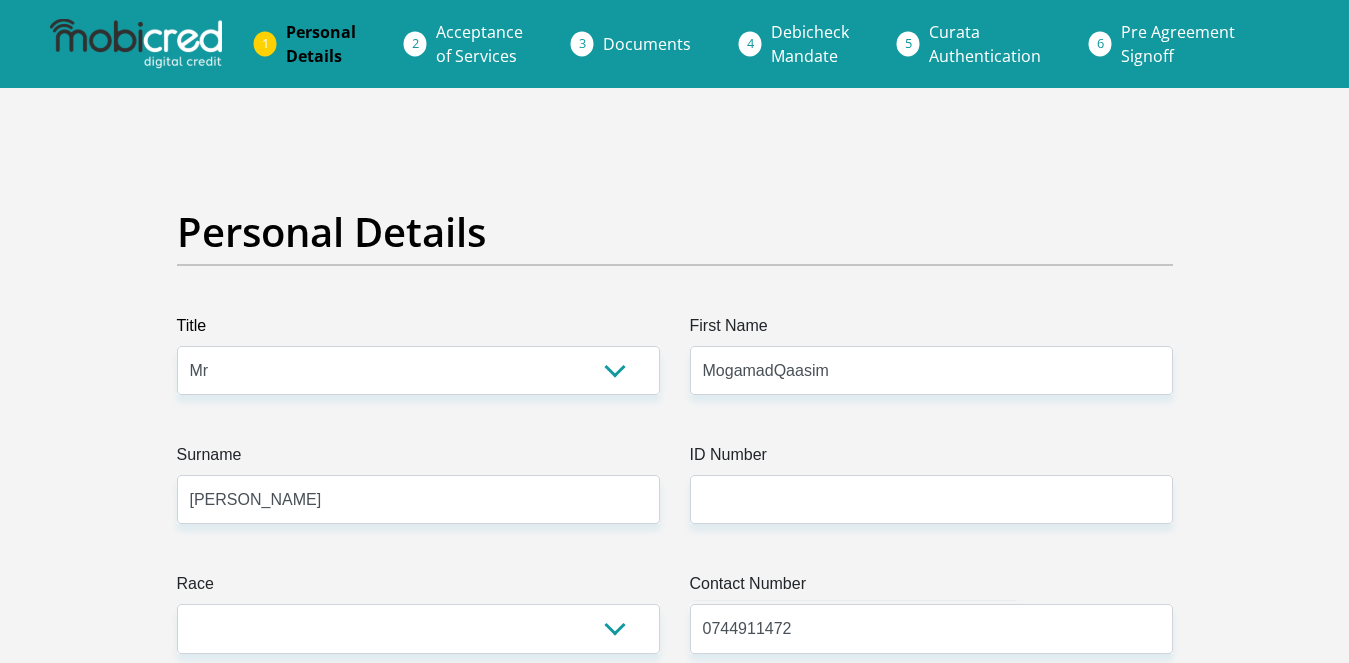 select on "USA" 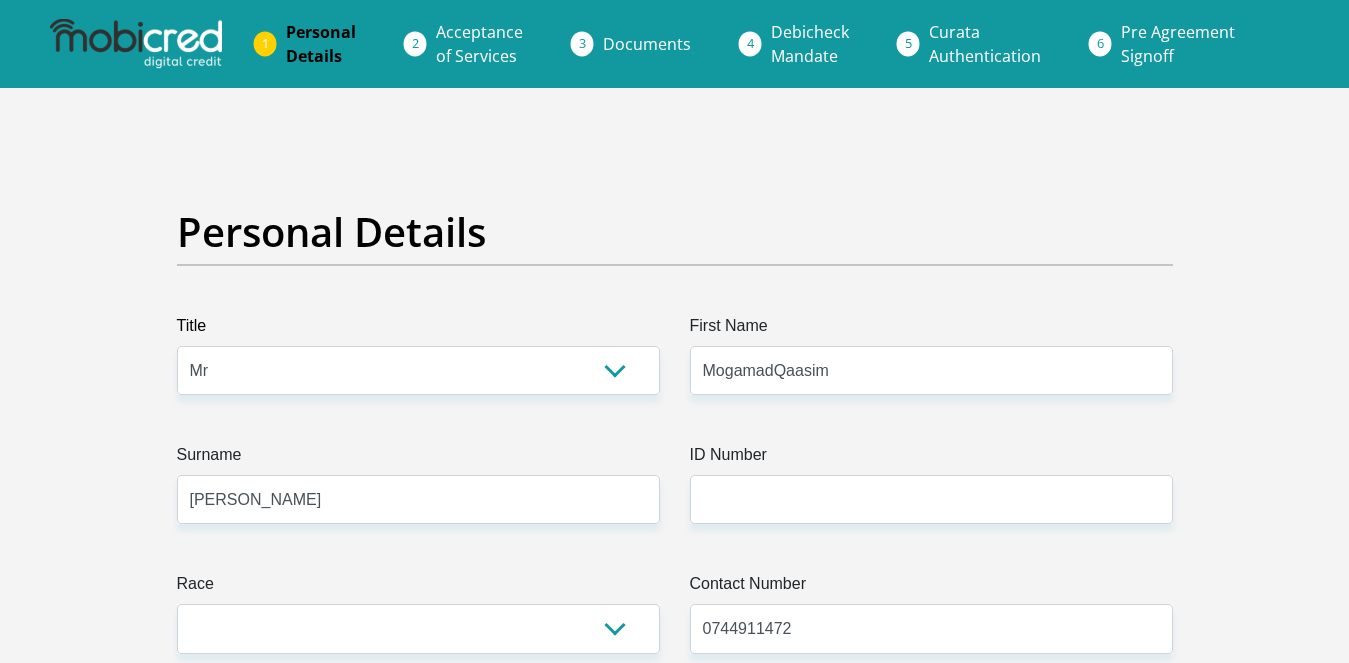 select on "USA" 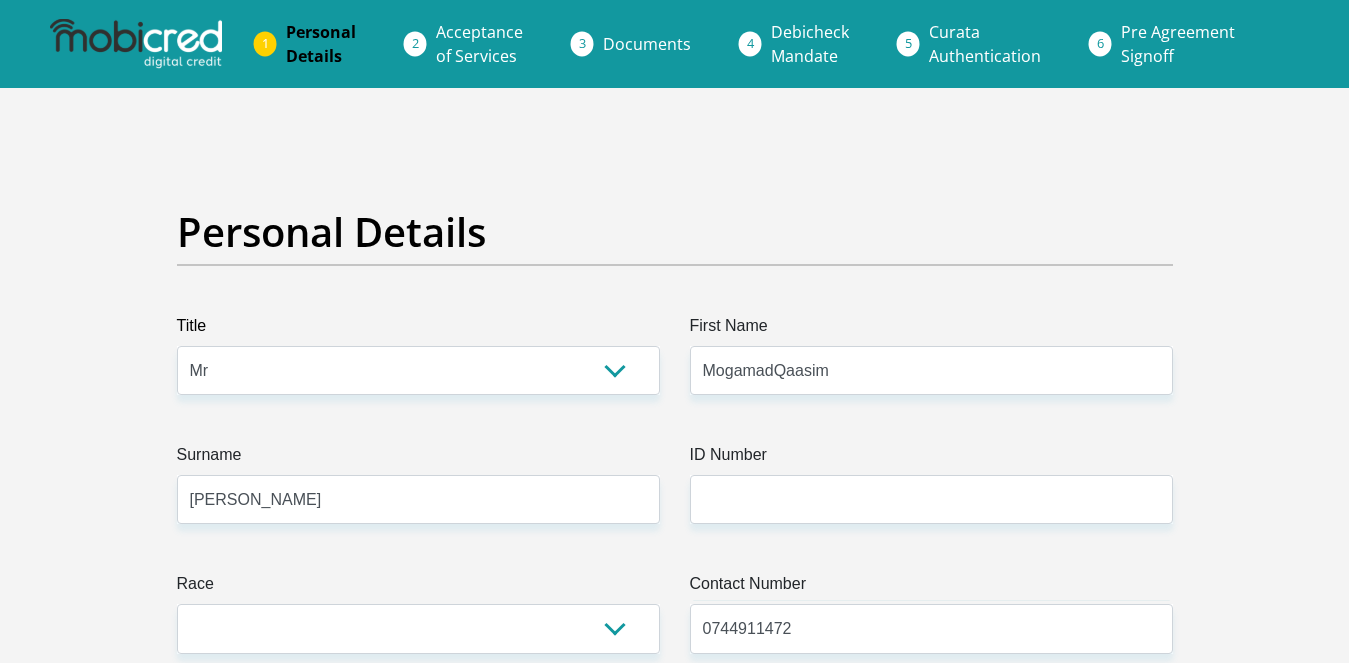 type on "26Essenwood Drive" 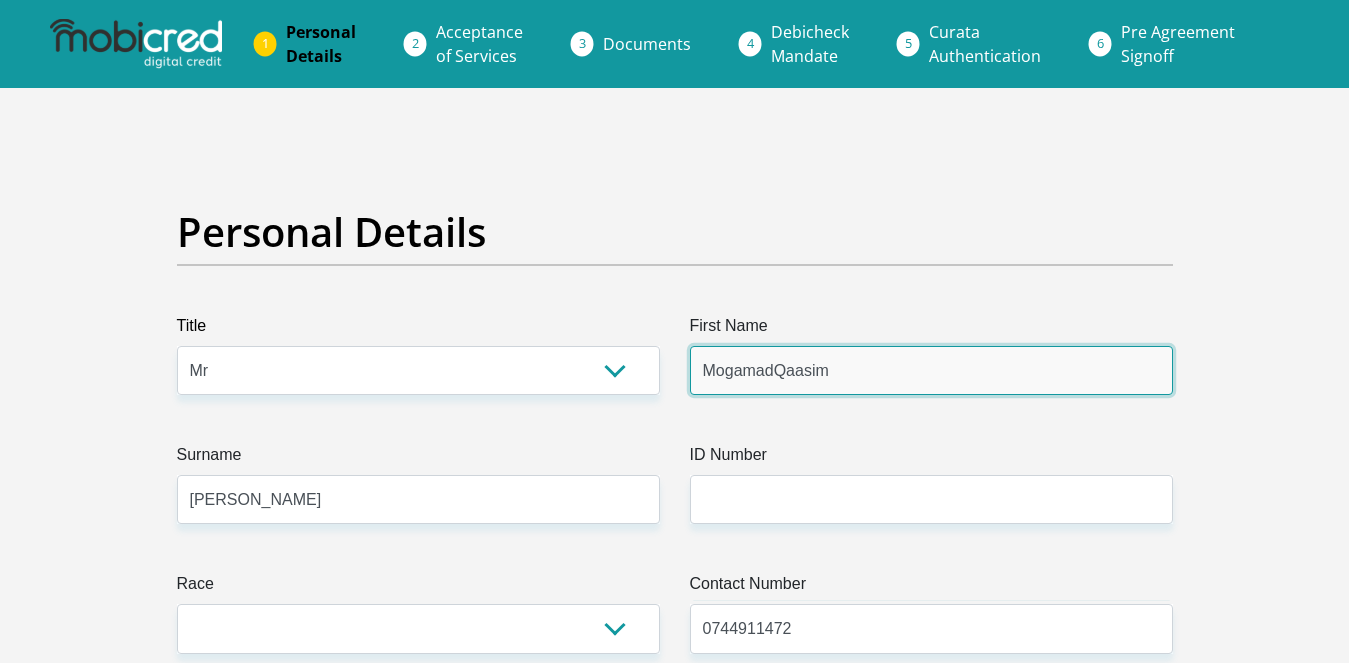 type 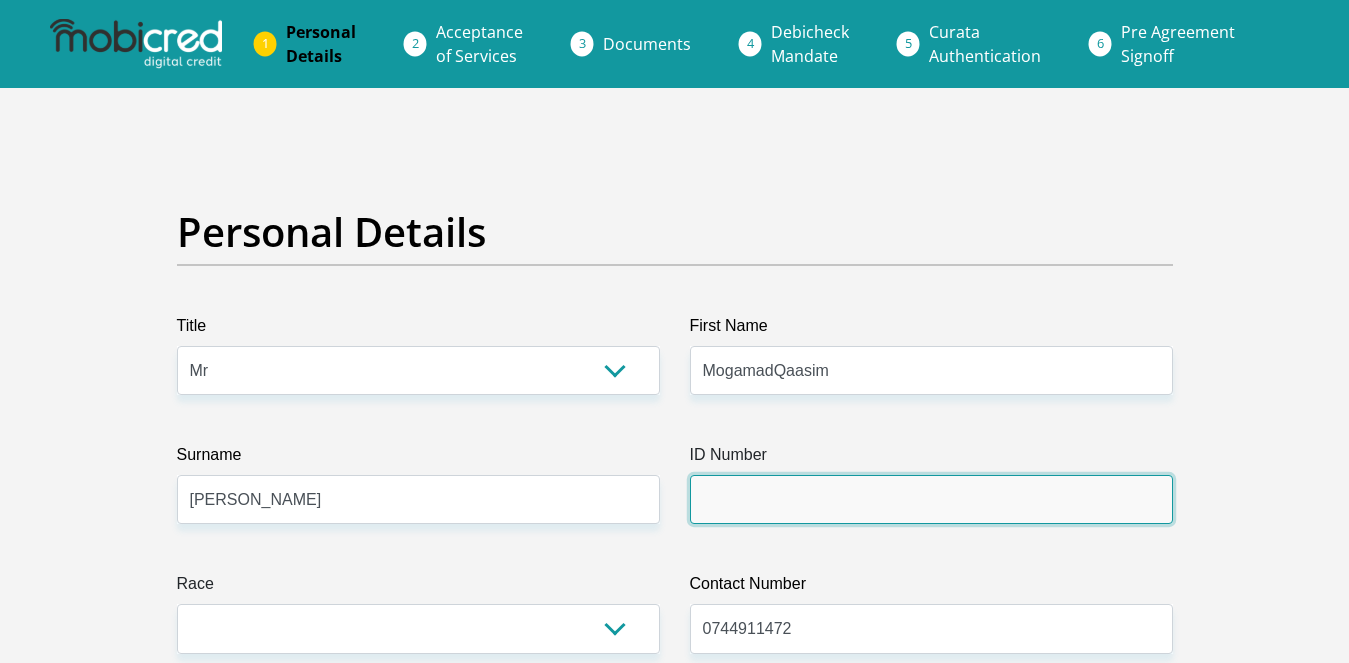 click on "ID Number" at bounding box center [931, 499] 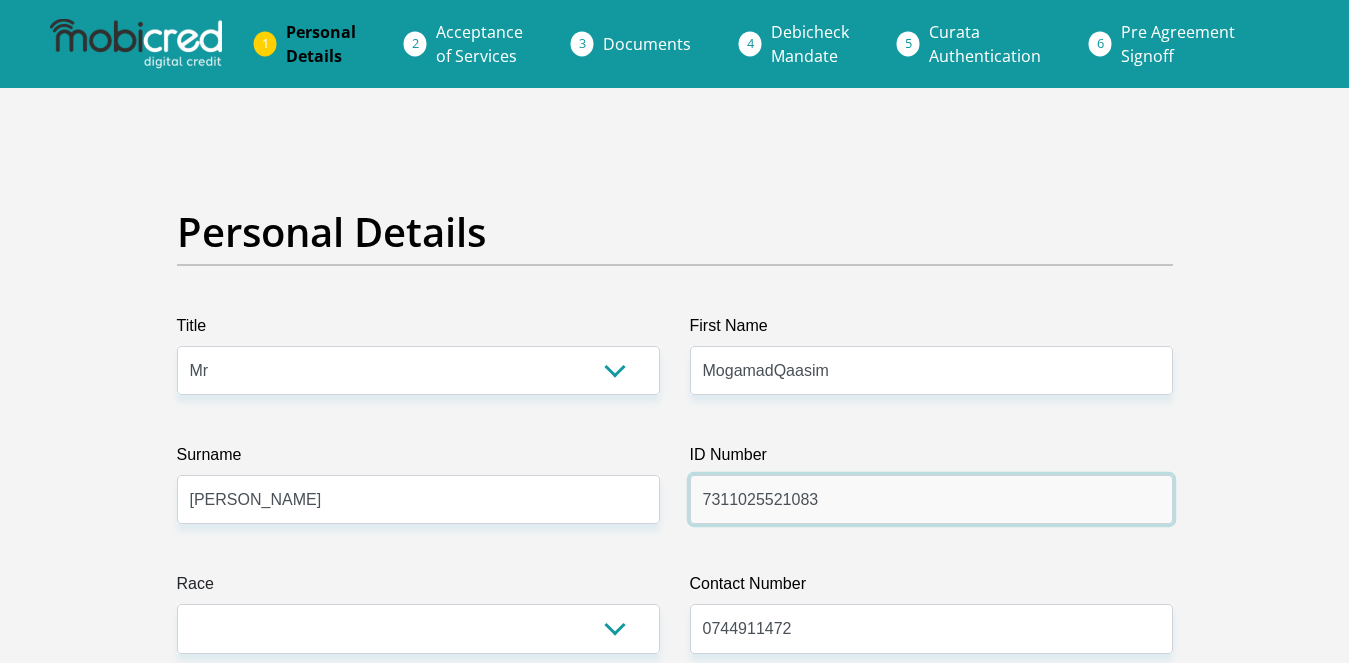 type on "7311025521083" 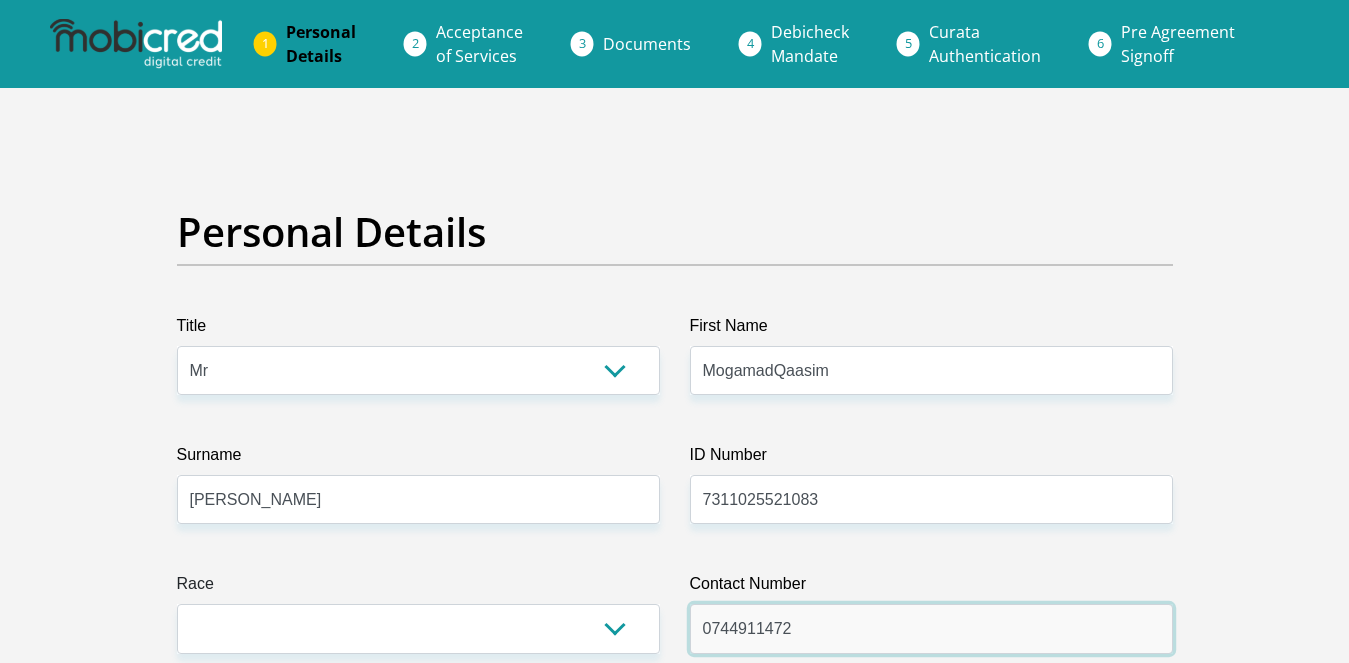 click on "0744911472" at bounding box center (931, 628) 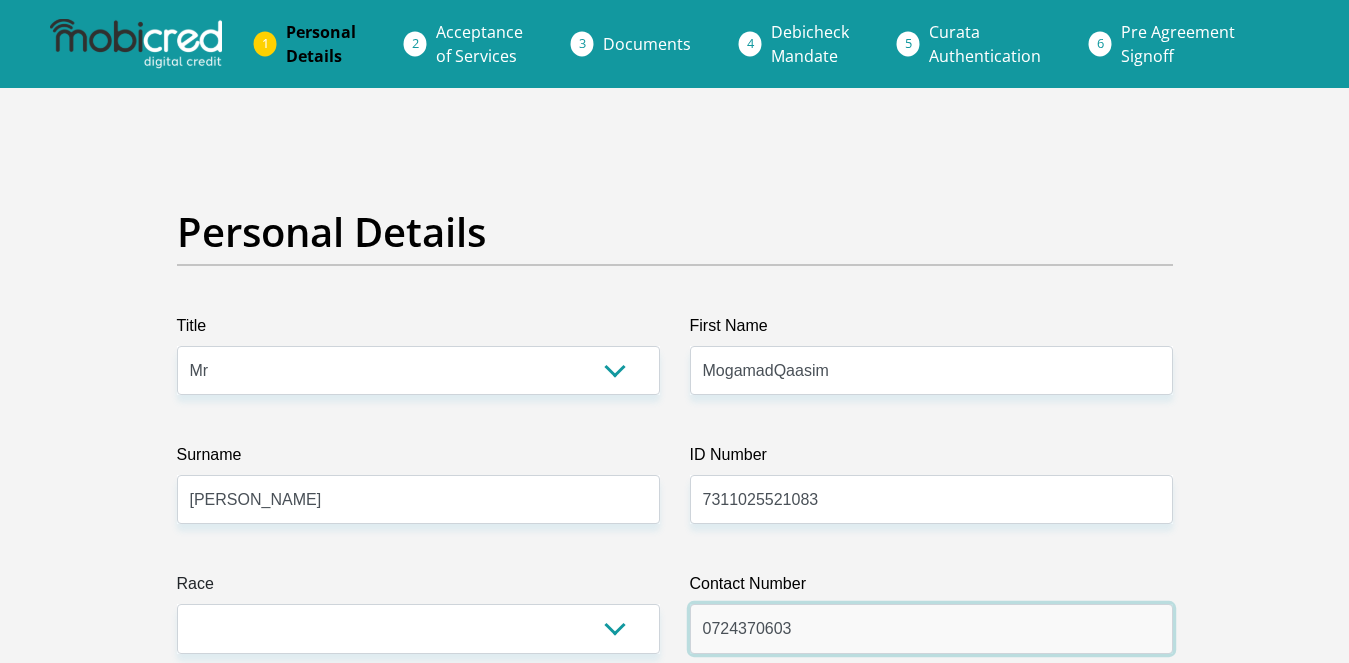 type on "0724370603" 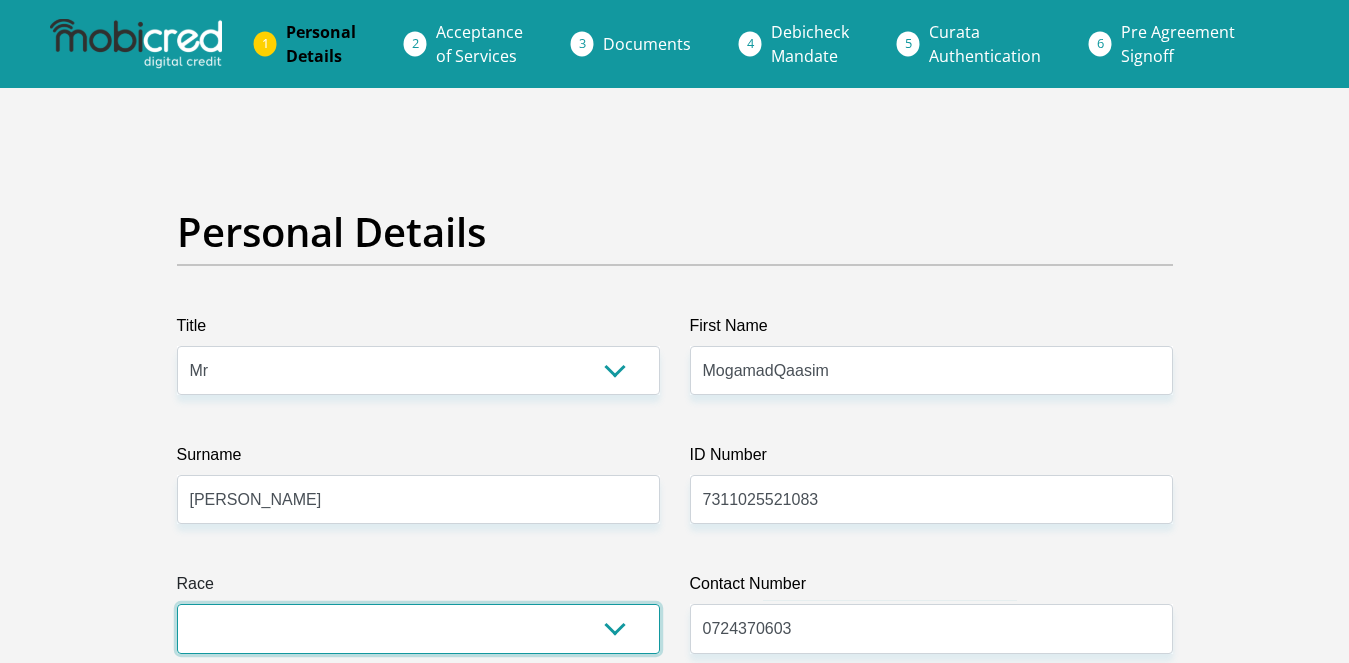 click on "Black
Coloured
Indian
White
Other" at bounding box center (418, 628) 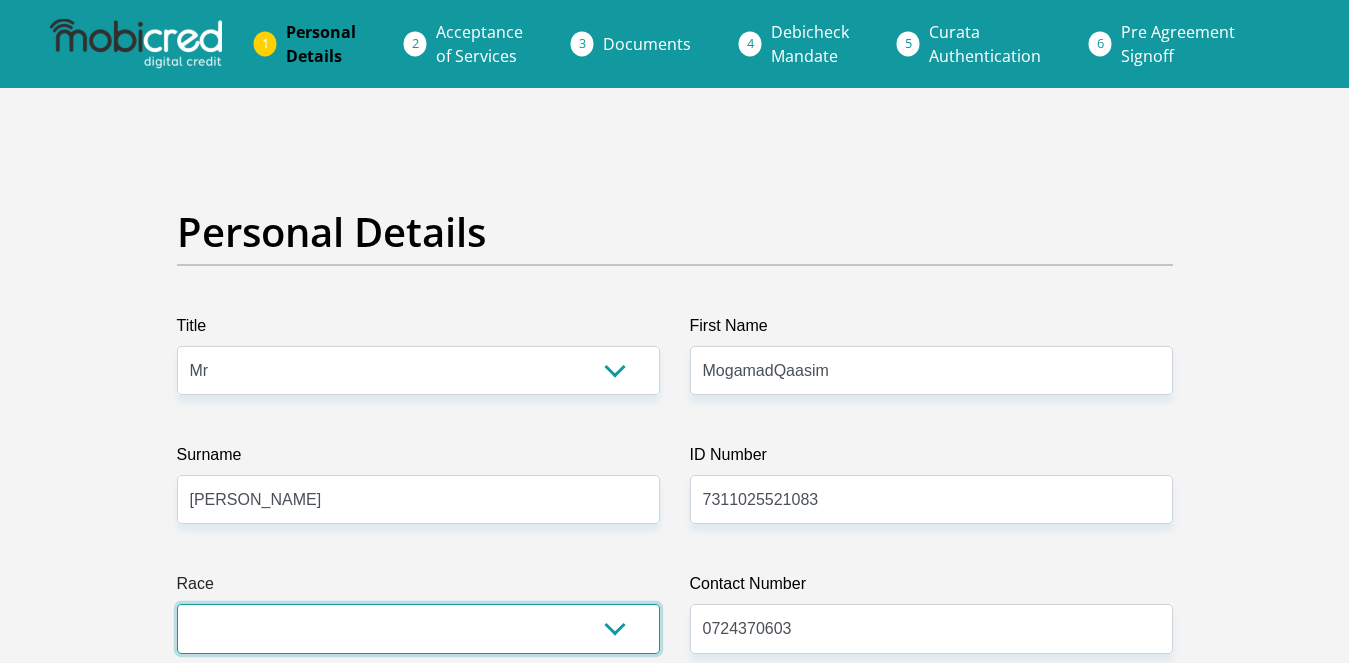 select on "2" 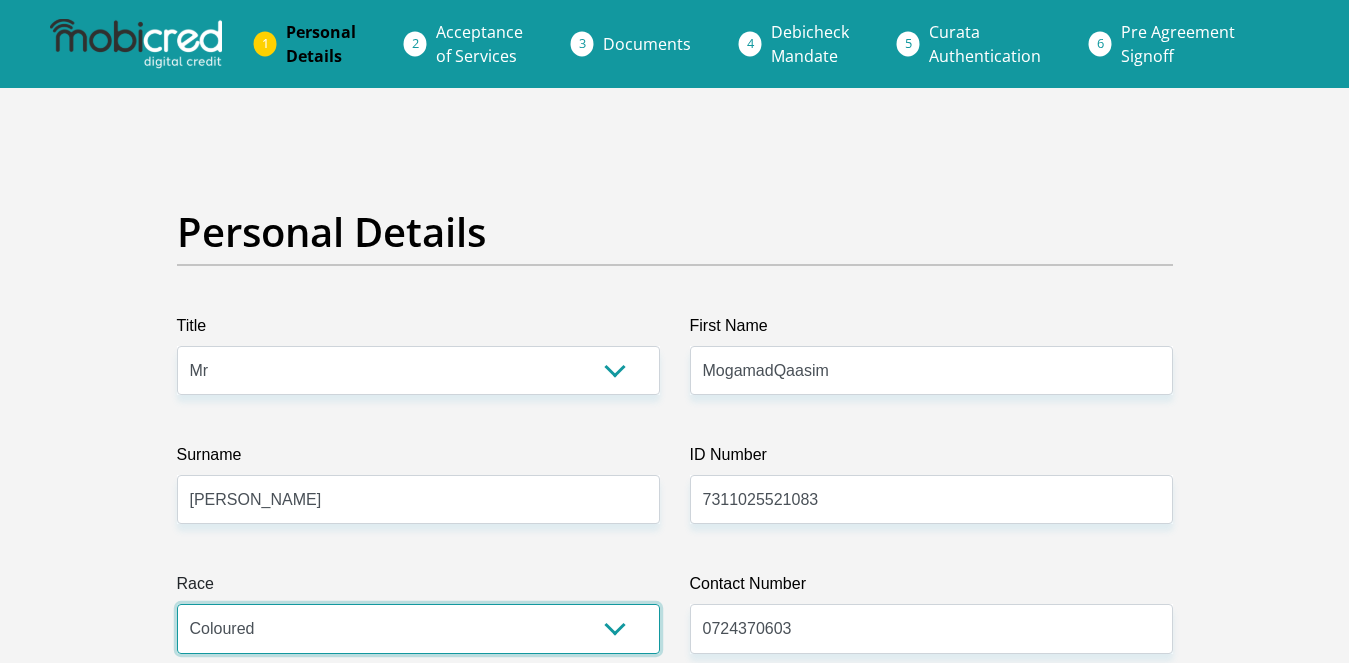 click on "Black
Coloured
Indian
White
Other" at bounding box center (418, 628) 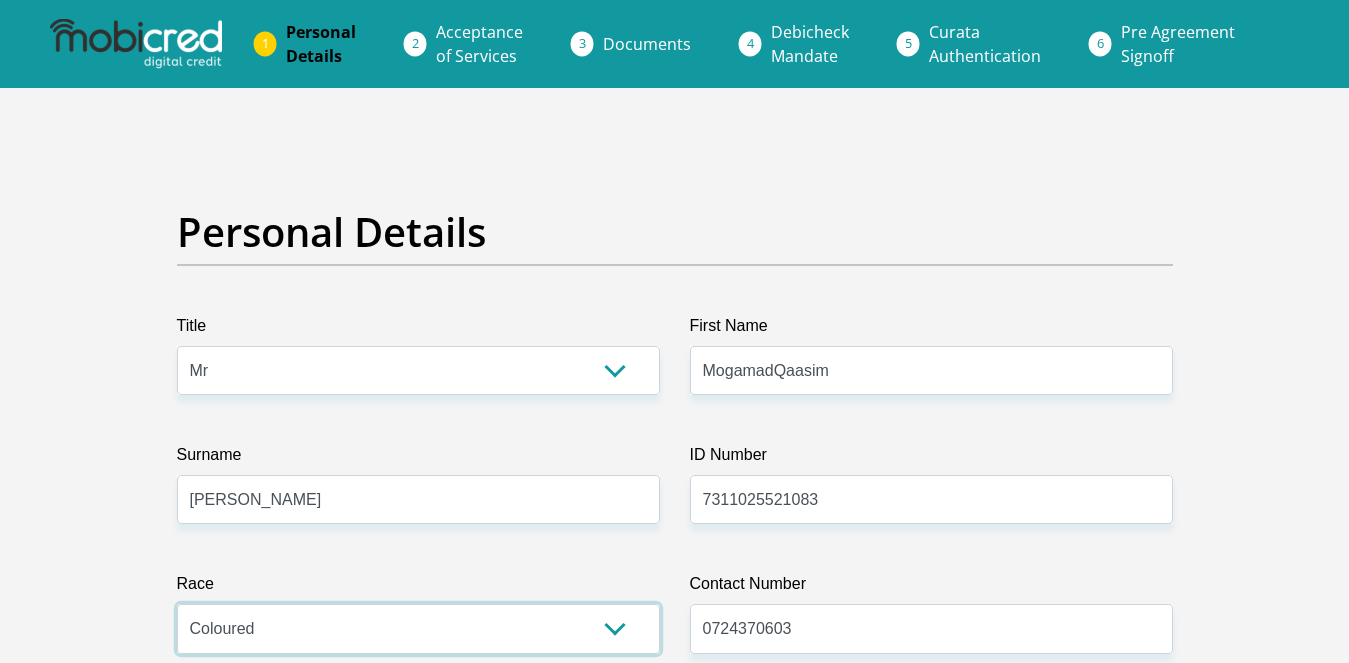 scroll, scrollTop: 1160, scrollLeft: 0, axis: vertical 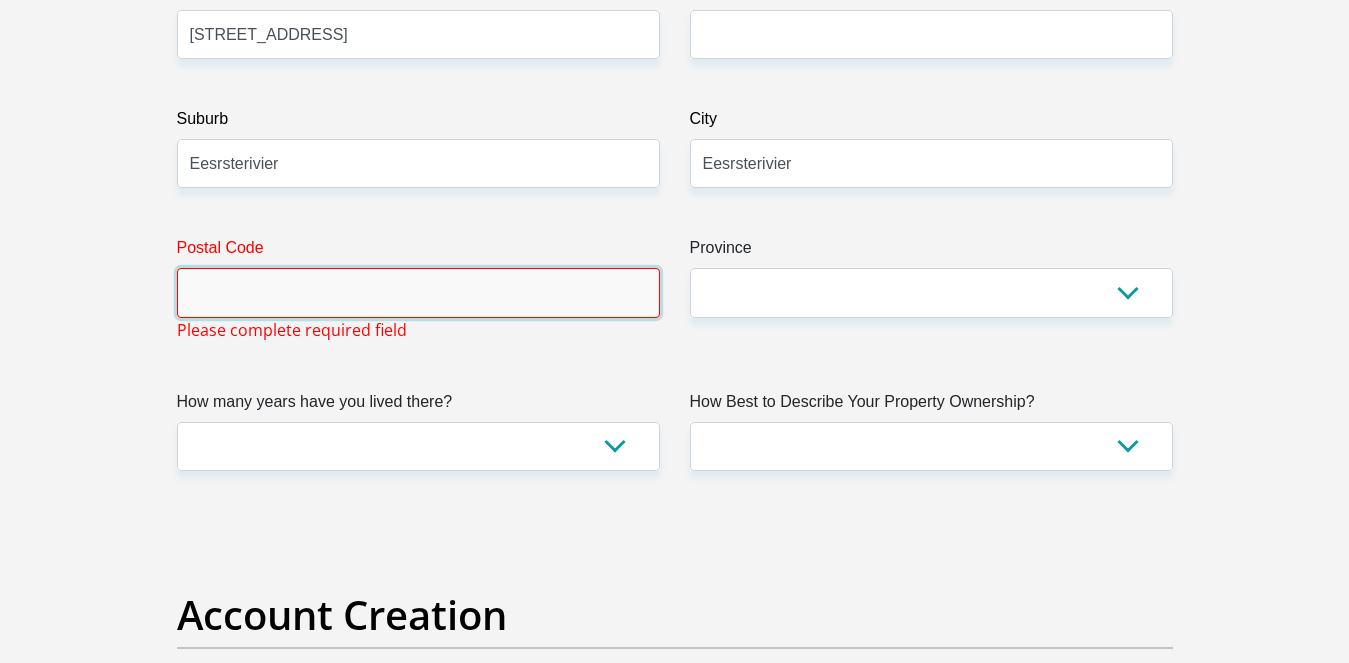 click on "Postal Code" at bounding box center (418, 292) 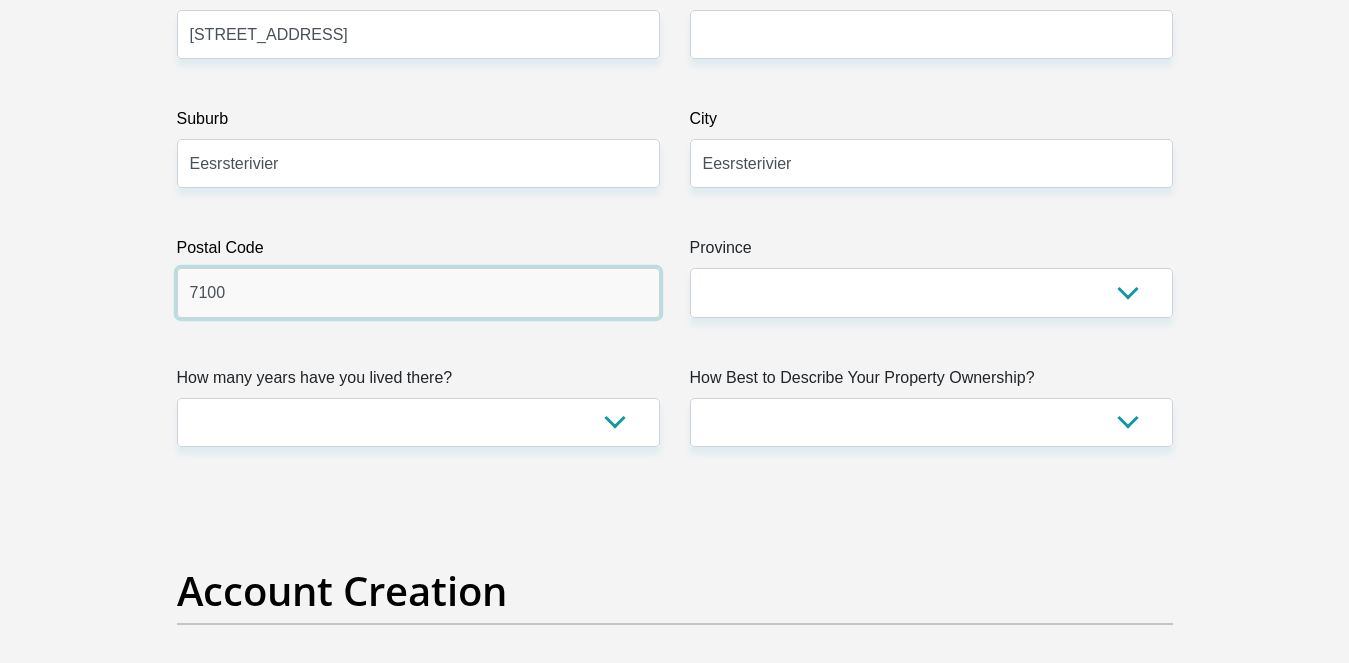 type on "7100" 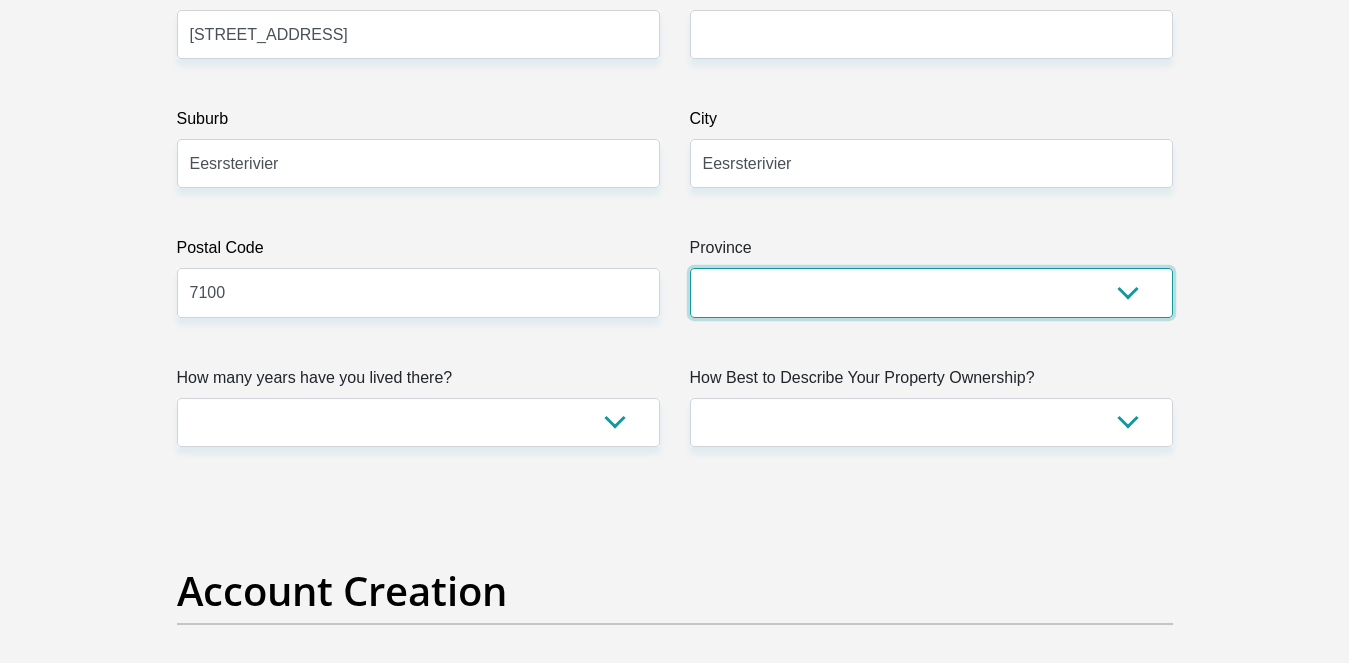 click on "Eastern Cape
Free State
Gauteng
KwaZulu-Natal
Limpopo
Mpumalanga
Northern Cape
North West
Western Cape" at bounding box center [931, 292] 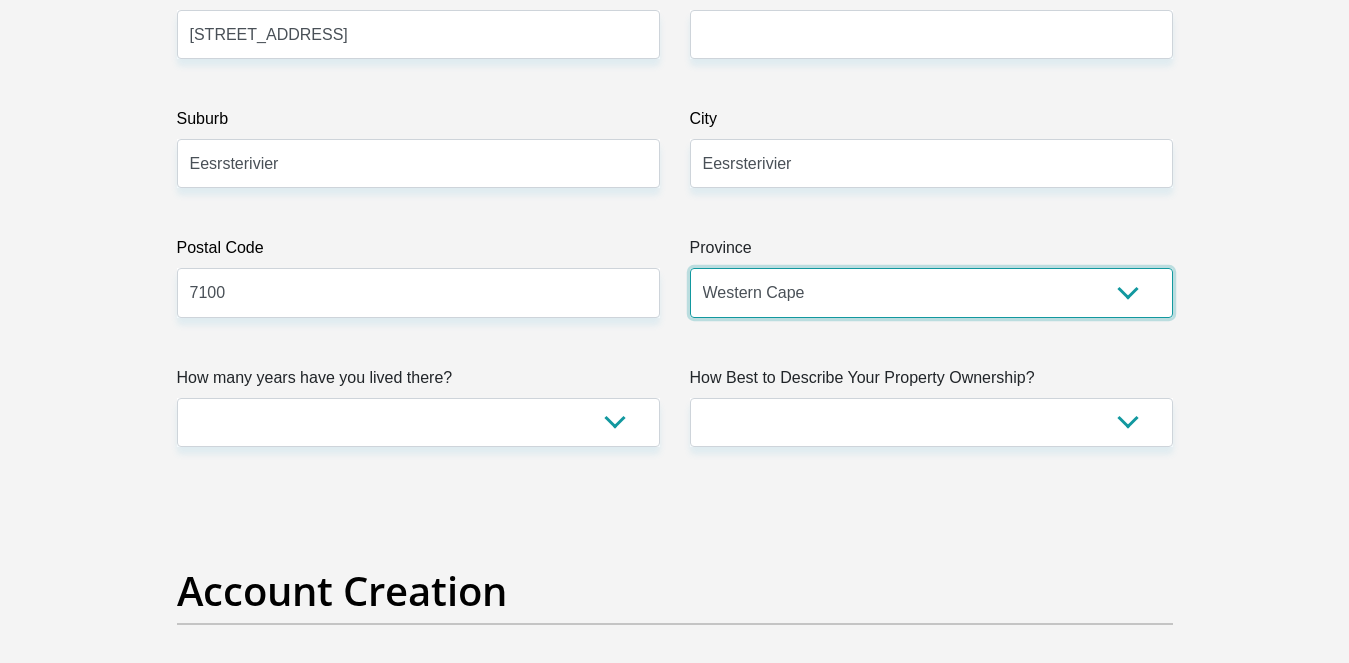 click on "Eastern Cape
Free State
Gauteng
KwaZulu-Natal
Limpopo
Mpumalanga
Northern Cape
North West
Western Cape" at bounding box center (931, 292) 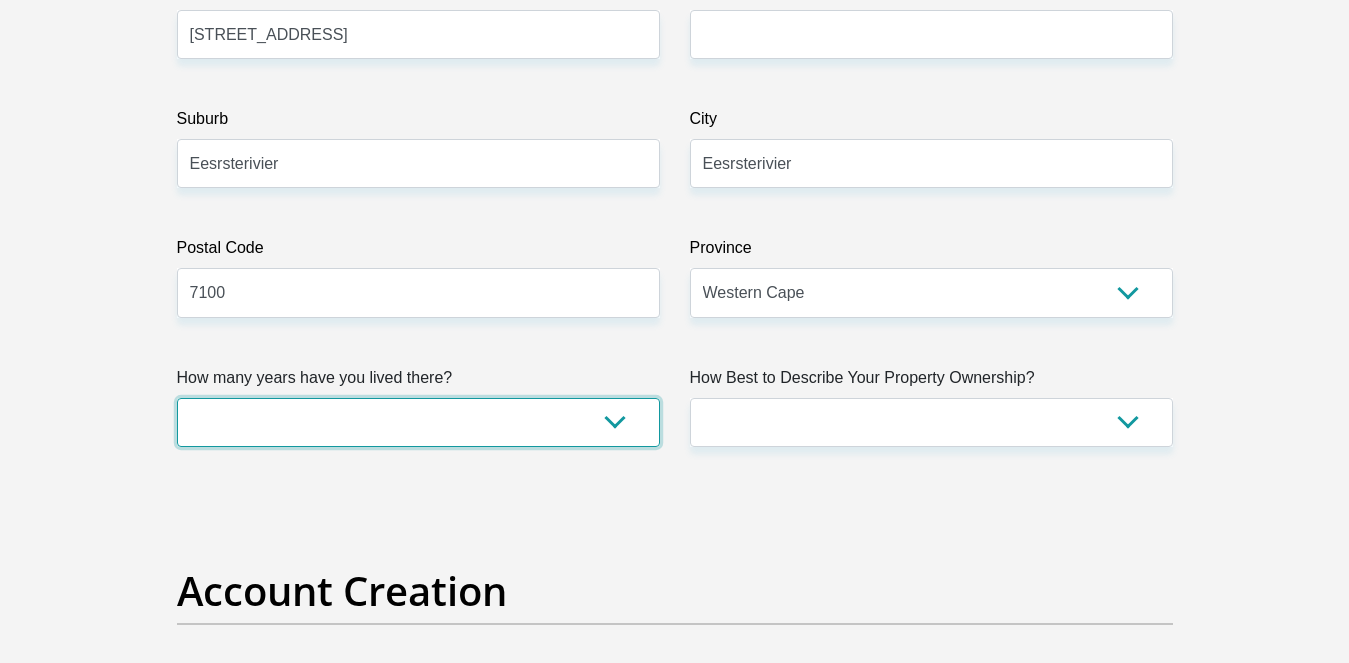 click on "less than 1 year
1-3 years
3-5 years
5+ years" at bounding box center [418, 422] 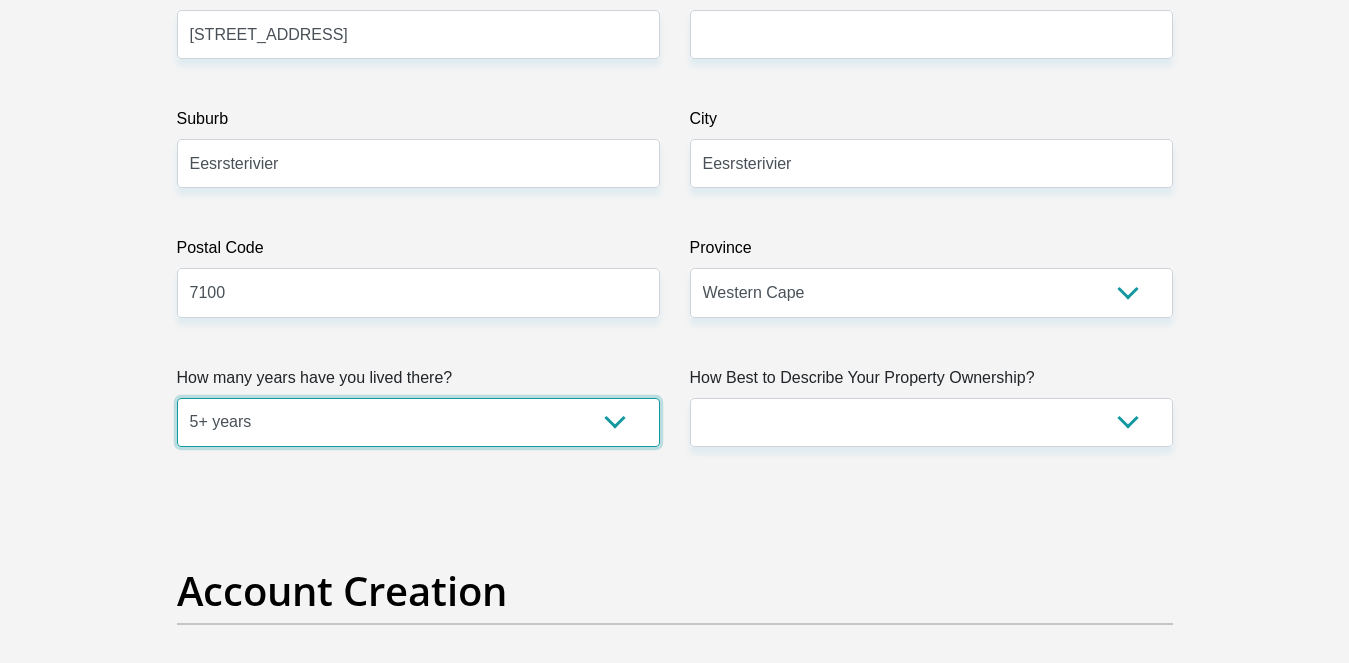 click on "less than 1 year
1-3 years
3-5 years
5+ years" at bounding box center (418, 422) 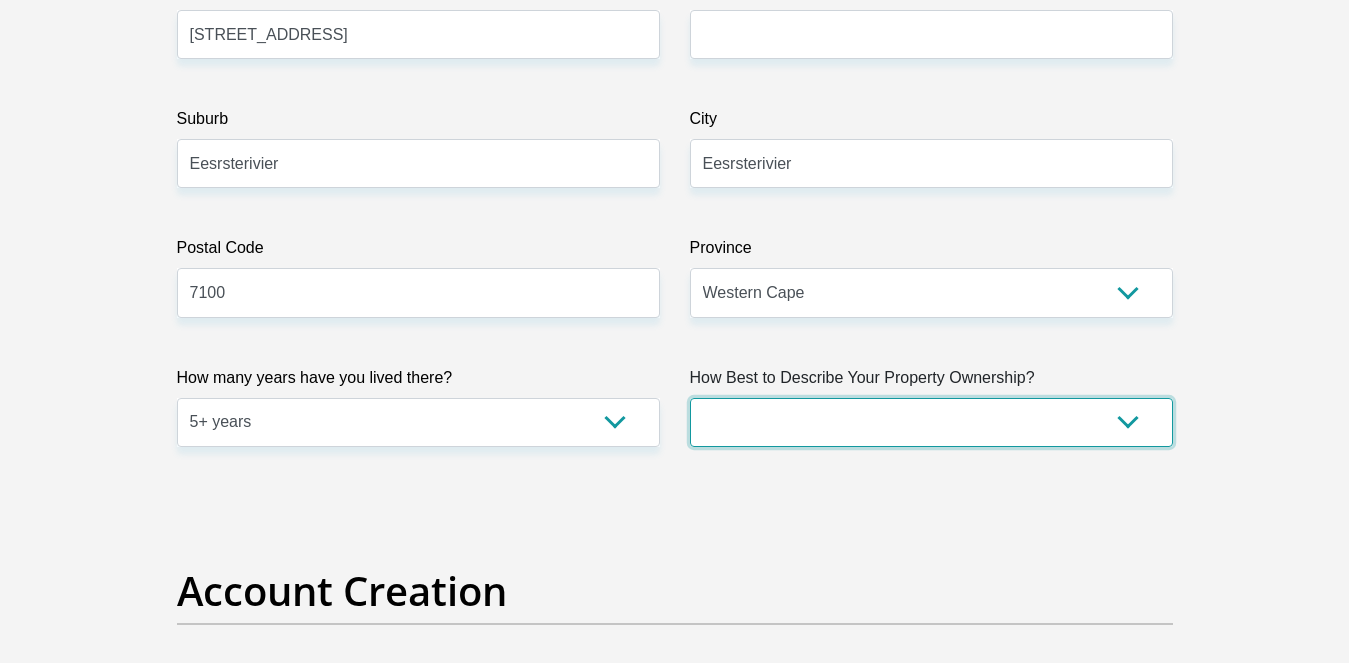 click on "Owned
Rented
Family Owned
Company Dwelling" at bounding box center (931, 422) 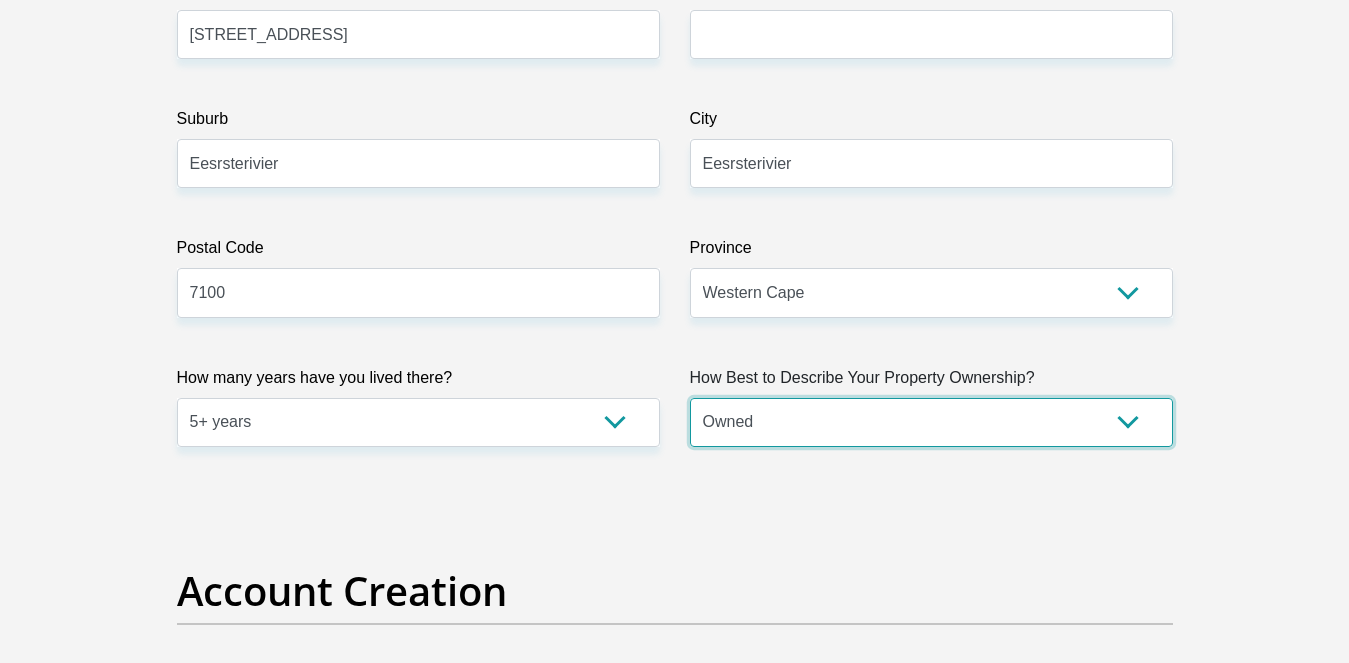 click on "Owned
Rented
Family Owned
Company Dwelling" at bounding box center [931, 422] 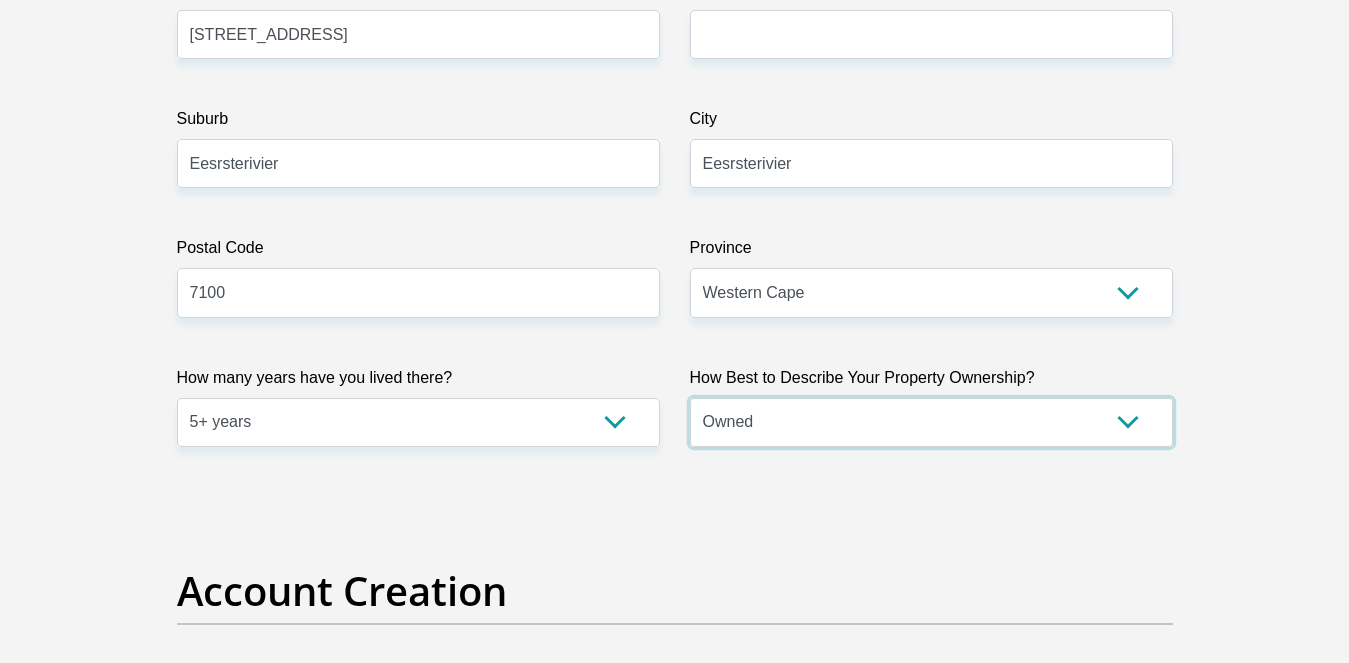 scroll, scrollTop: 1740, scrollLeft: 0, axis: vertical 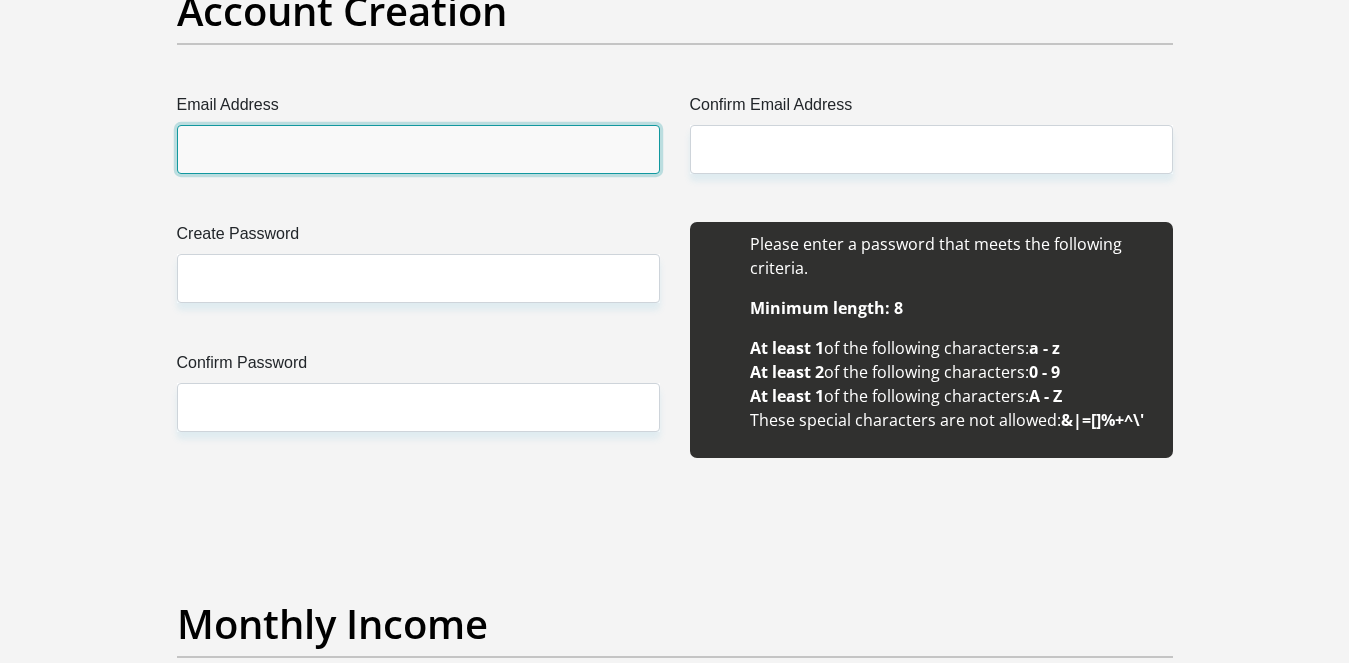 click on "Email Address" at bounding box center (418, 149) 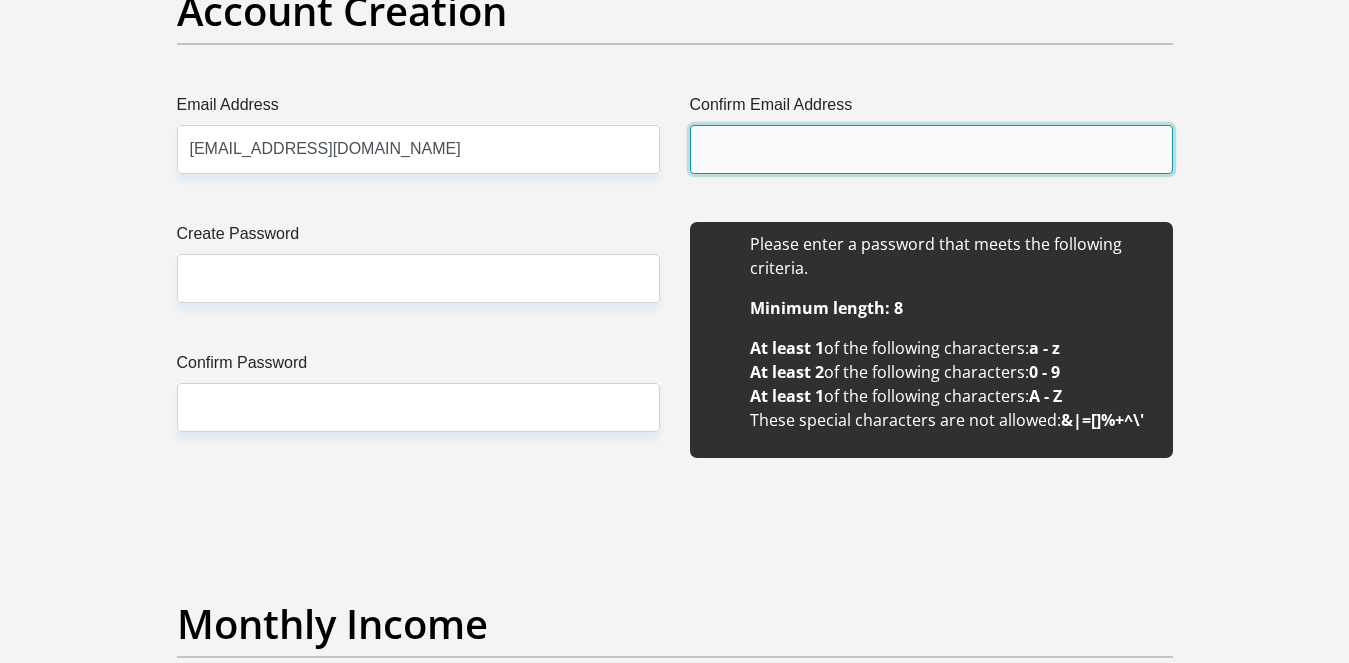type on "qaasim196@gmail.com" 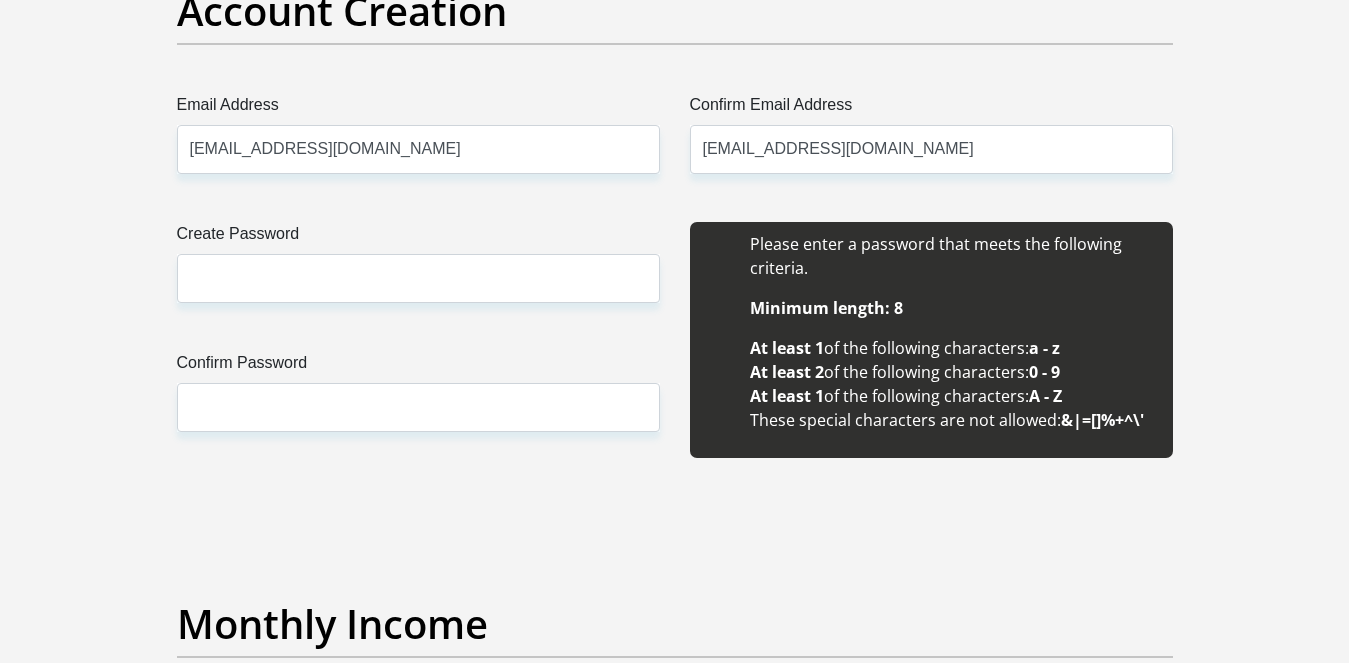 type 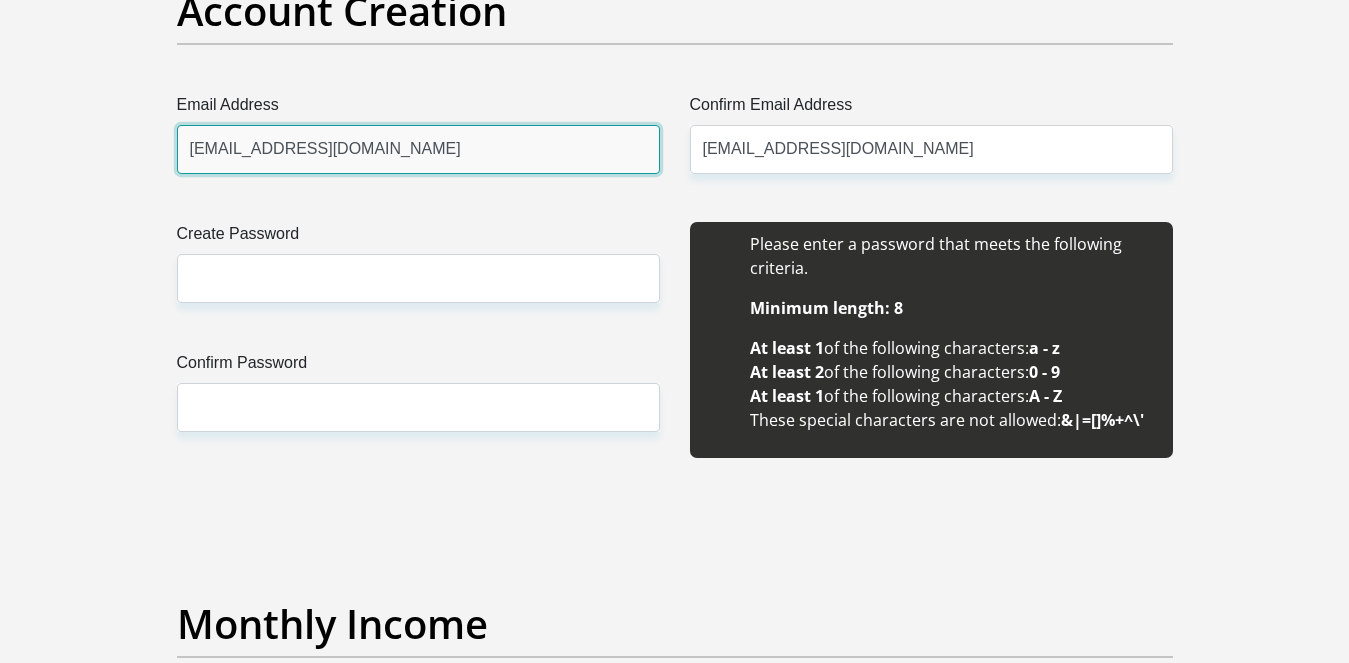 type 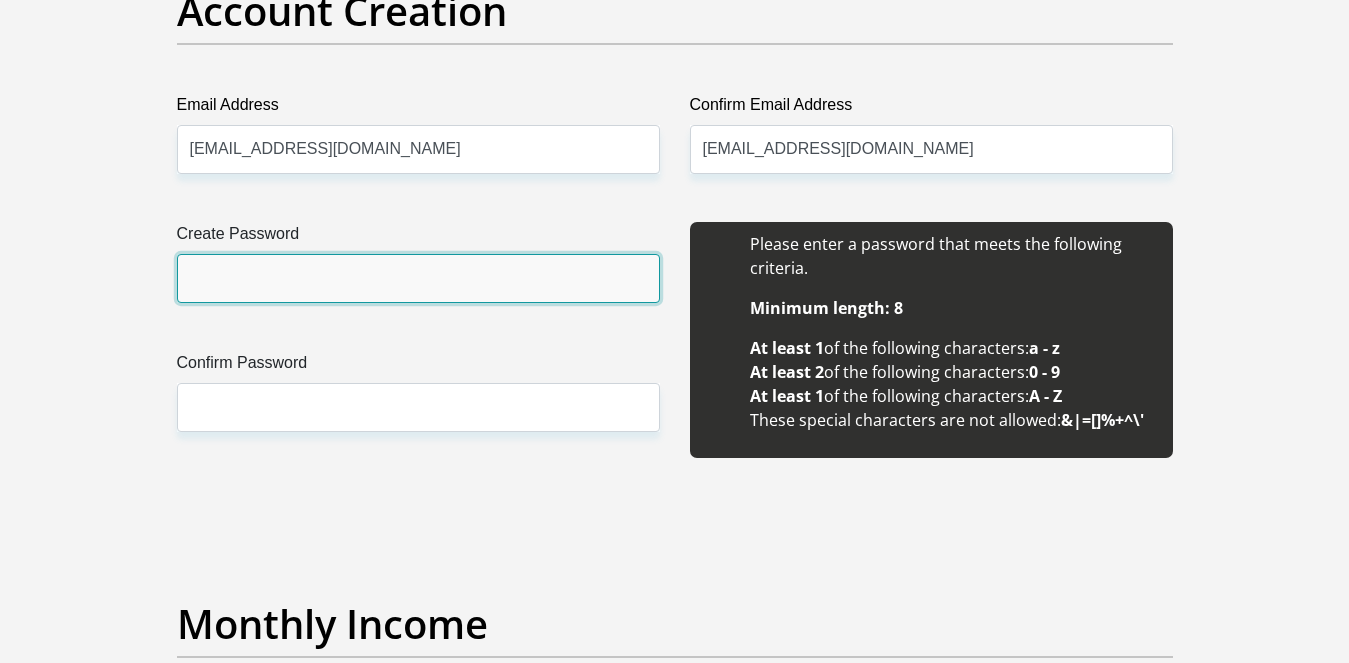 click on "Create Password" at bounding box center [418, 278] 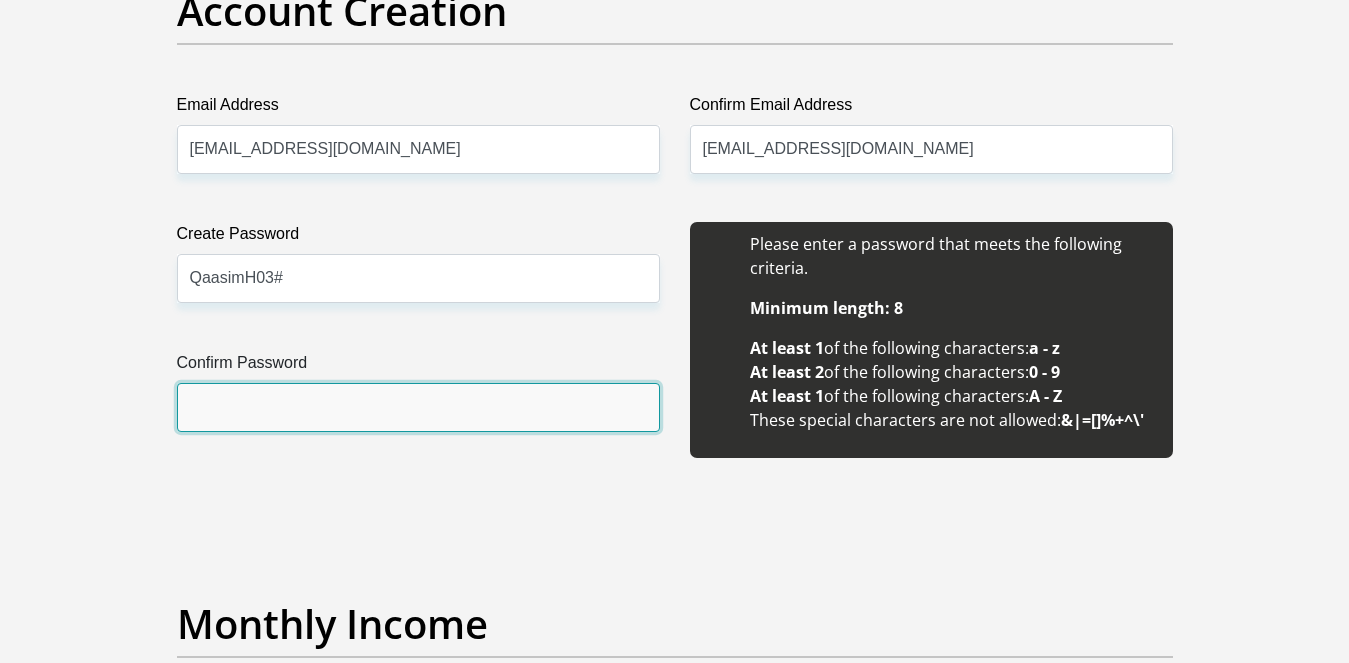 click on "Confirm Password" at bounding box center (418, 407) 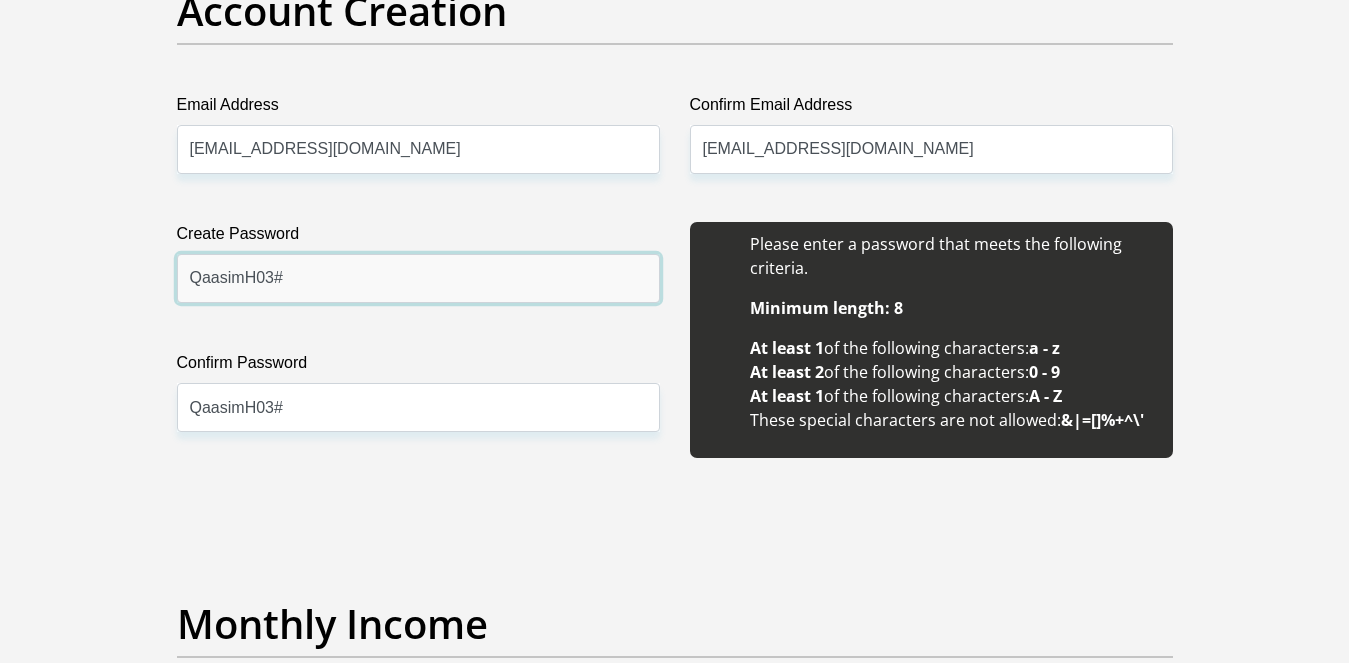 click on "QaasimH03#" at bounding box center (418, 278) 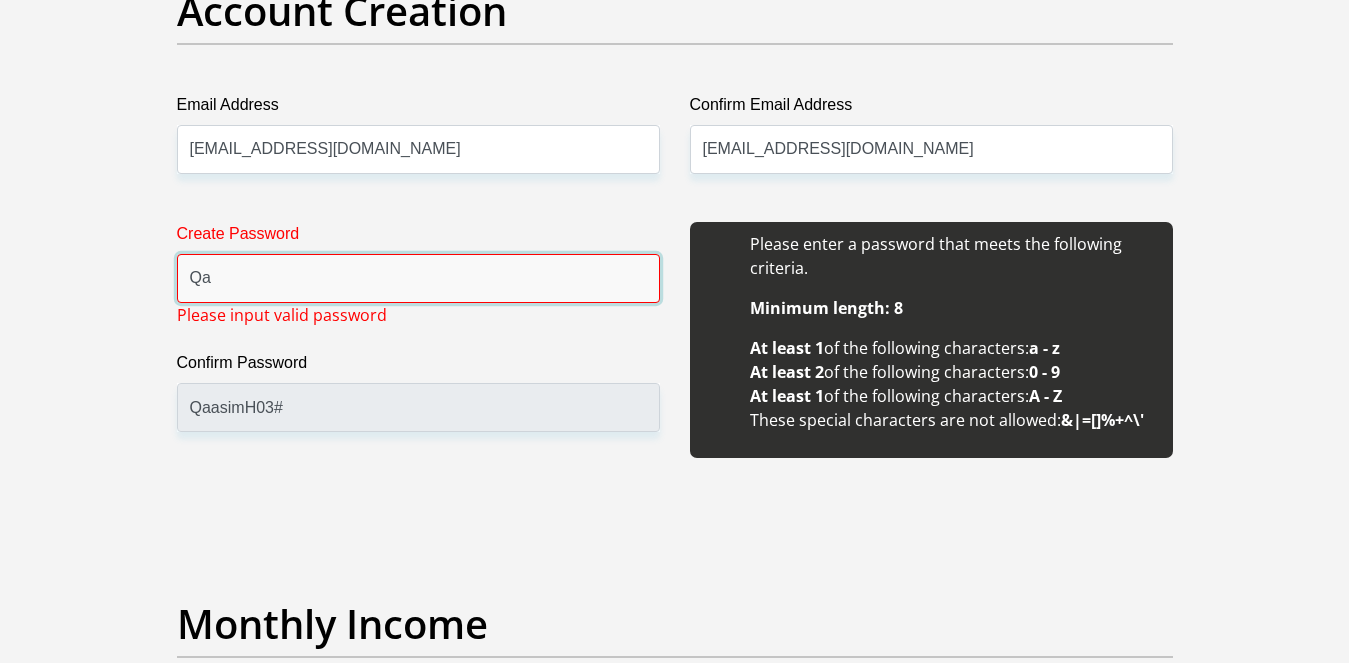 type on "Q" 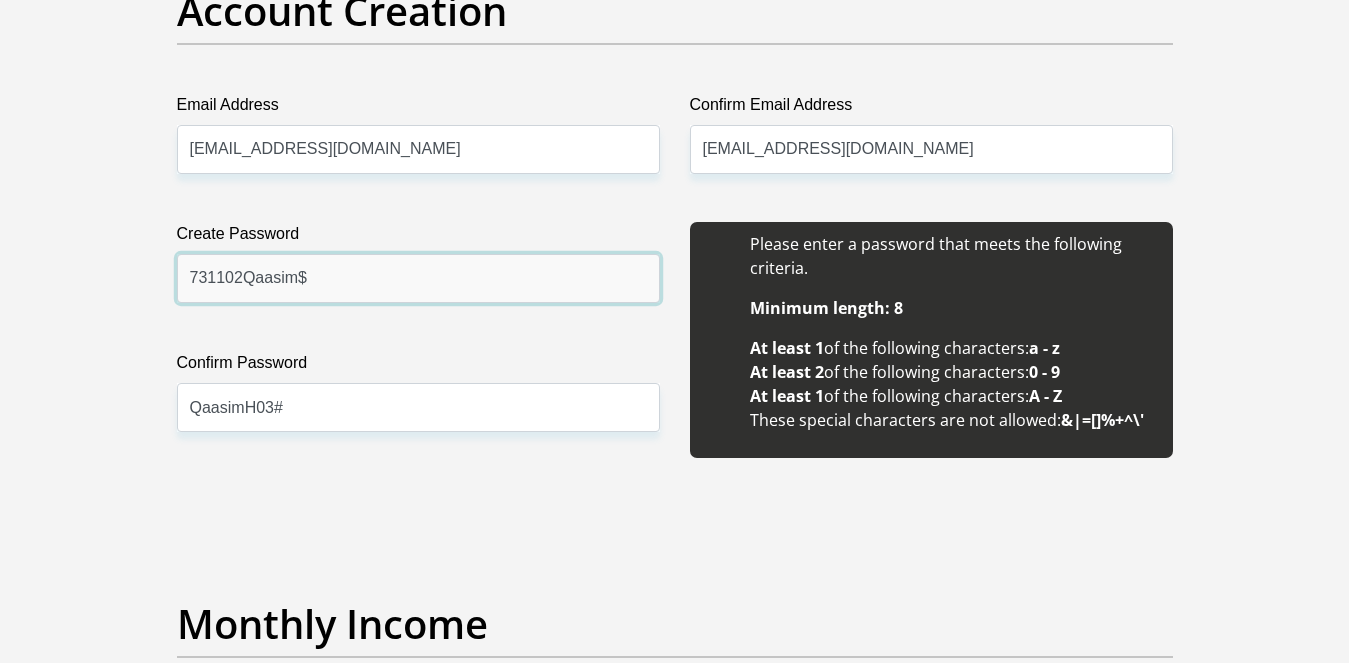 type on "731102Qaasim$" 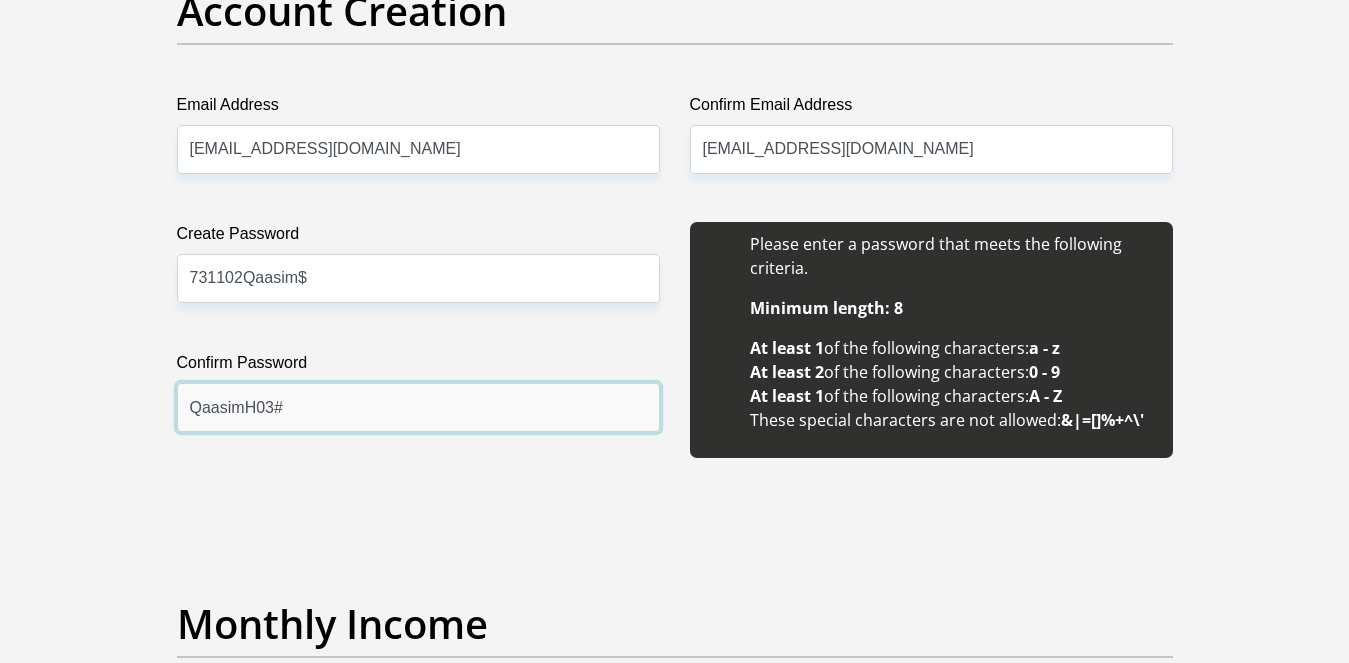 click on "QaasimH03#" at bounding box center (418, 407) 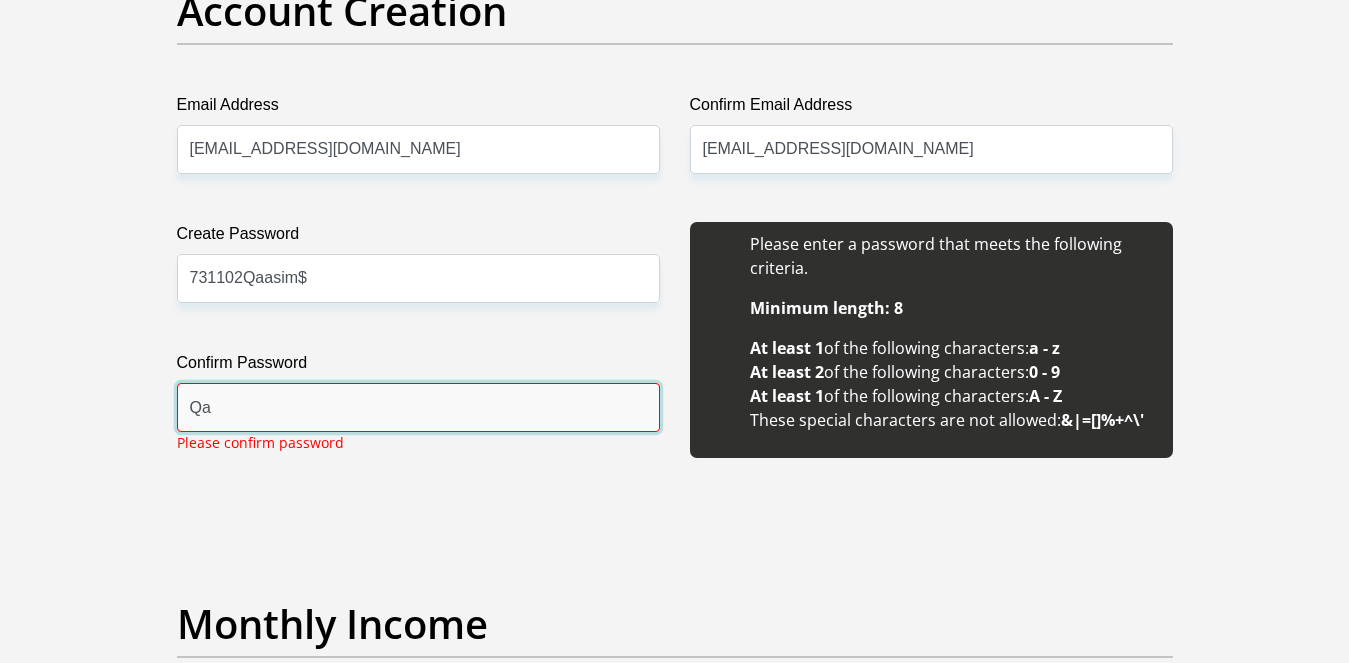type on "Q" 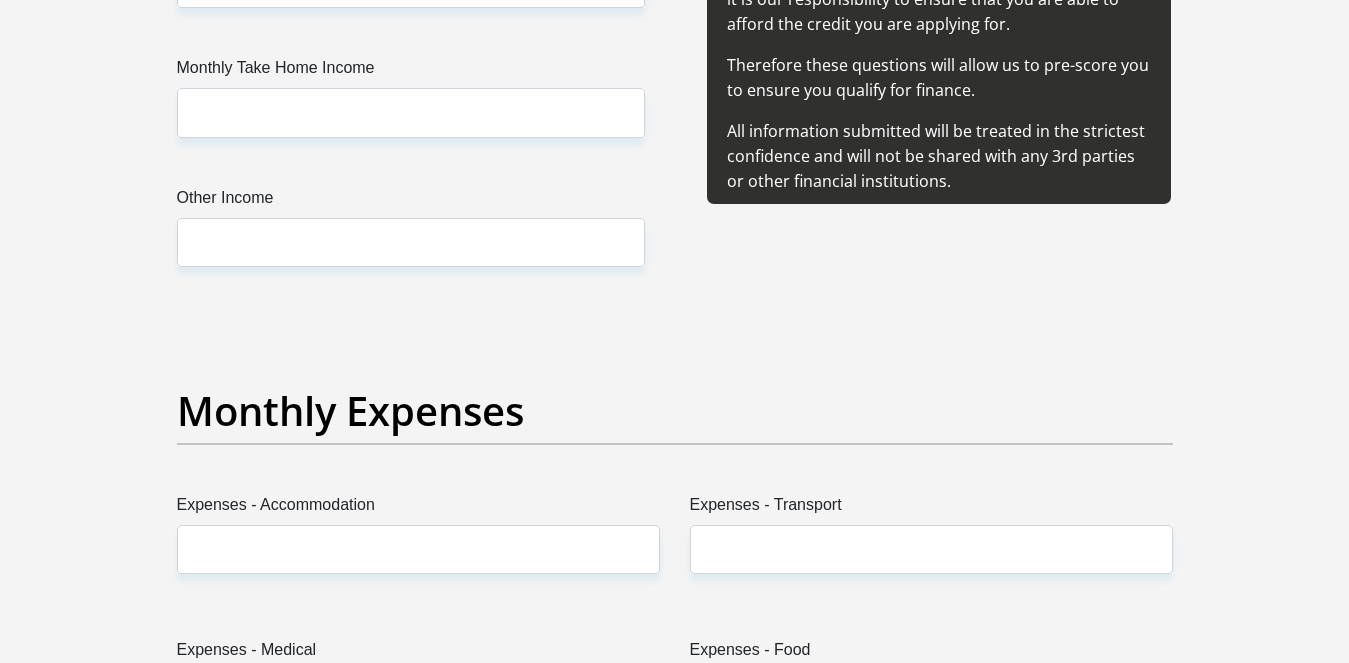 scroll, scrollTop: 1969, scrollLeft: 0, axis: vertical 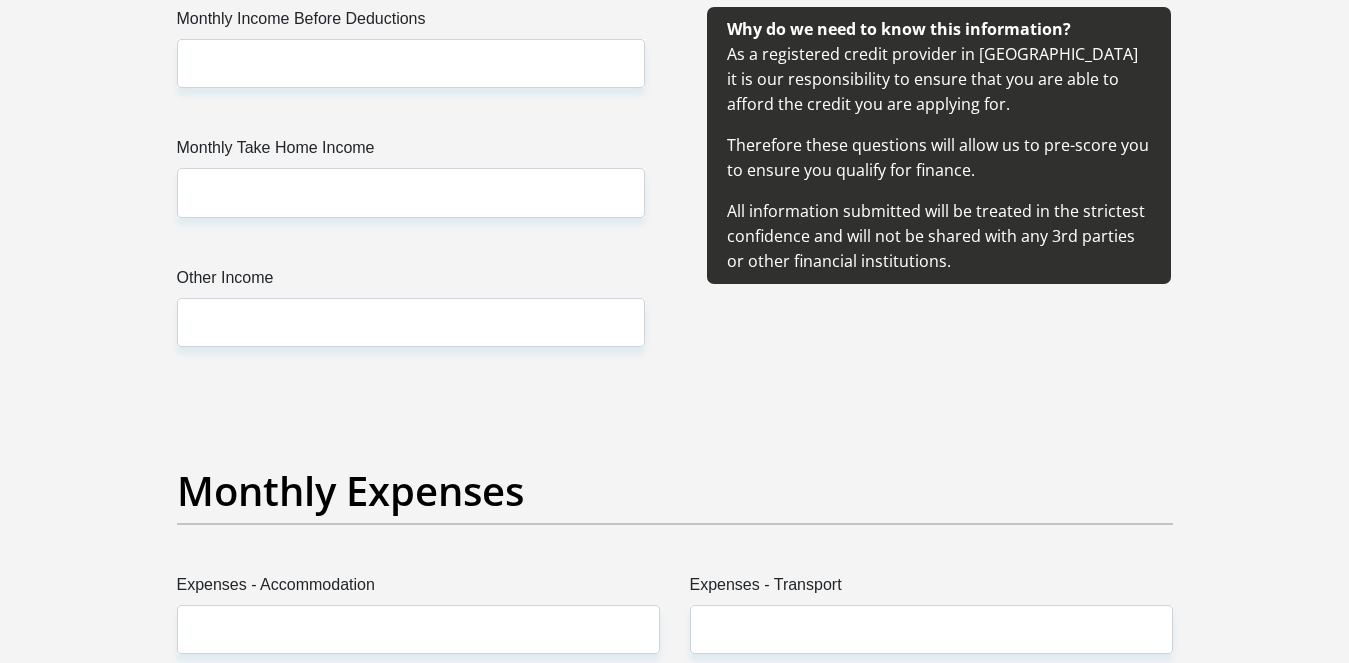 type on "731102Qaasim$" 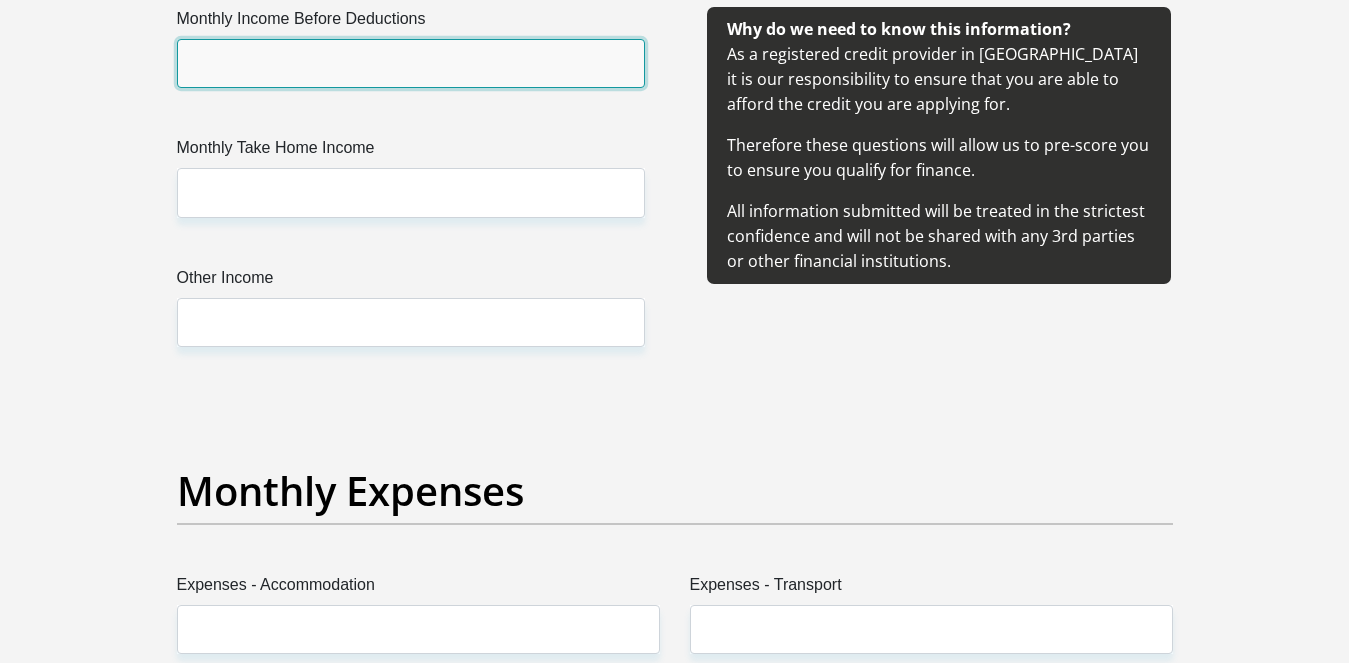 click on "Monthly Income Before Deductions" at bounding box center (411, 63) 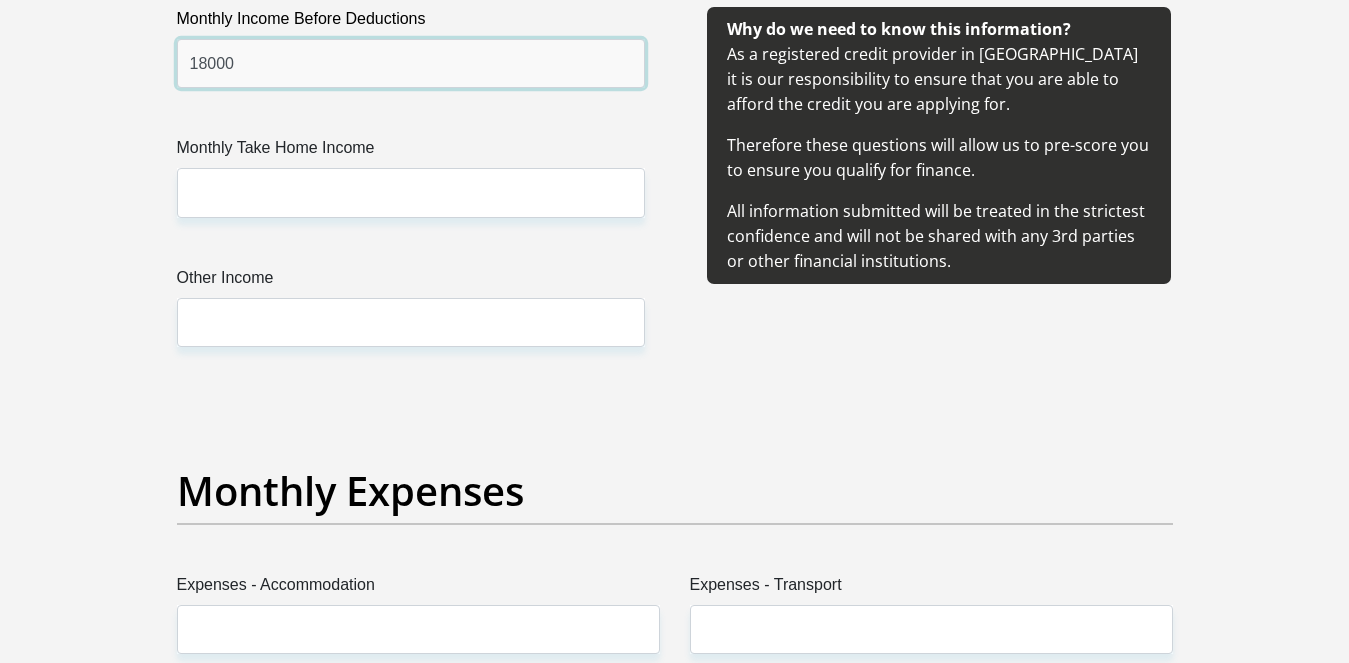 click on "18000" at bounding box center [411, 63] 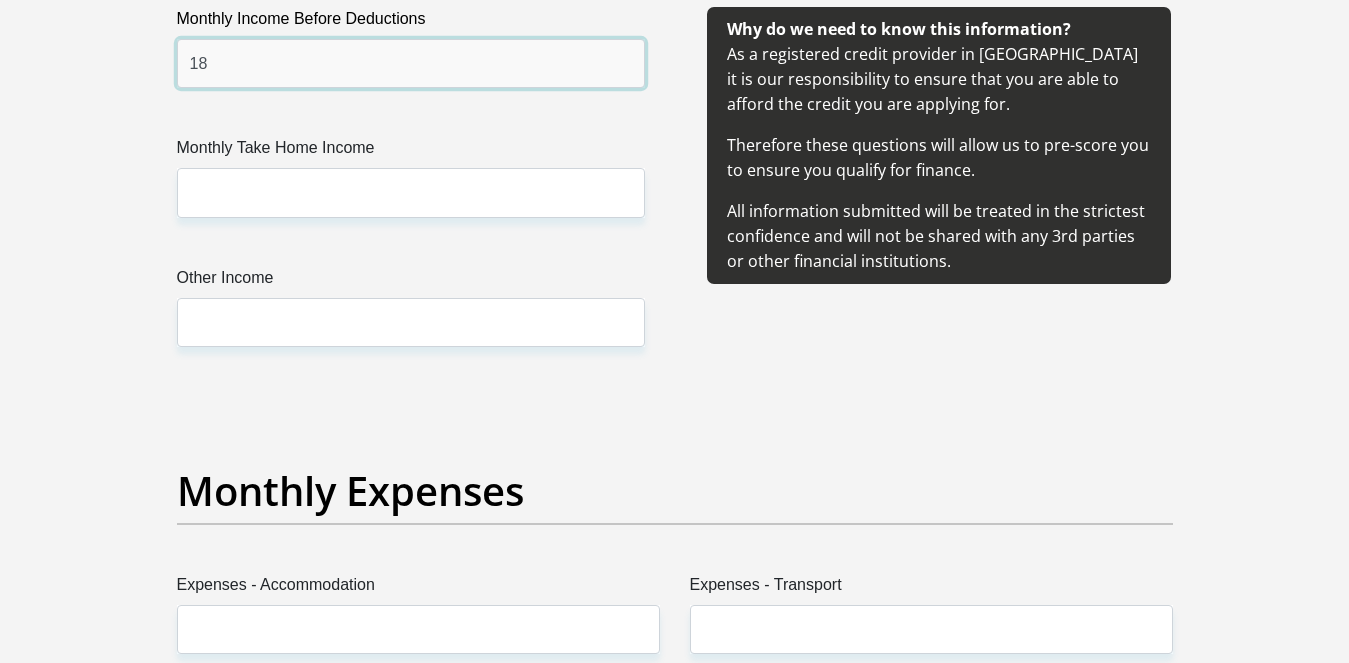 type on "1" 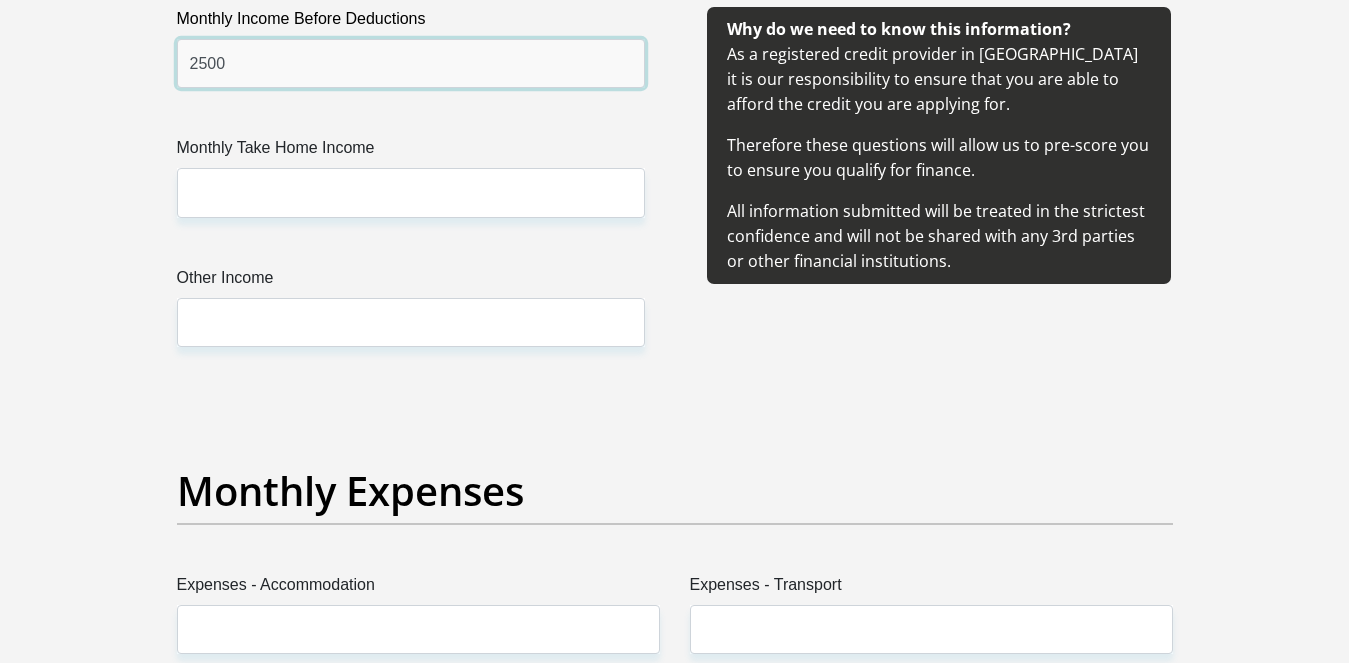 type on "2500" 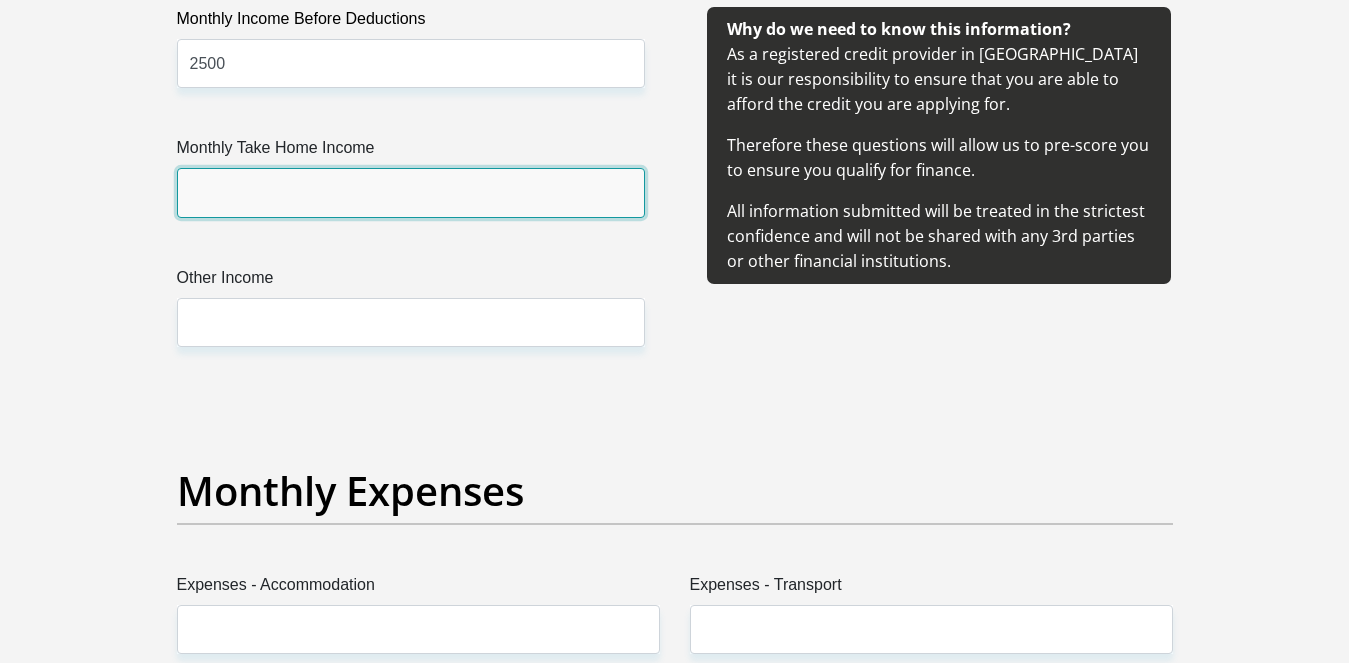 click on "Monthly Take Home Income" at bounding box center [411, 192] 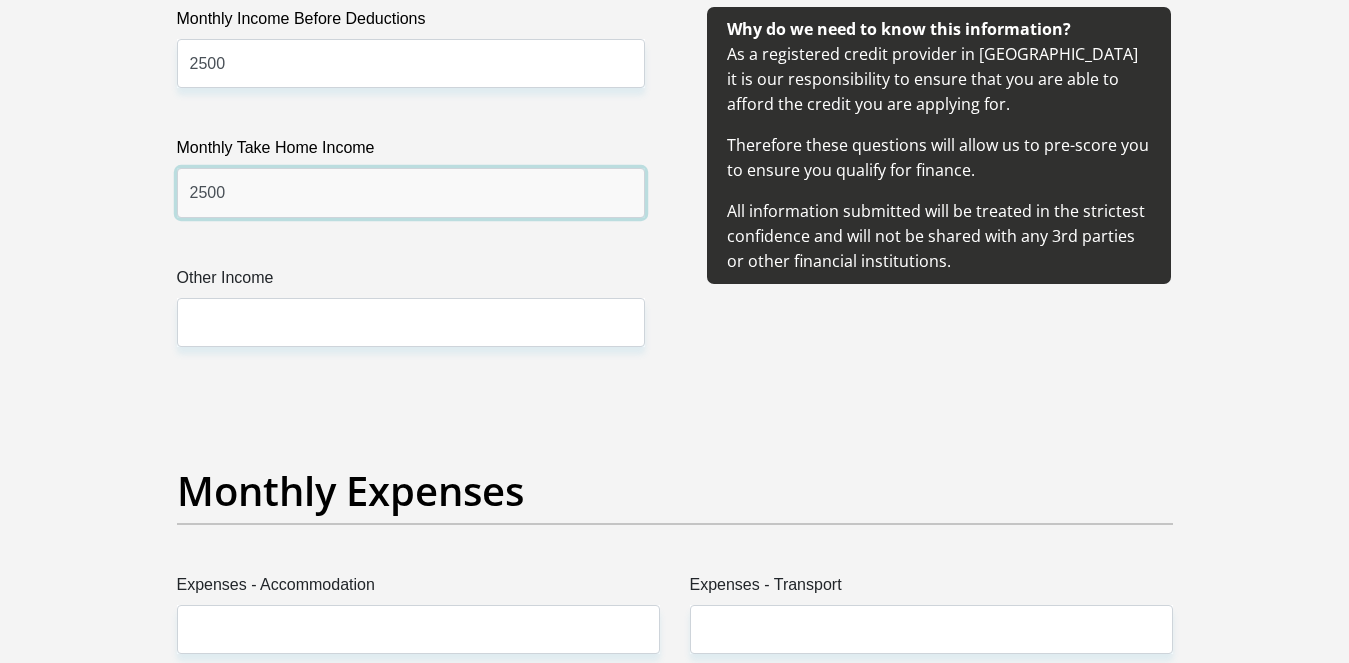type on "2500" 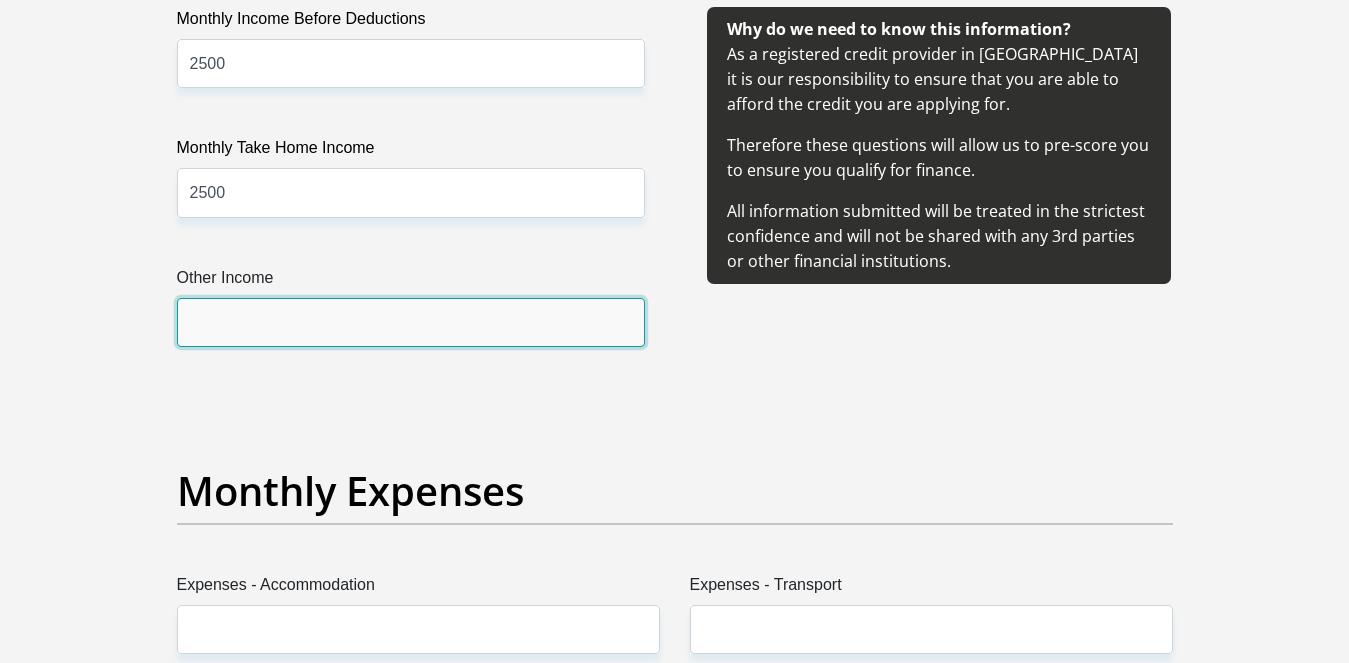 click on "Other Income" at bounding box center (411, 322) 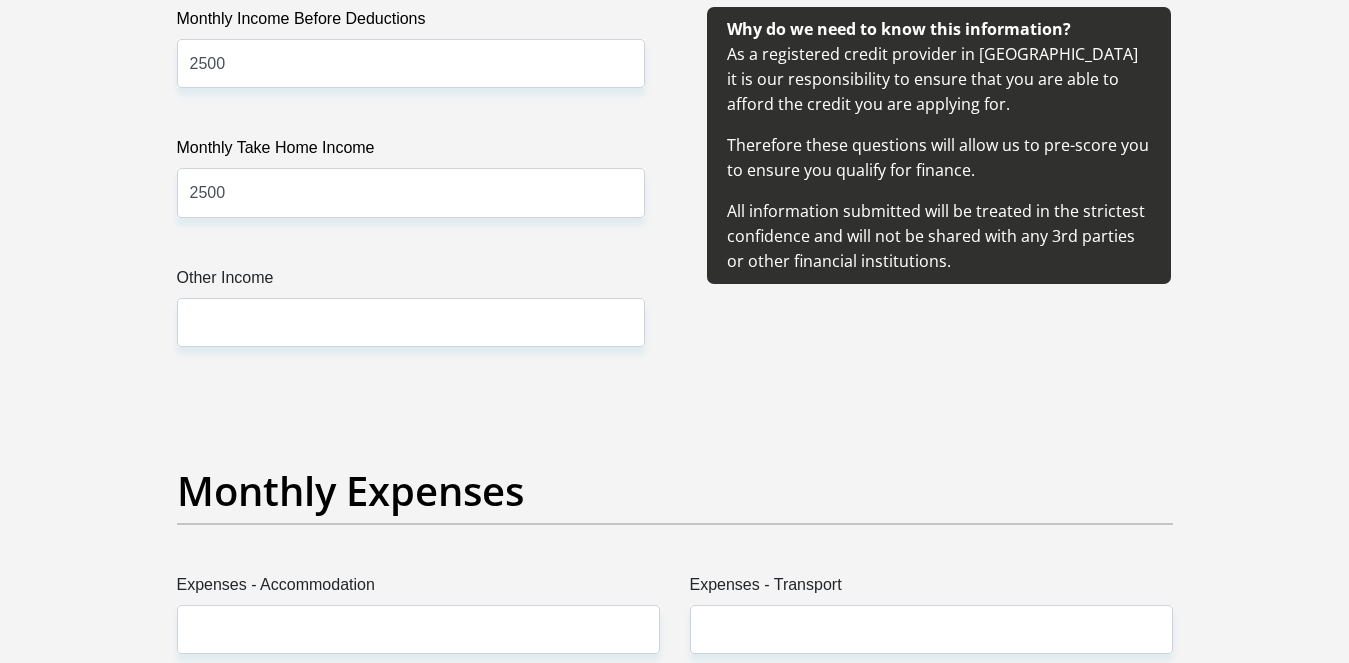 click on "Title
Mr
Ms
Mrs
Dr
Other
First Name
MogamadQaasim
Surname
Hendricks
ID Number
7311025521083
Please input valid ID number
Race
Black
Coloured
Indian
White
Other
Contact Number
0724370603
Please input valid contact number
Nationality
South Africa
Afghanistan
Aland Islands  Albania" at bounding box center [675, 1140] 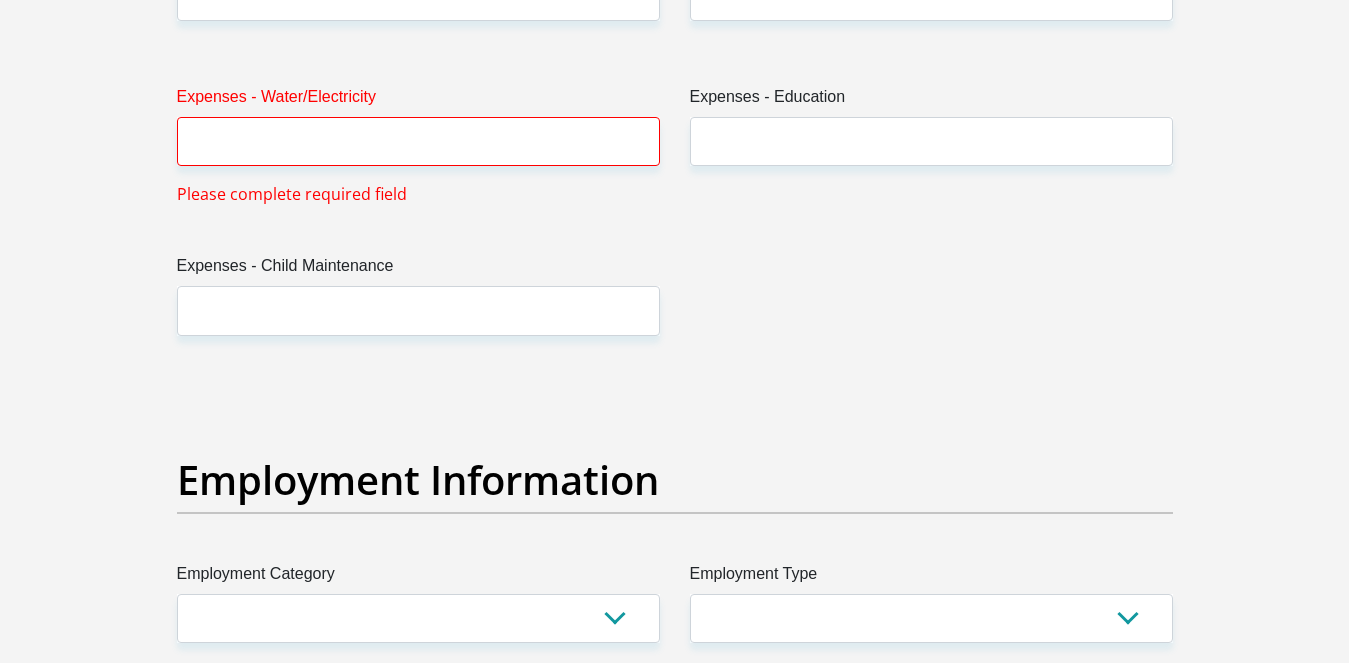 scroll, scrollTop: 2908, scrollLeft: 0, axis: vertical 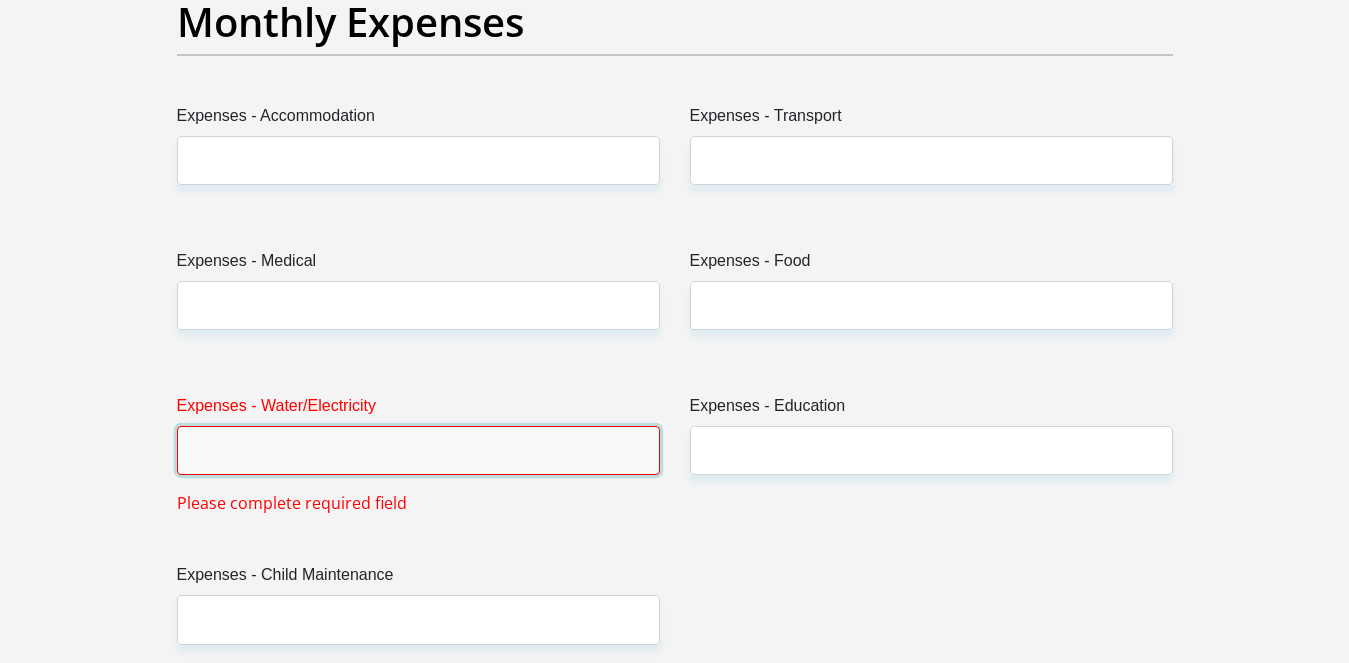 click on "Expenses - Water/Electricity" at bounding box center (418, 450) 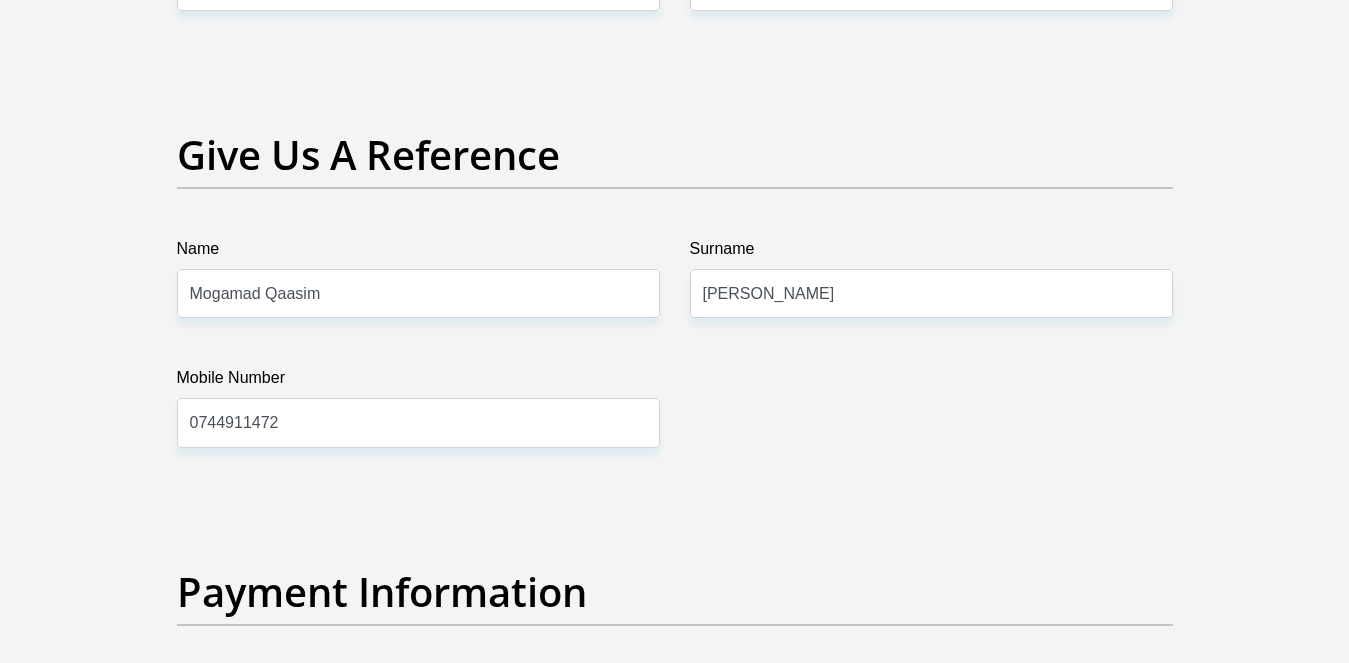 scroll, scrollTop: 4470, scrollLeft: 0, axis: vertical 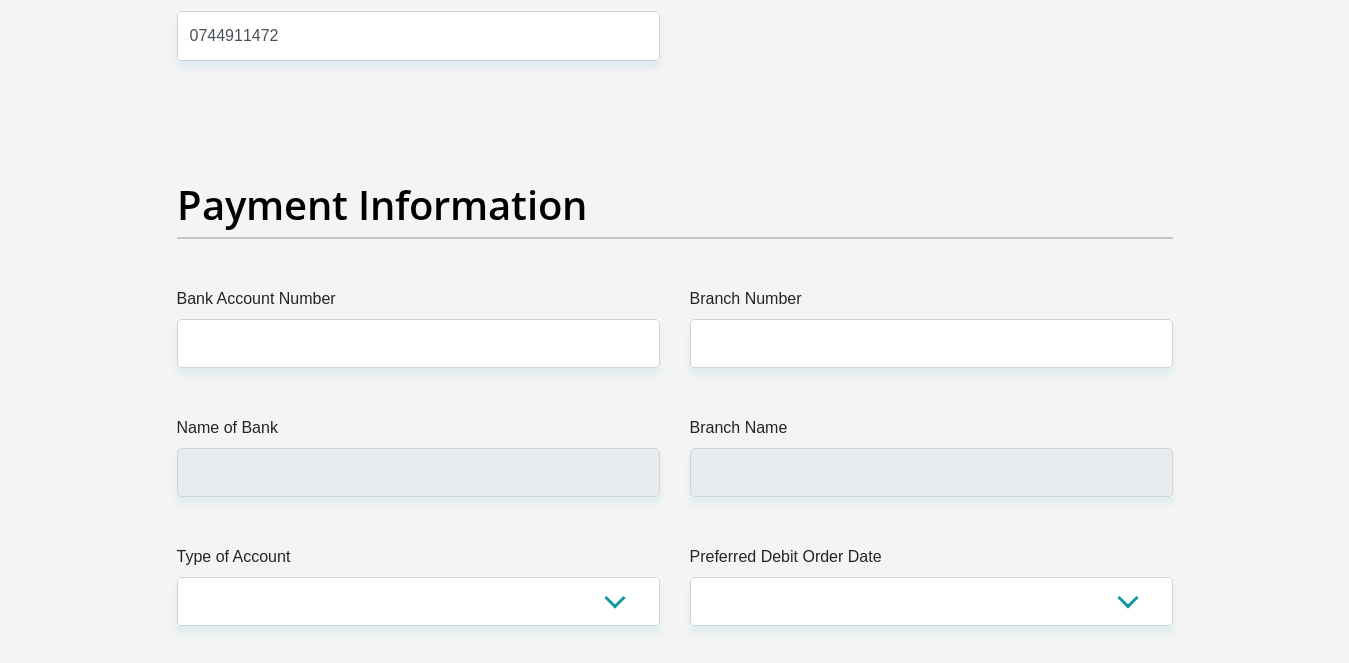 type on "100" 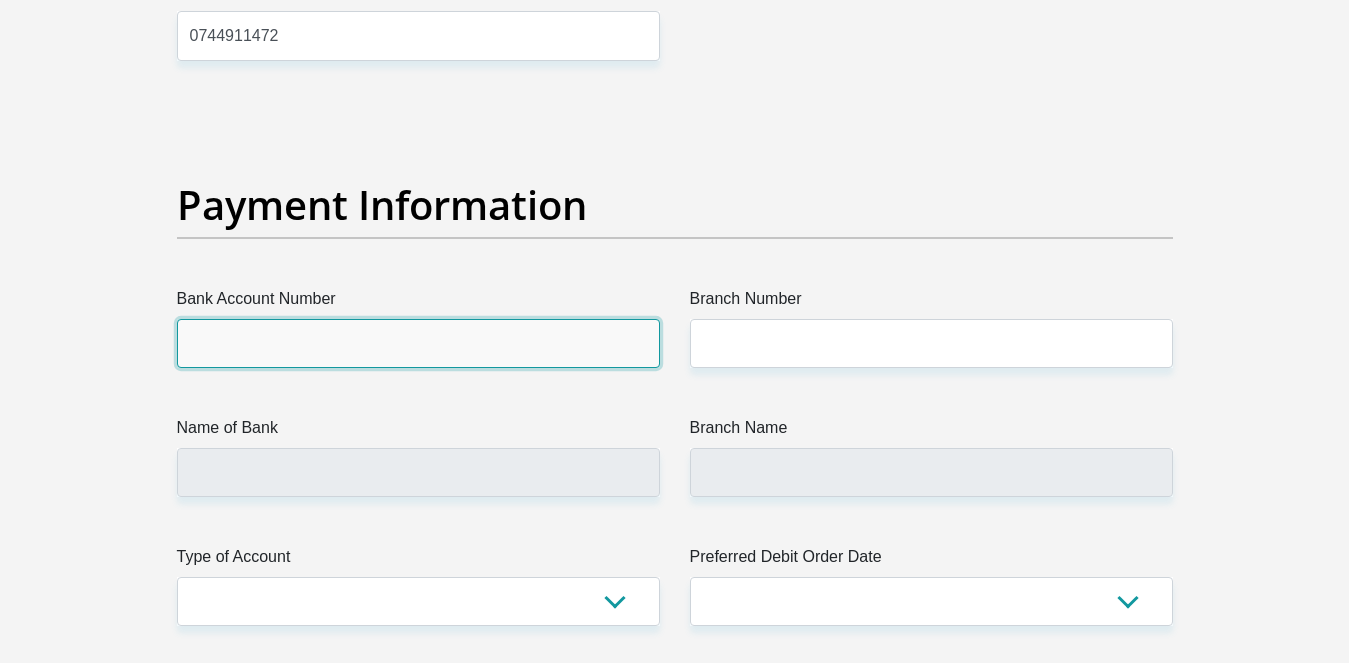 click on "Bank Account Number" at bounding box center [418, 343] 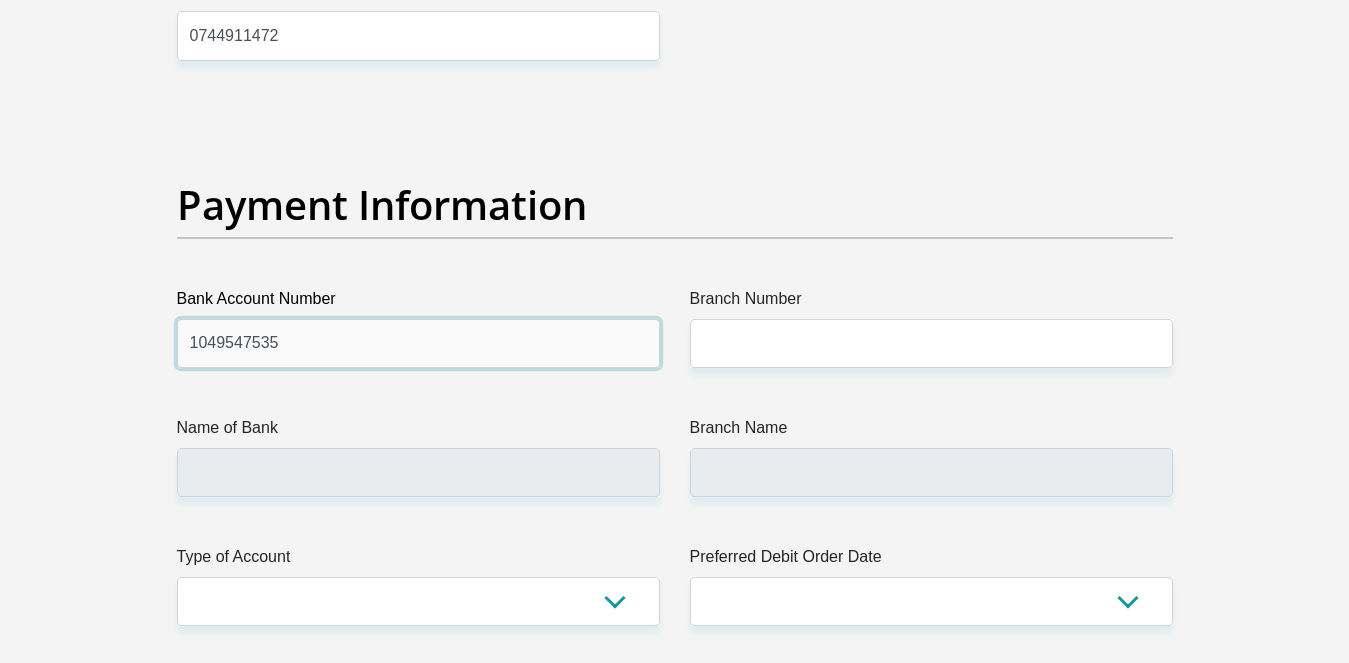 type on "1049547535" 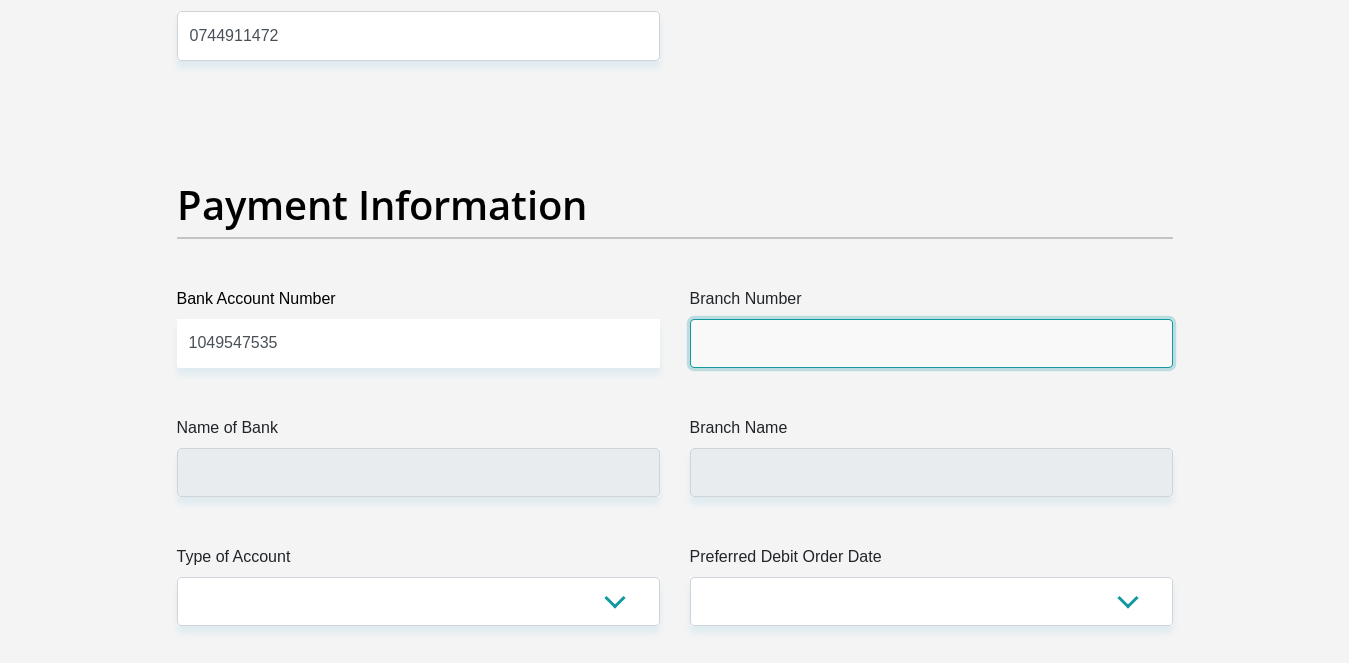 click on "Branch Number" at bounding box center [931, 343] 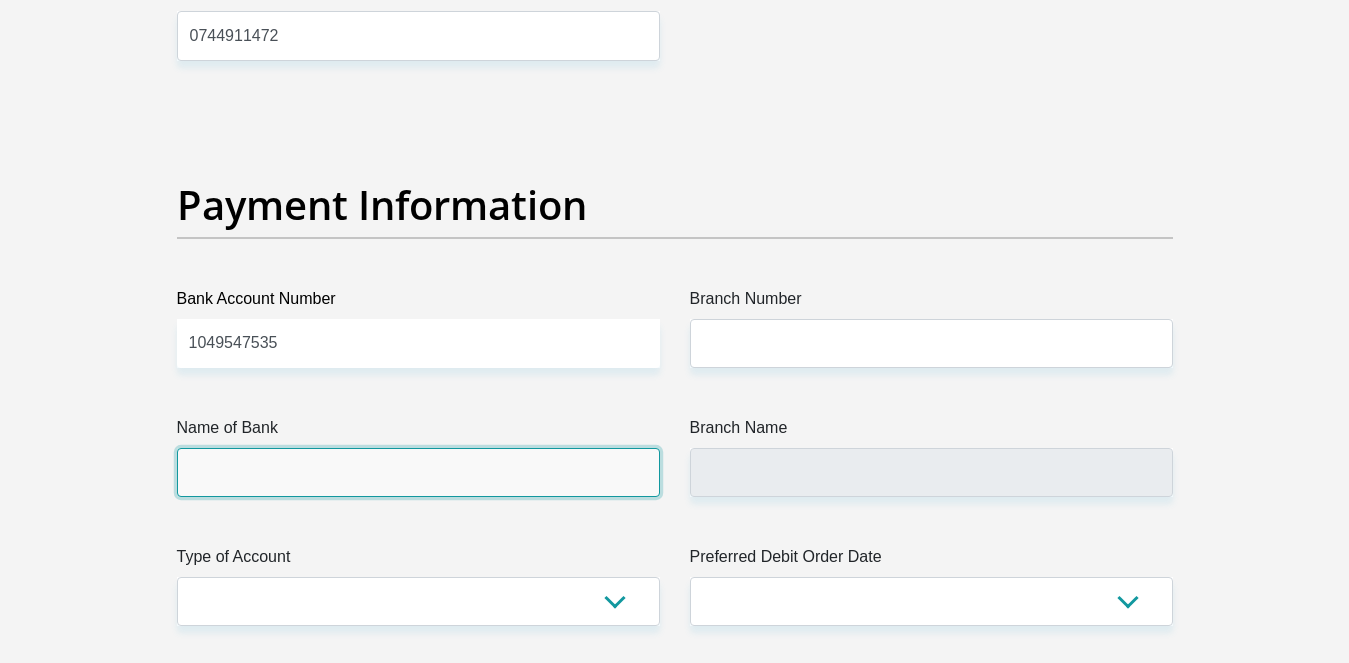 click on "Name of Bank" at bounding box center [418, 472] 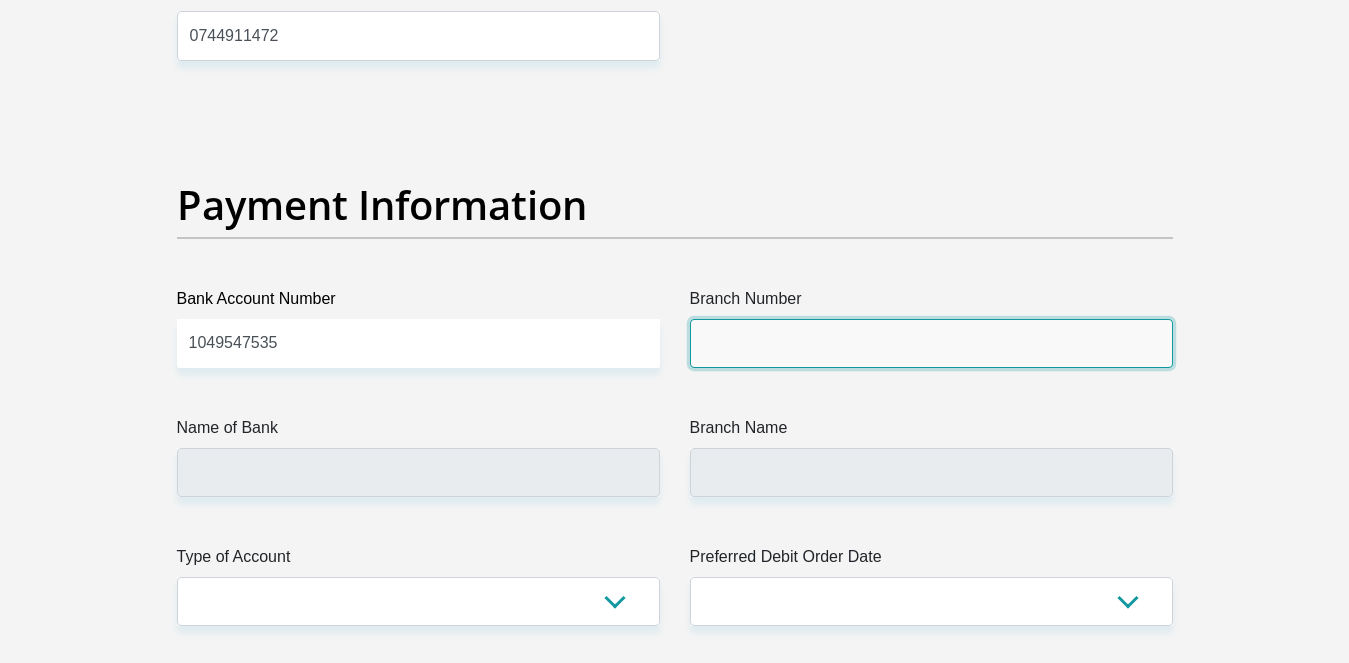 click on "Branch Number" at bounding box center (931, 343) 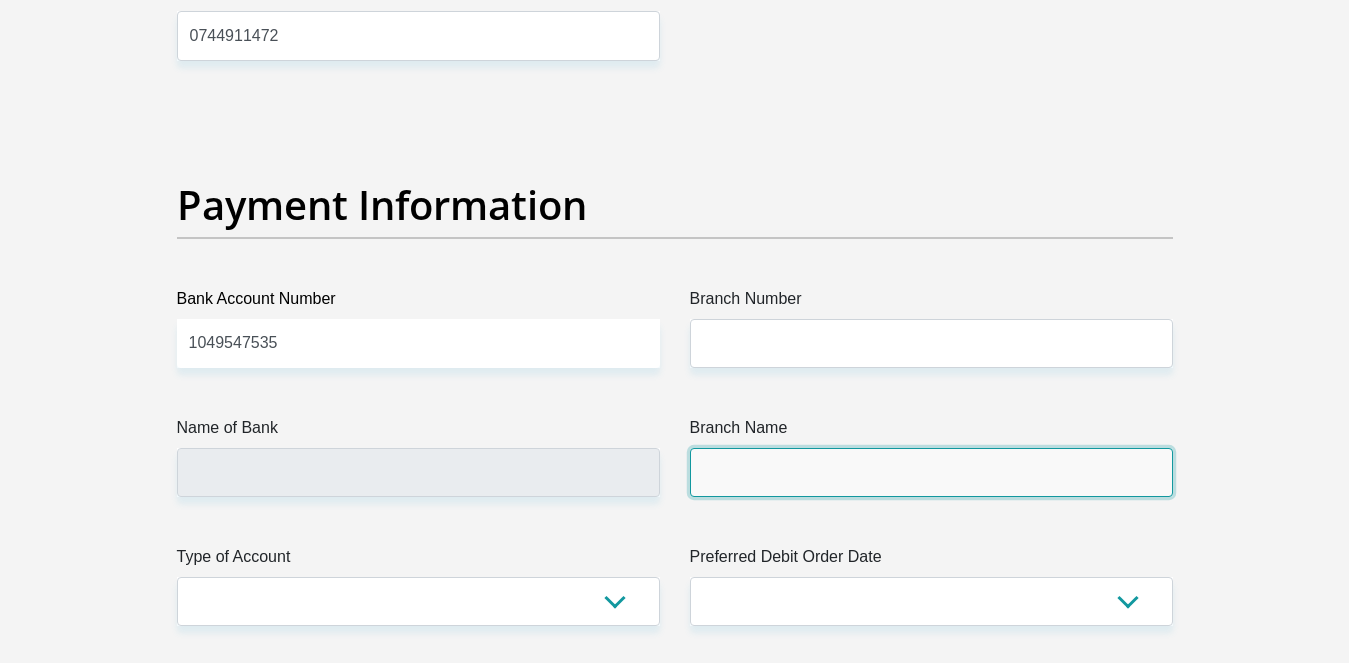 click on "Branch Name" at bounding box center [931, 472] 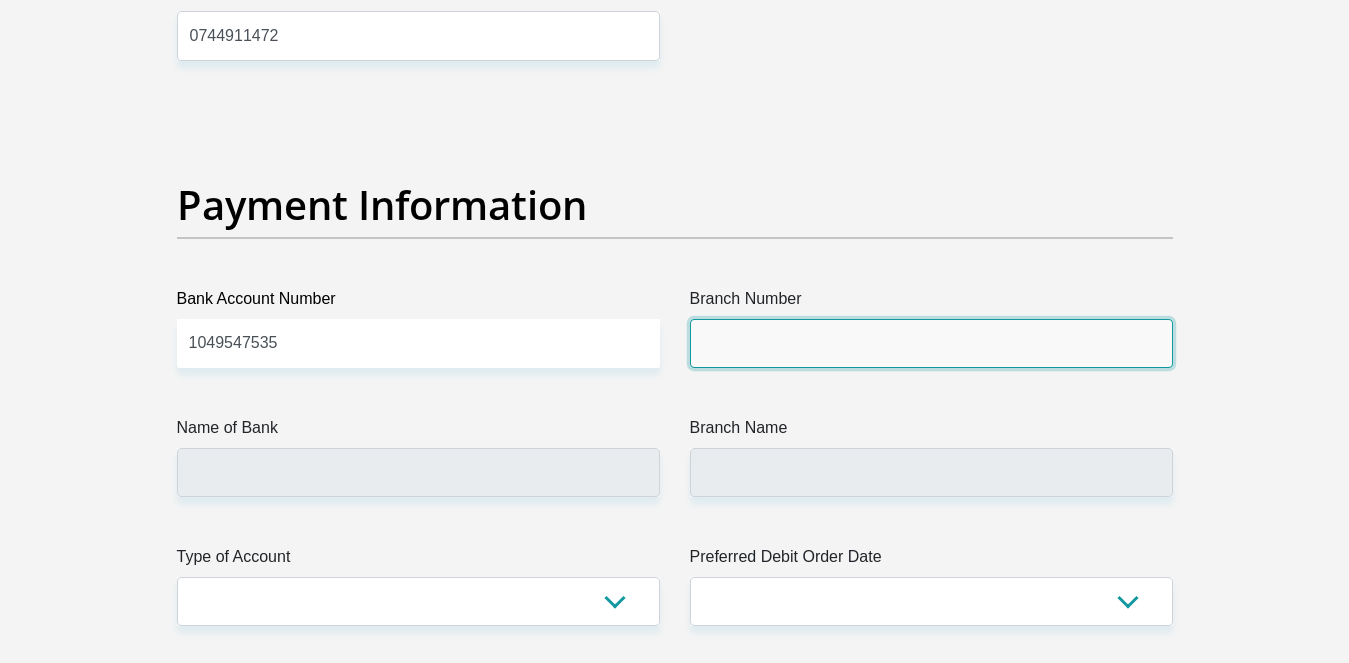 click on "Branch Number" at bounding box center (931, 343) 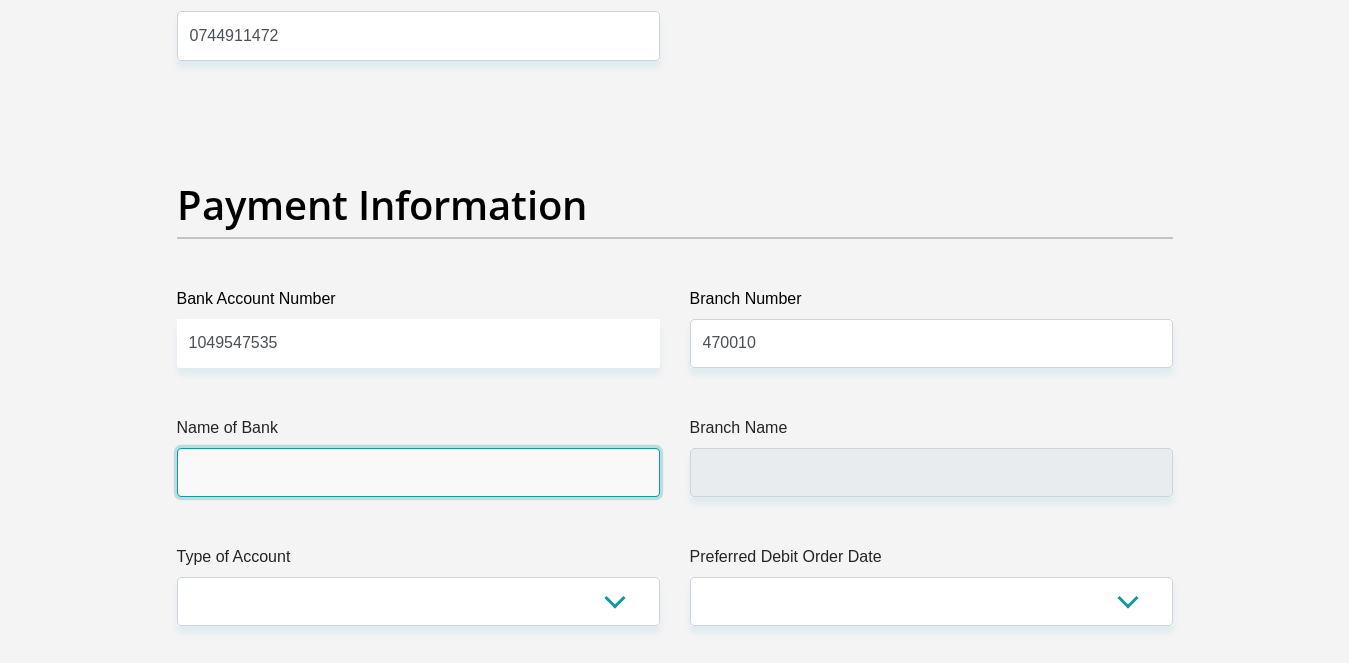 click on "Name of Bank" at bounding box center (418, 472) 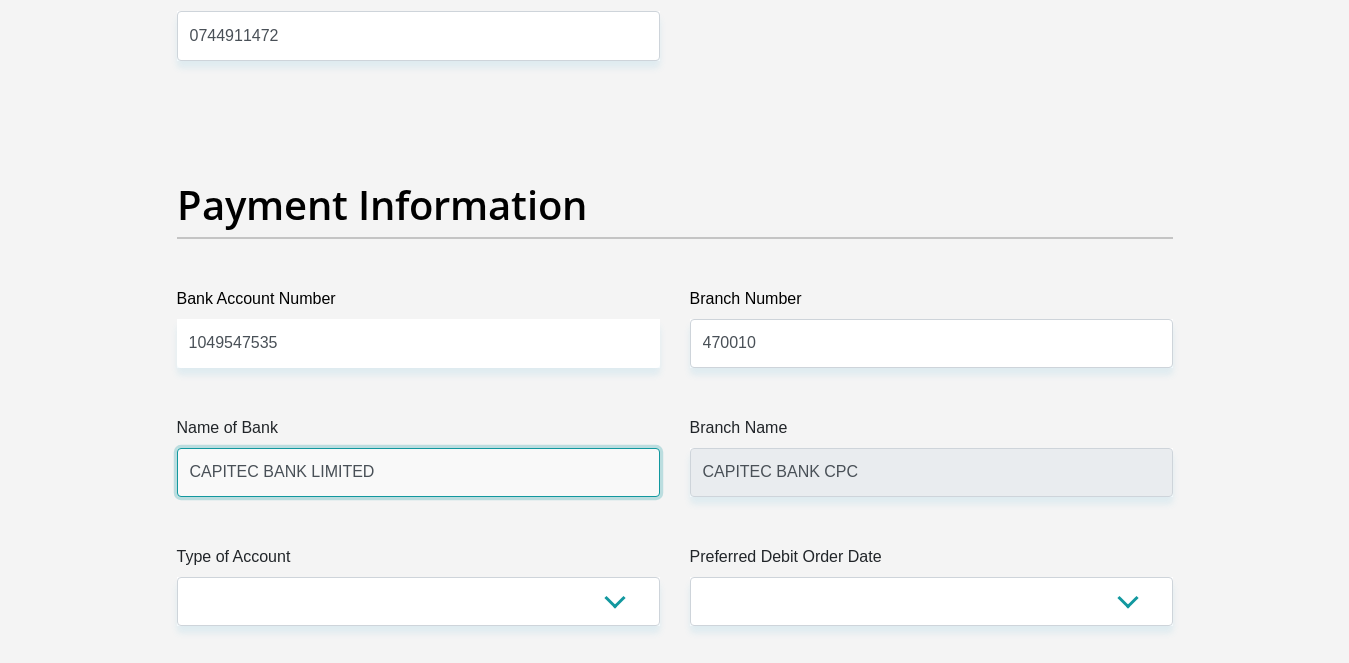 drag, startPoint x: 599, startPoint y: 466, endPoint x: 766, endPoint y: 346, distance: 205.6429 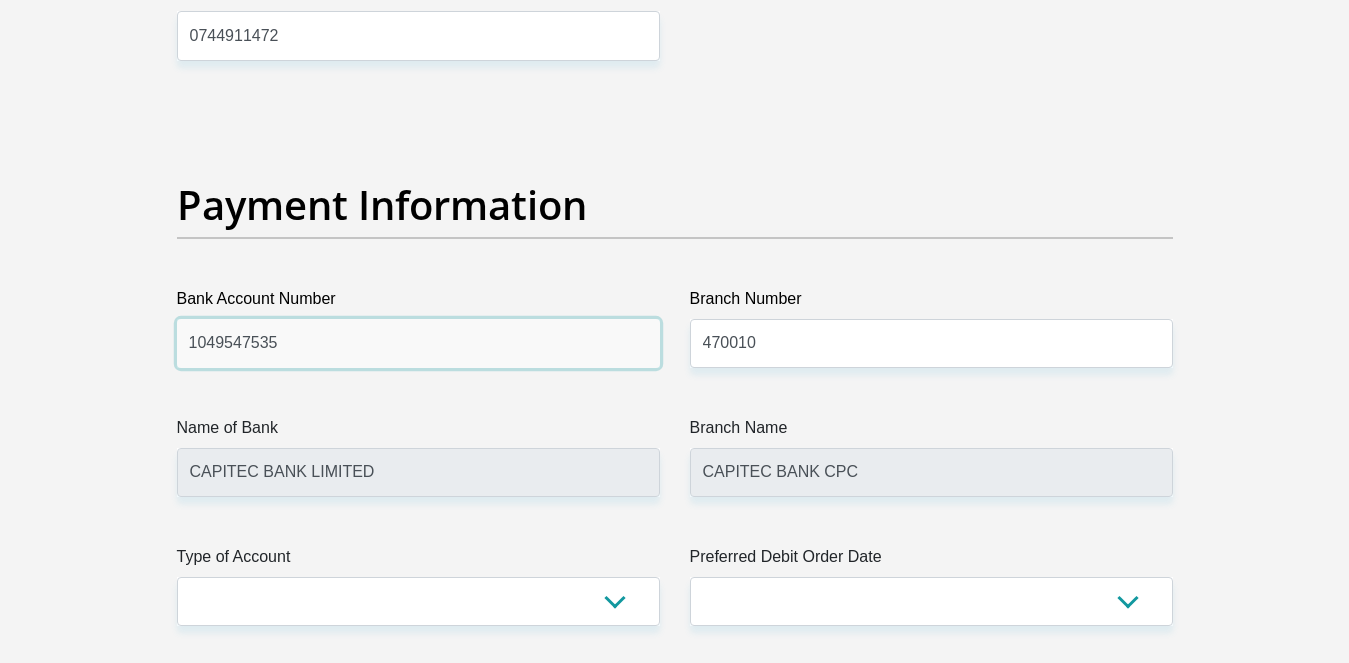 click on "1049547535" at bounding box center [418, 343] 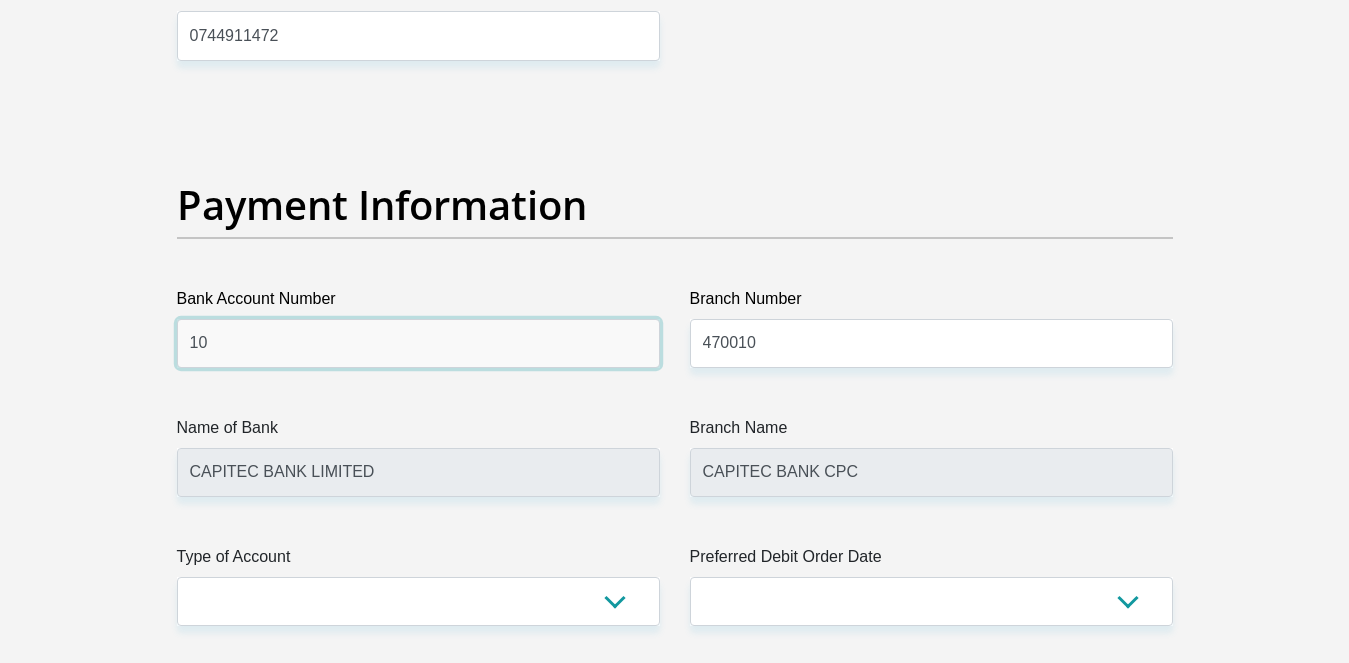 type on "1" 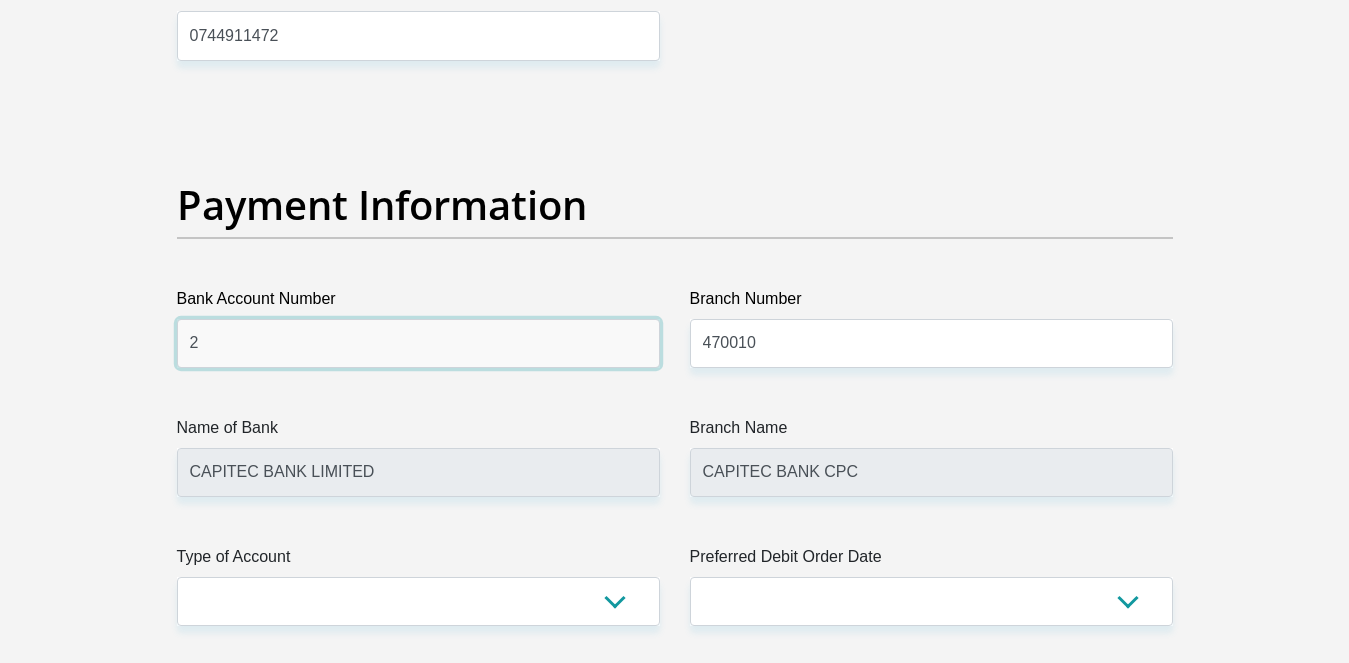type on "2008708000" 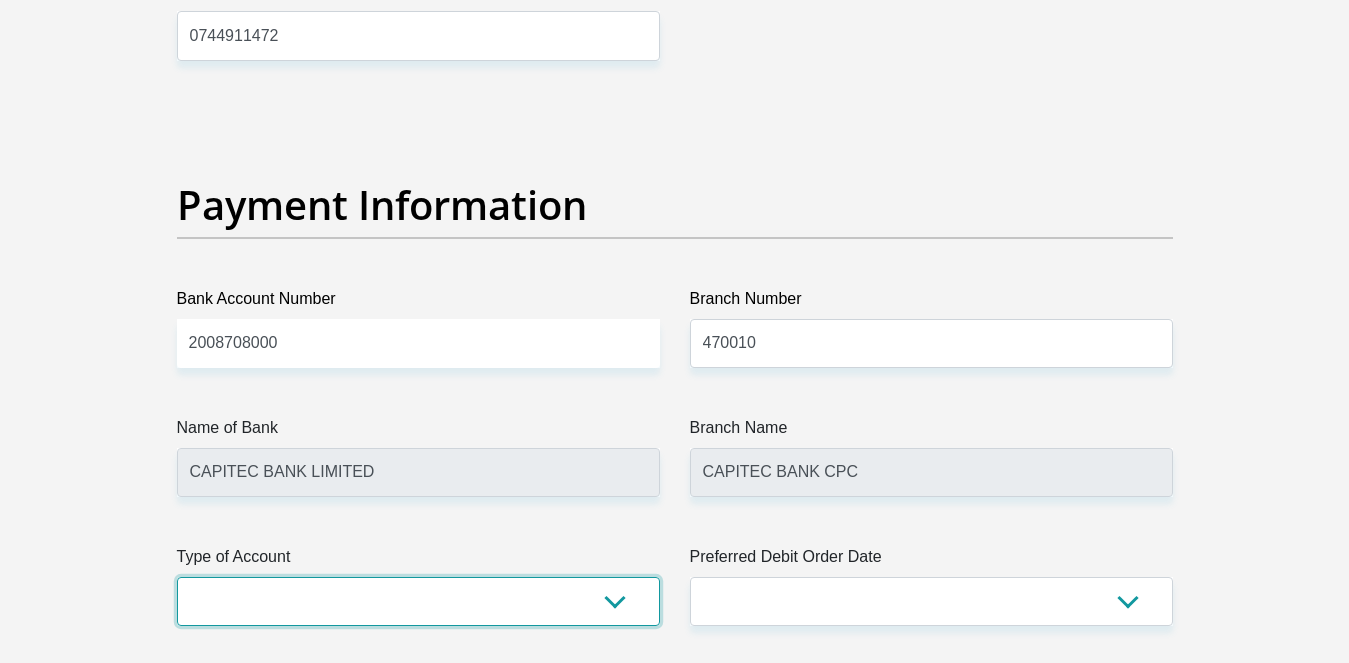 click on "Cheque
Savings" at bounding box center (418, 601) 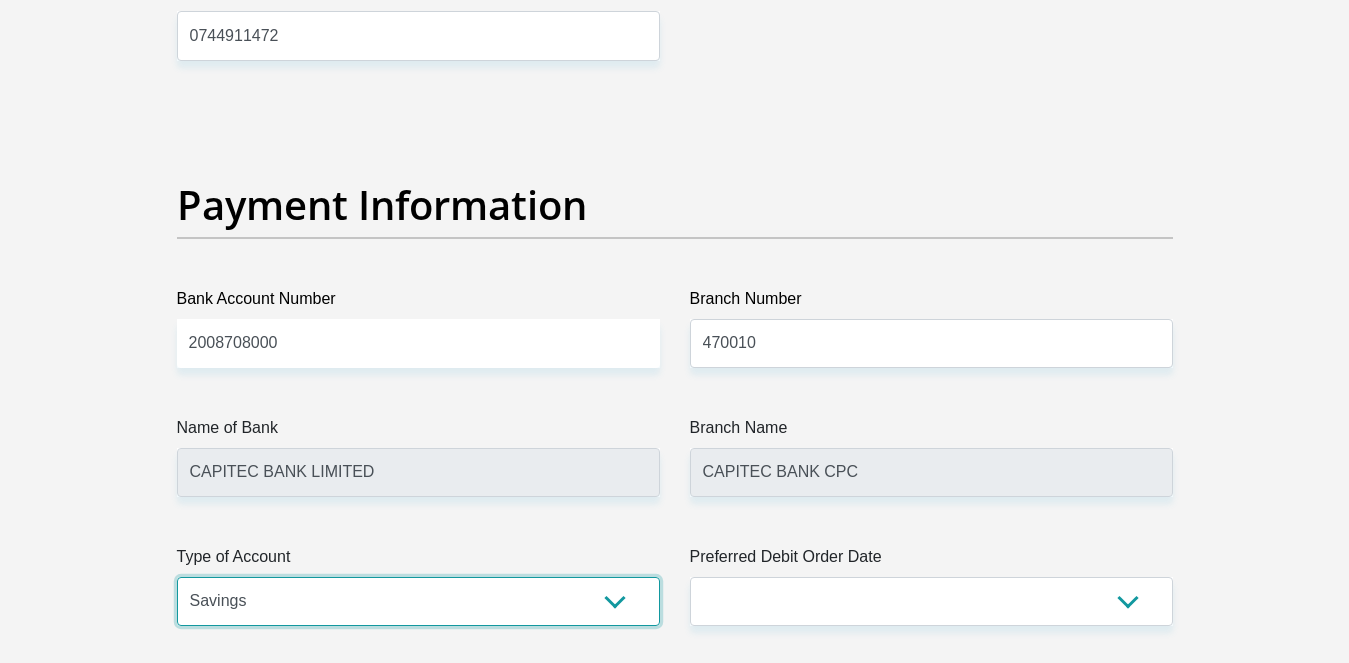 click on "Cheque
Savings" at bounding box center (418, 601) 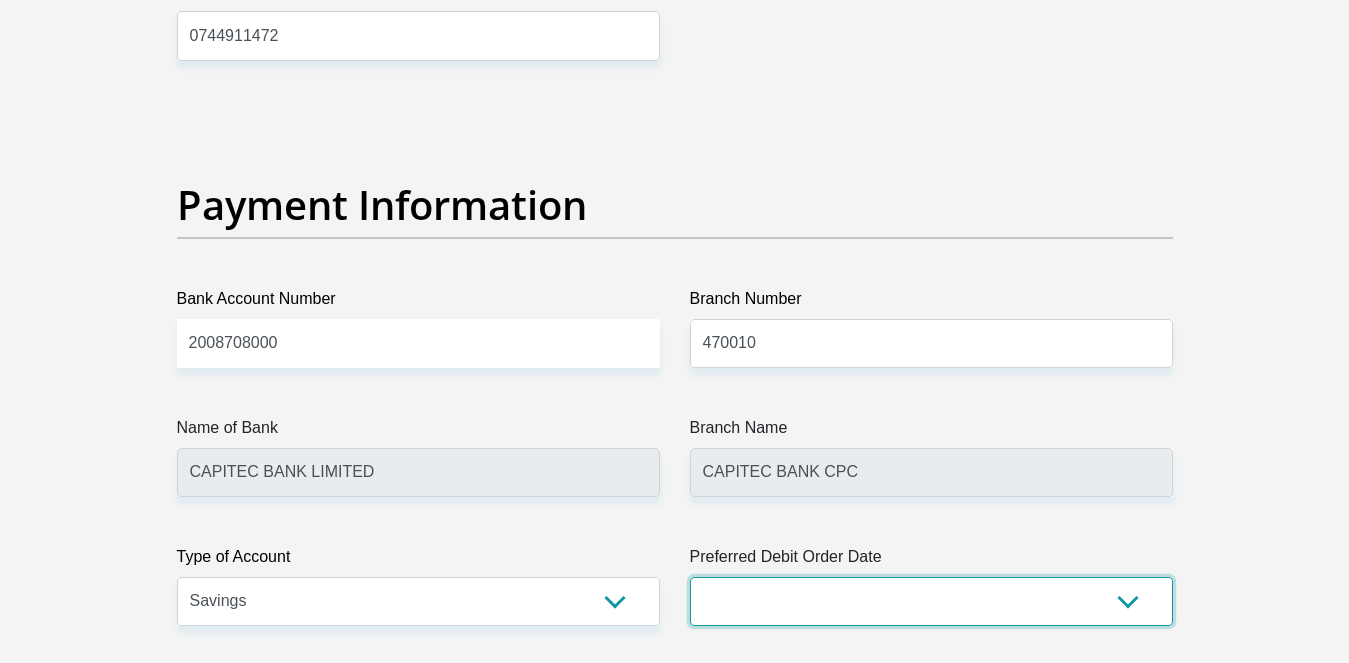 click on "1st
2nd
3rd
4th
5th
7th
18th
19th
20th
21st
22nd
23rd
24th
25th
26th
27th
28th
29th
30th" at bounding box center (931, 601) 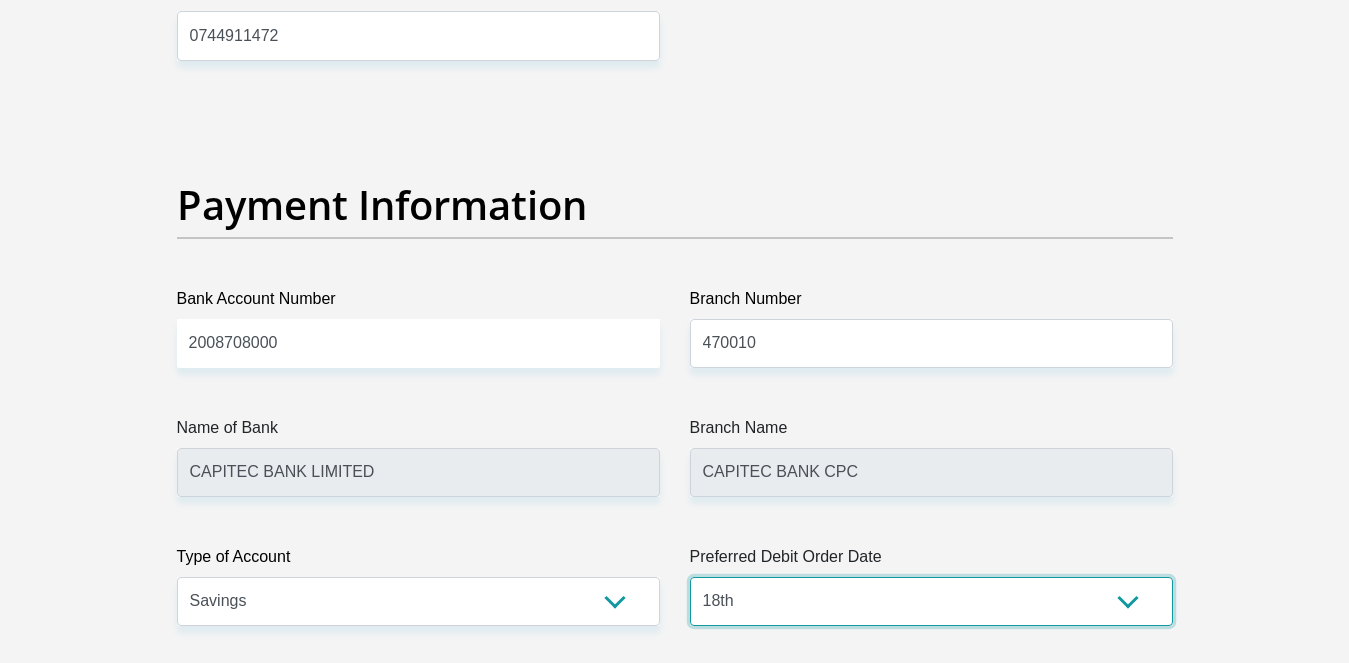 click on "1st
2nd
3rd
4th
5th
7th
18th
19th
20th
21st
22nd
23rd
24th
25th
26th
27th
28th
29th
30th" at bounding box center [931, 601] 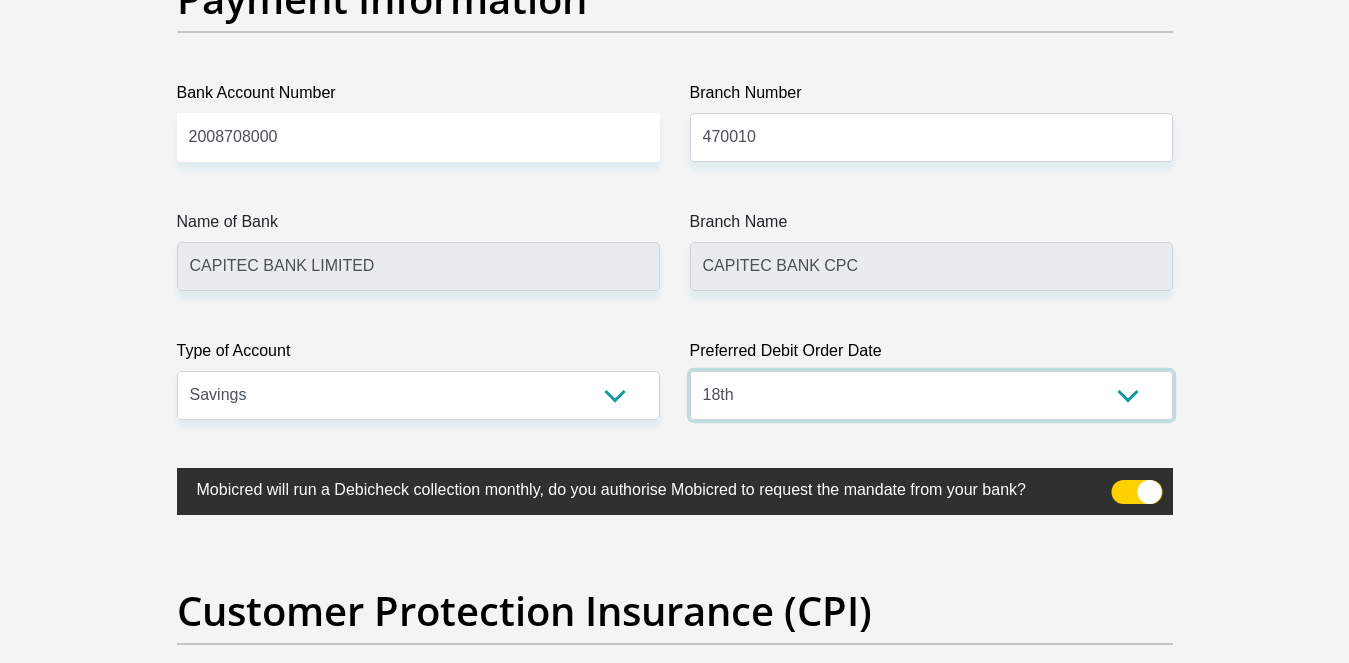 scroll, scrollTop: 4858, scrollLeft: 0, axis: vertical 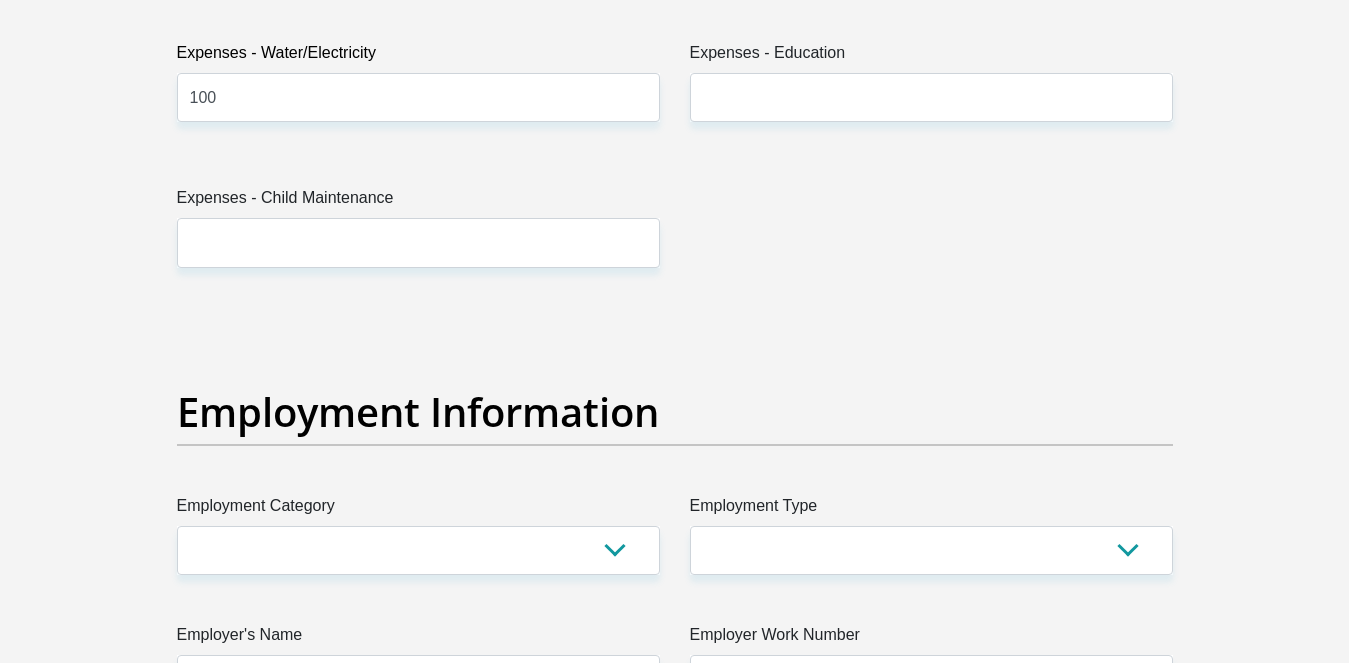 drag, startPoint x: 1301, startPoint y: 333, endPoint x: 1357, endPoint y: 333, distance: 56 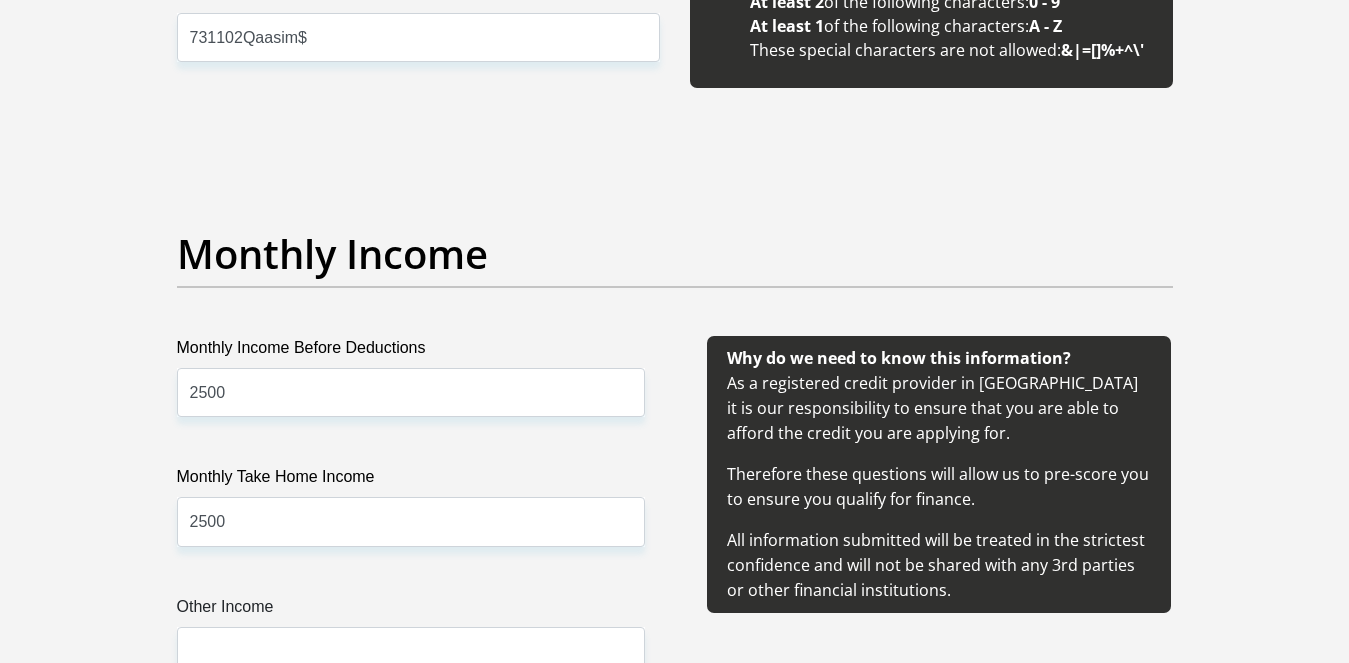 scroll, scrollTop: 1574, scrollLeft: 0, axis: vertical 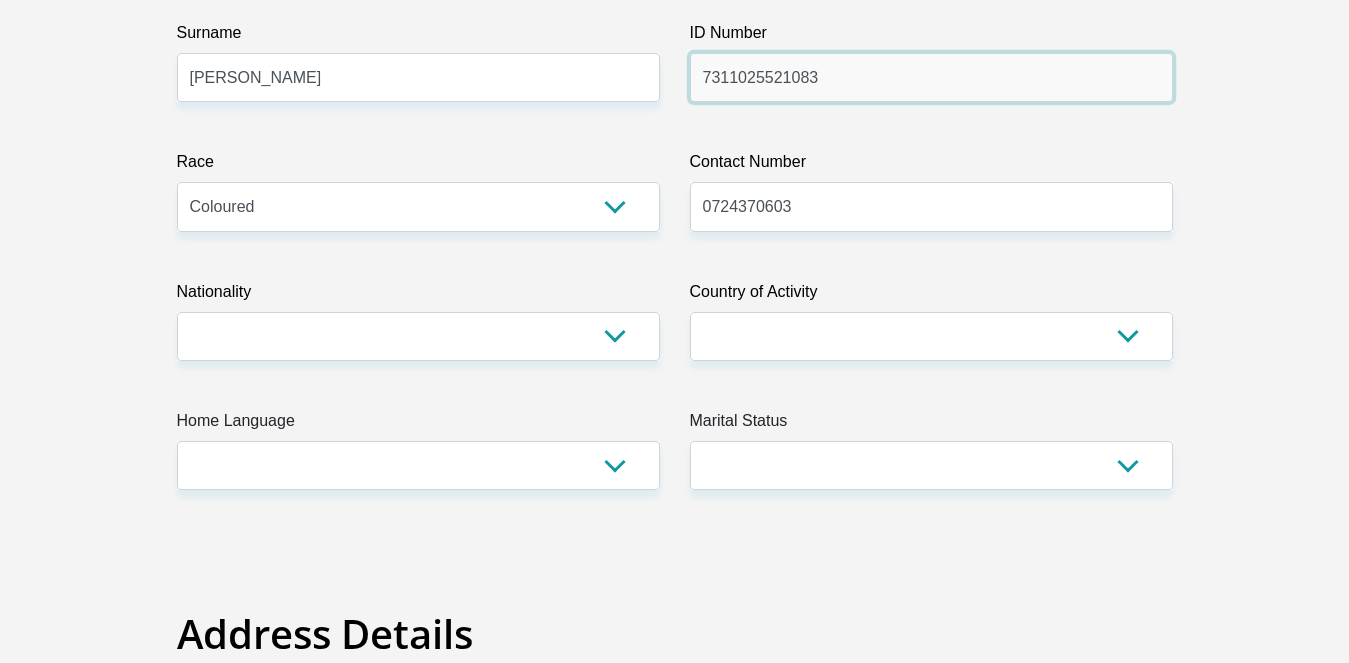 click on "7311025521083" at bounding box center [931, 77] 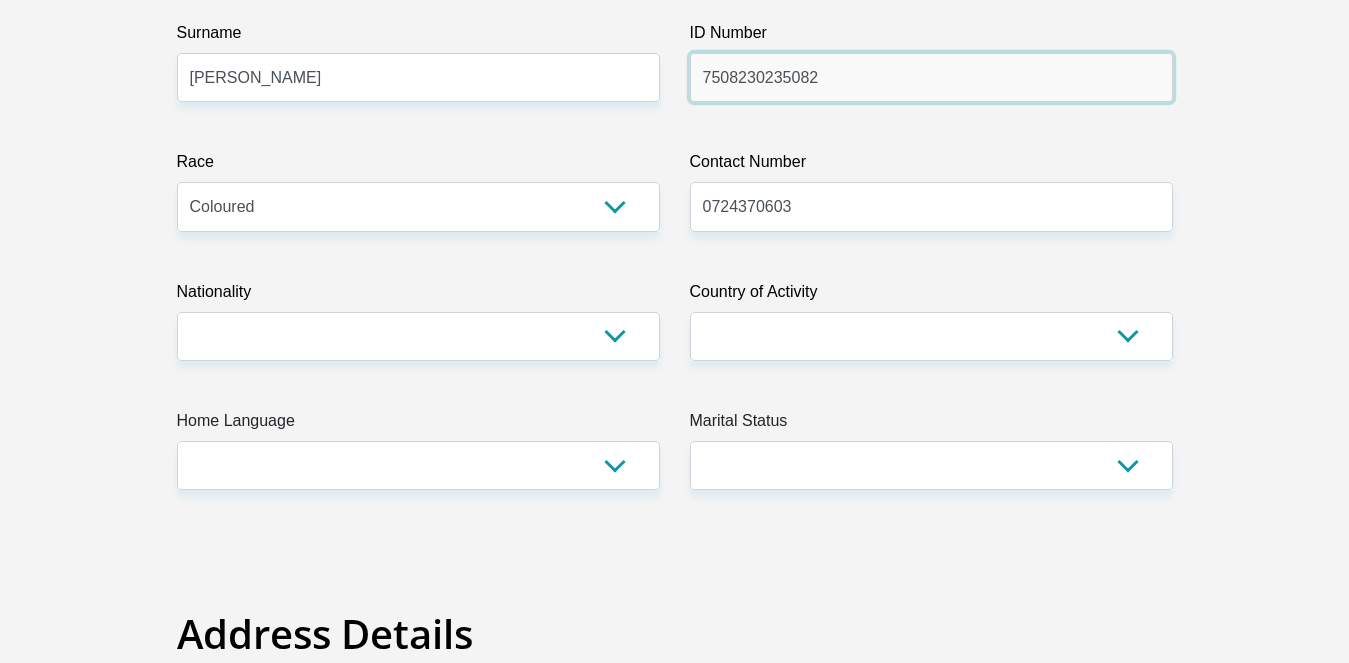 scroll, scrollTop: 0, scrollLeft: 0, axis: both 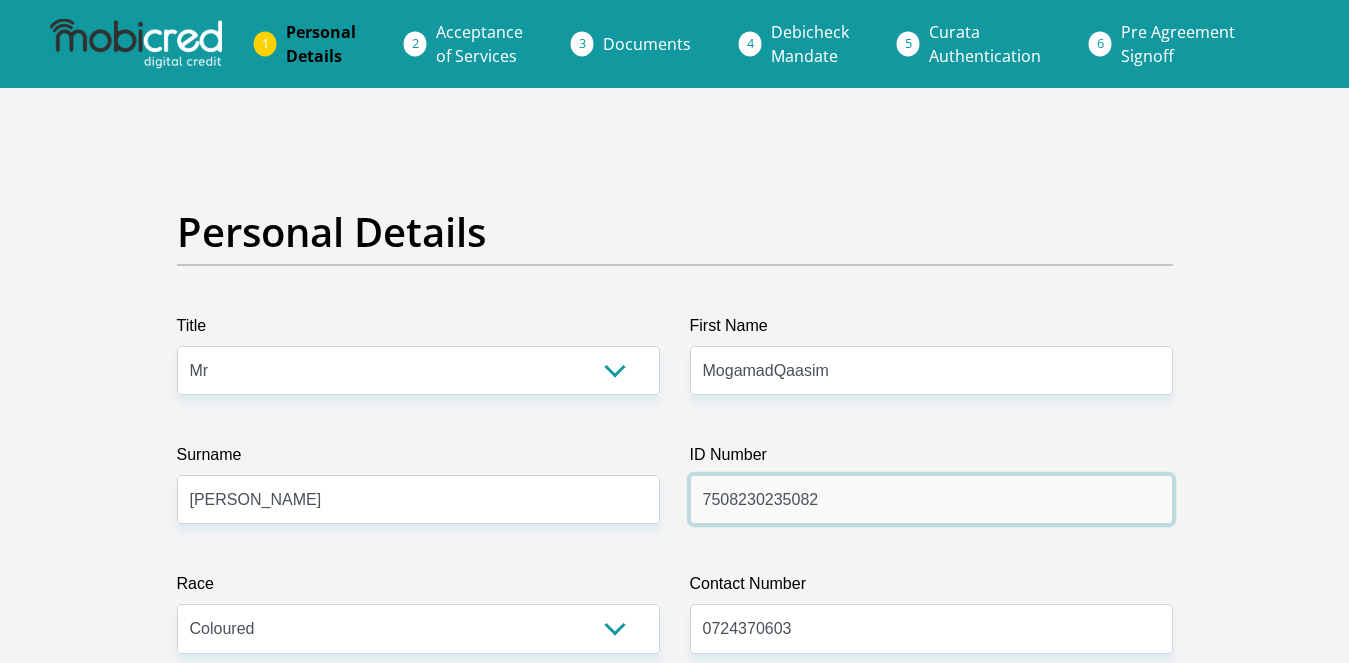 type on "7508230235082" 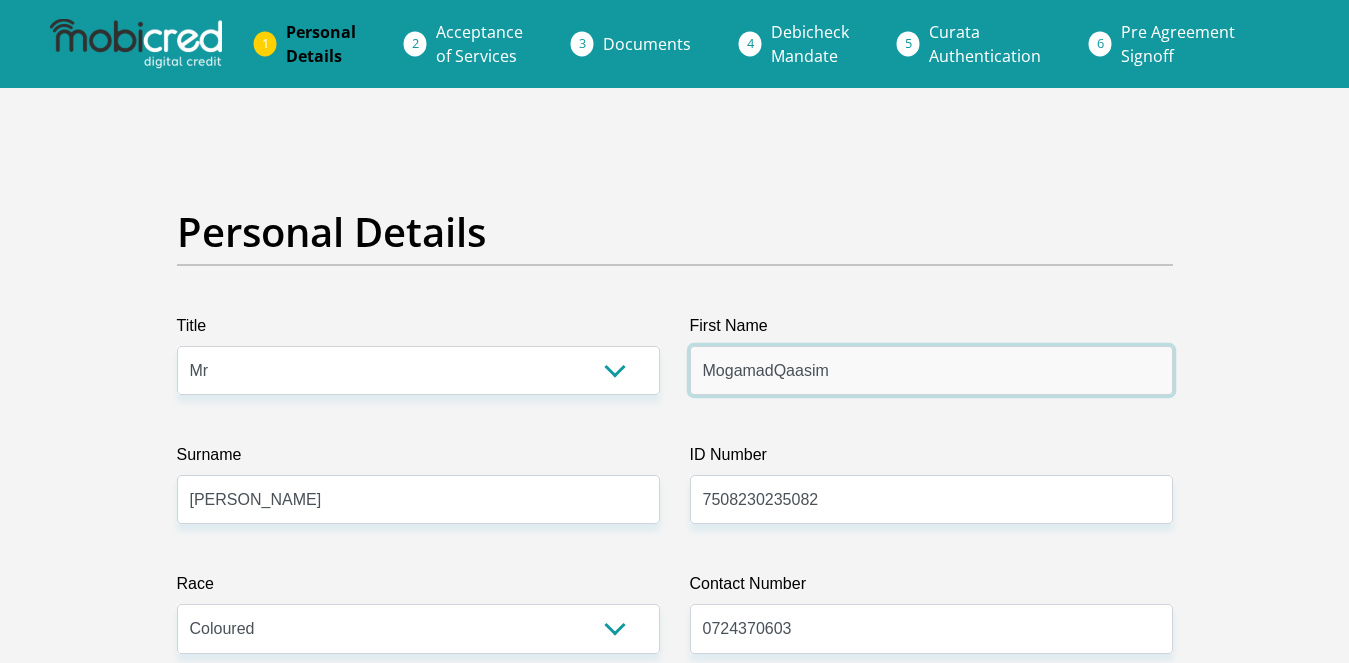 click on "MogamadQaasim" at bounding box center (931, 370) 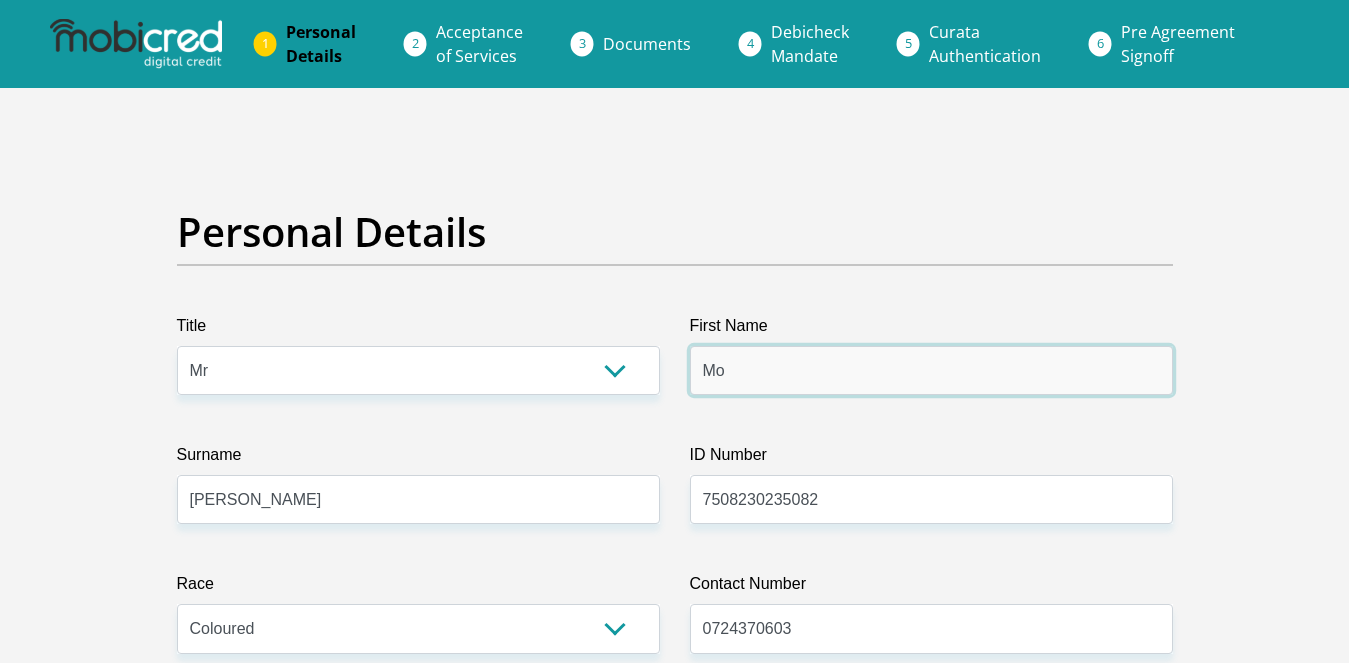 type on "M" 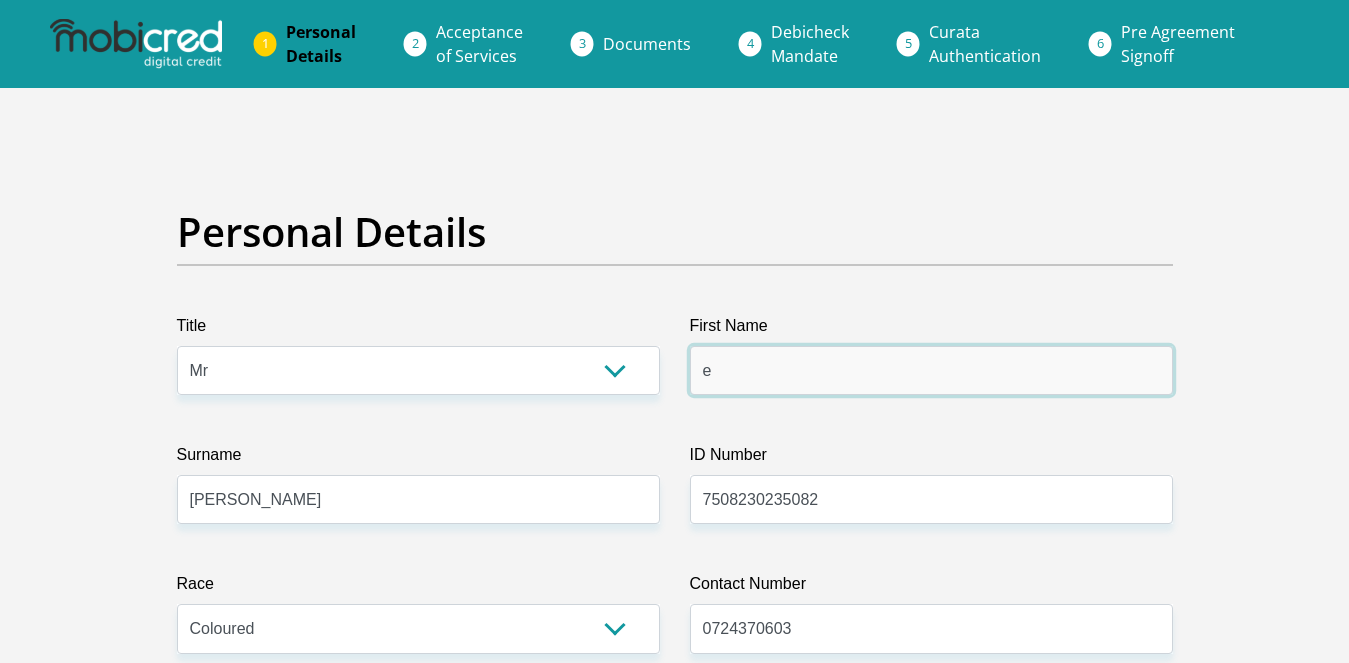 type on "Elmarie" 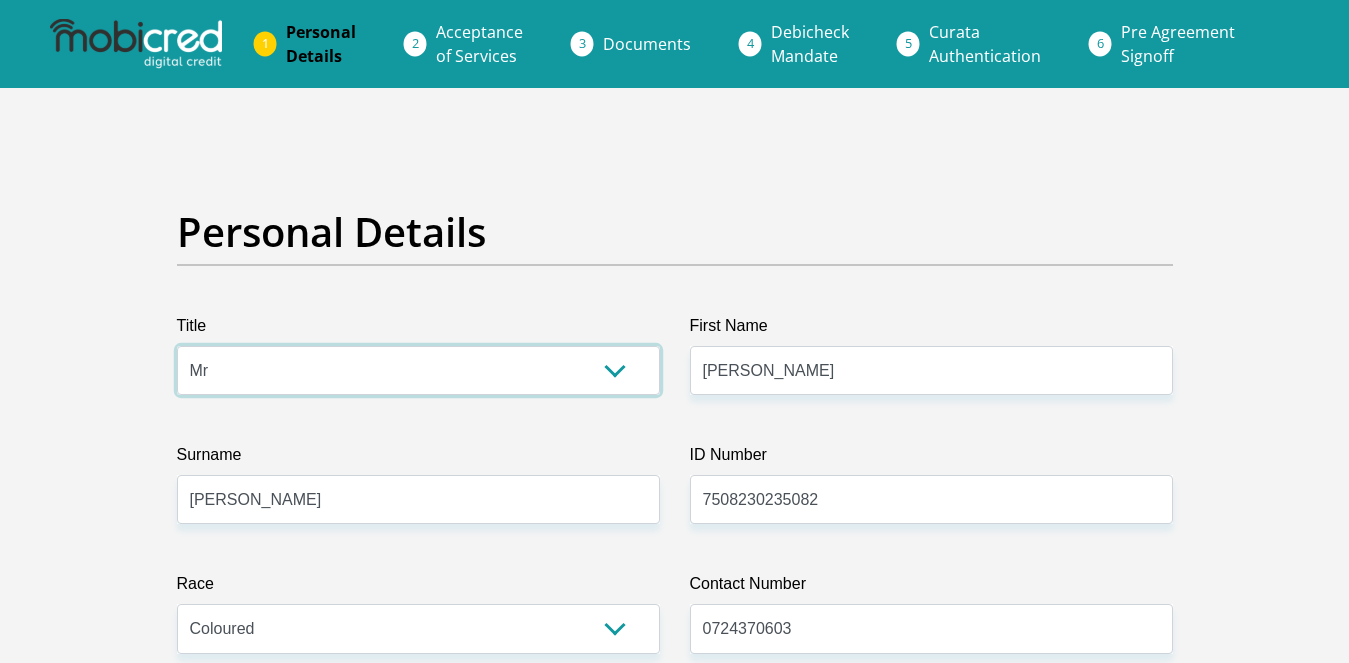 click on "Mr
Ms
Mrs
Dr
Other" at bounding box center (418, 370) 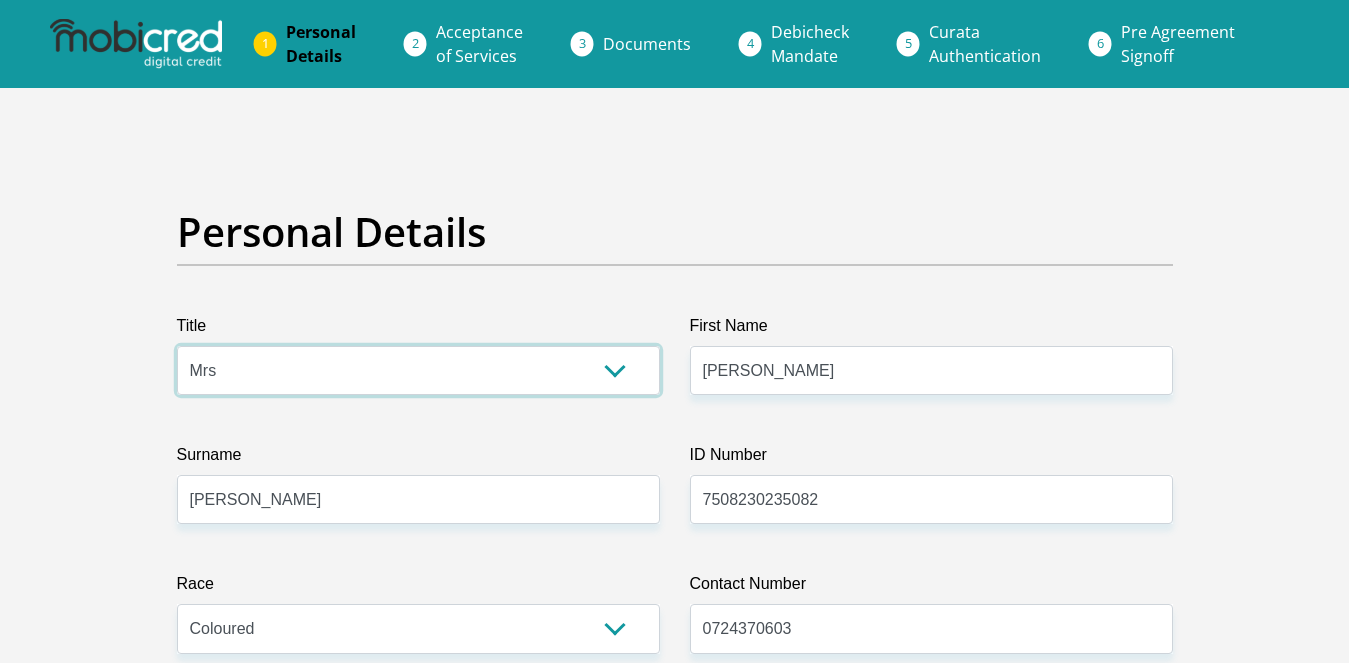 click on "Mr
Ms
Mrs
Dr
Other" at bounding box center [418, 370] 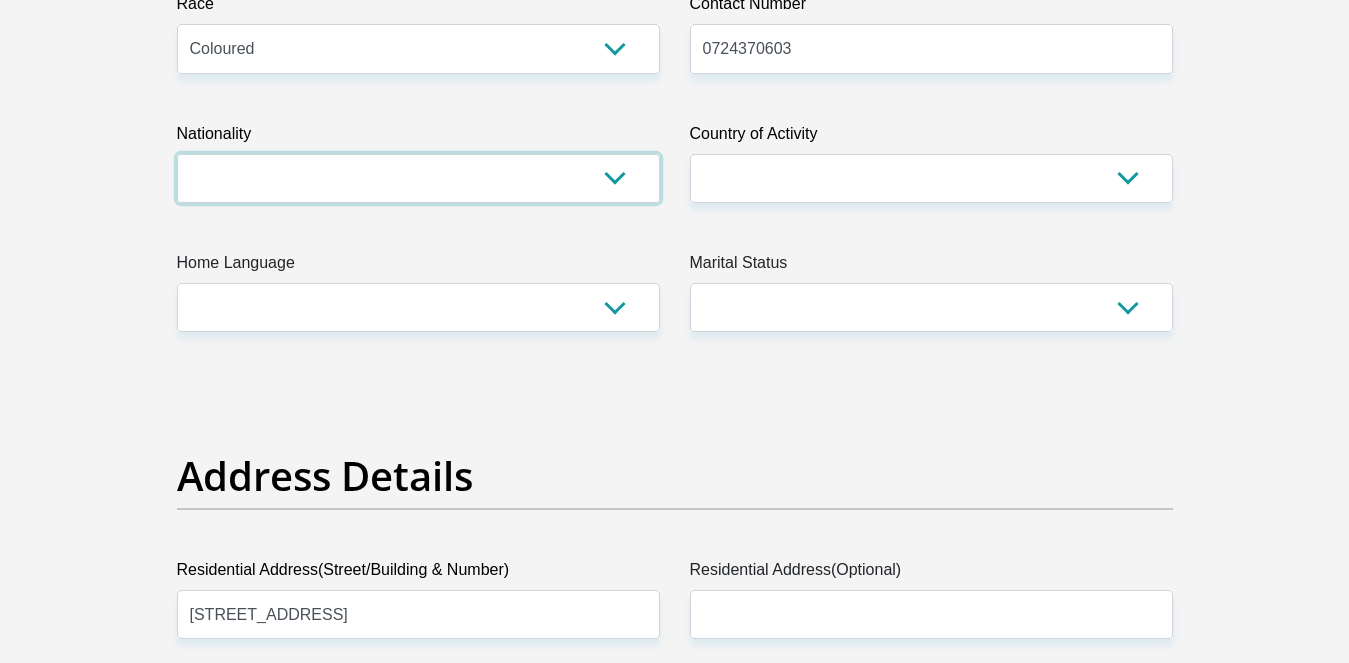 click on "South Africa
Afghanistan
Aland Islands
Albania
Algeria
America Samoa
American Virgin Islands
Andorra
Angola
Anguilla
Antarctica
Antigua and Barbuda
Argentina
Armenia
Aruba
Ascension Island
Australia
Austria
Azerbaijan
Bahamas
Bahrain
Bangladesh
Barbados
Chad" at bounding box center (418, 178) 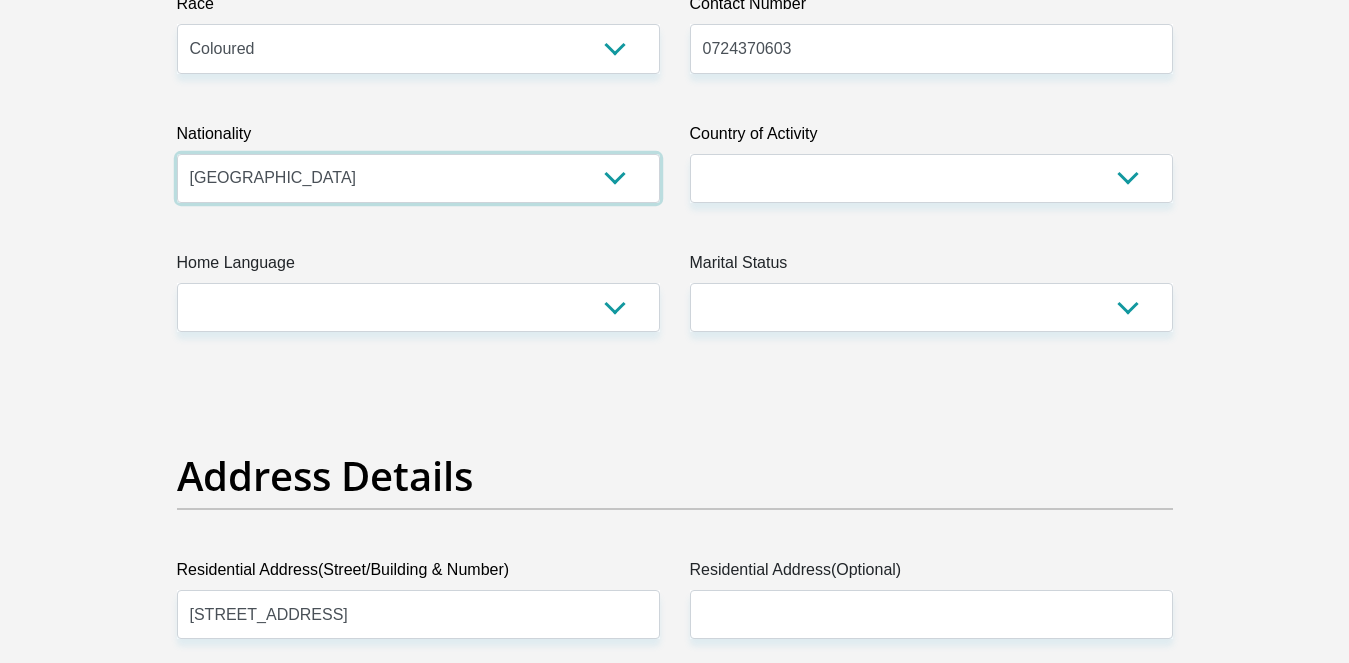 click on "South Africa
Afghanistan
Aland Islands
Albania
Algeria
America Samoa
American Virgin Islands
Andorra
Angola
Anguilla
Antarctica
Antigua and Barbuda
Argentina
Armenia
Aruba
Ascension Island
Australia
Austria
Azerbaijan
Bahamas
Bahrain
Bangladesh
Barbados
Chad" at bounding box center [418, 178] 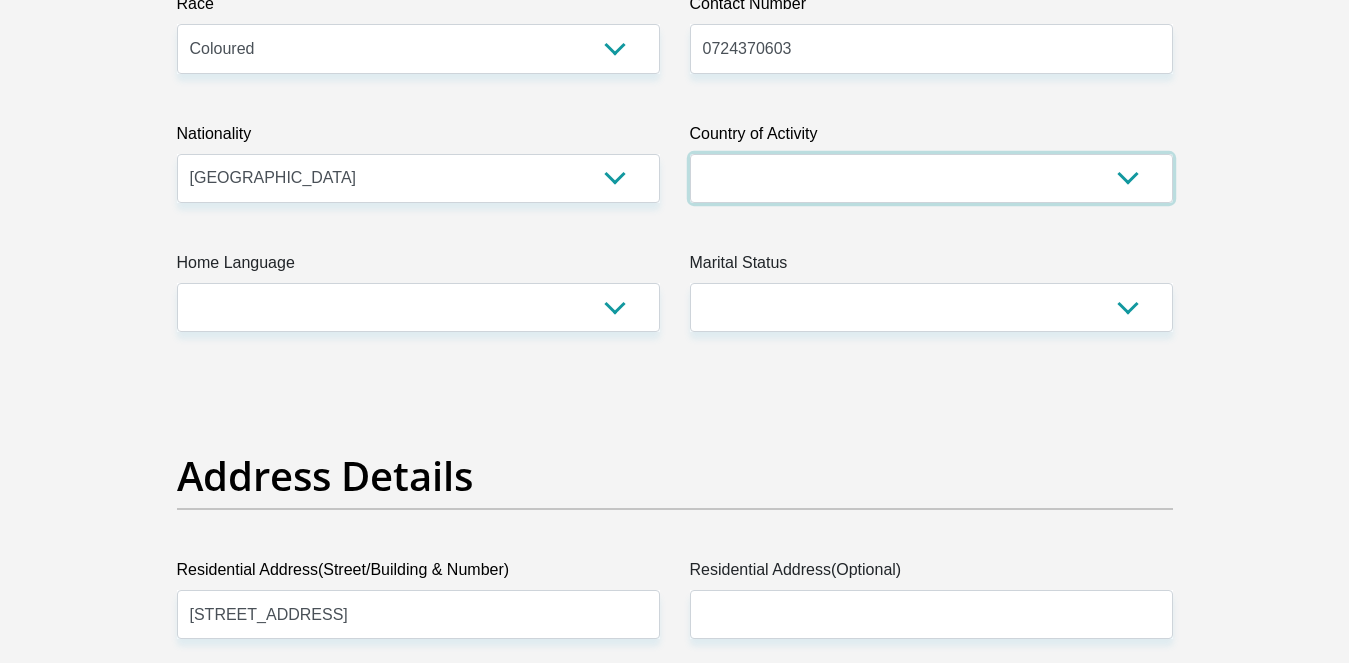 click on "South Africa
Afghanistan
Aland Islands
Albania
Algeria
America Samoa
American Virgin Islands
Andorra
Angola
Anguilla
Antarctica
Antigua and Barbuda
Argentina
Armenia
Aruba
Ascension Island
Australia
Austria
Azerbaijan
Chad" at bounding box center [931, 178] 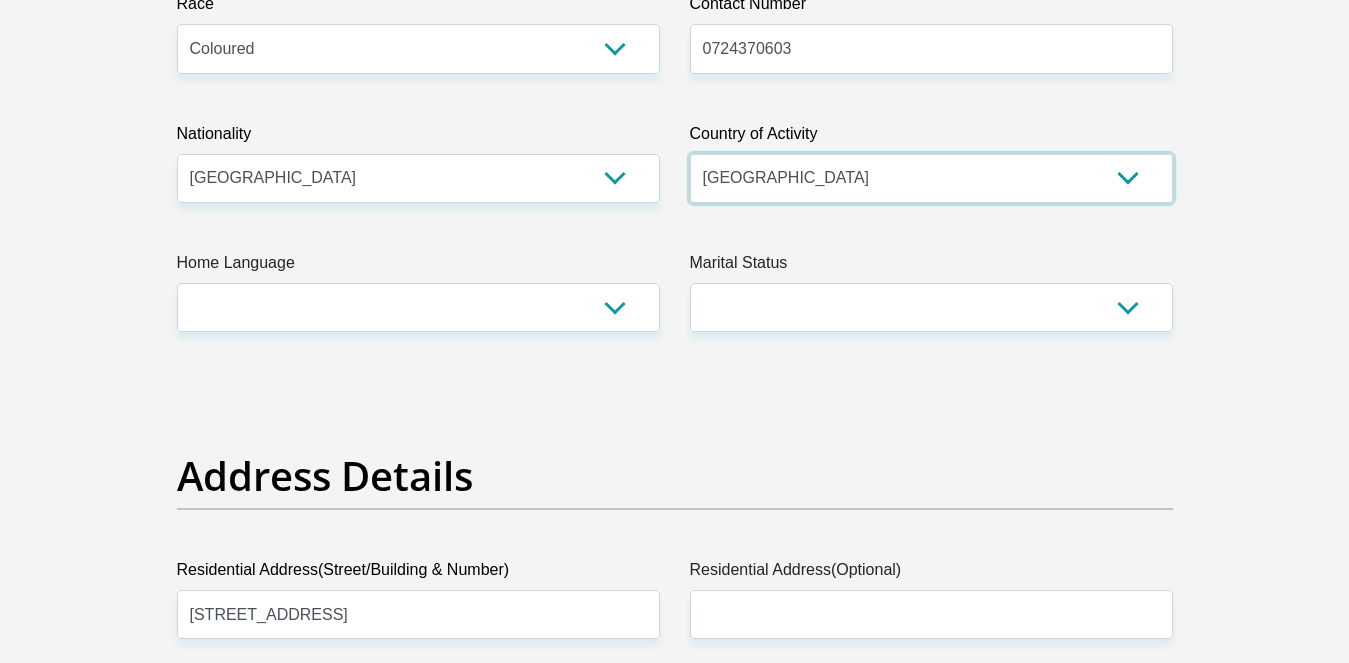 click on "South Africa
Afghanistan
Aland Islands
Albania
Algeria
America Samoa
American Virgin Islands
Andorra
Angola
Anguilla
Antarctica
Antigua and Barbuda
Argentina
Armenia
Aruba
Ascension Island
Australia
Austria
Azerbaijan
Chad" at bounding box center (931, 178) 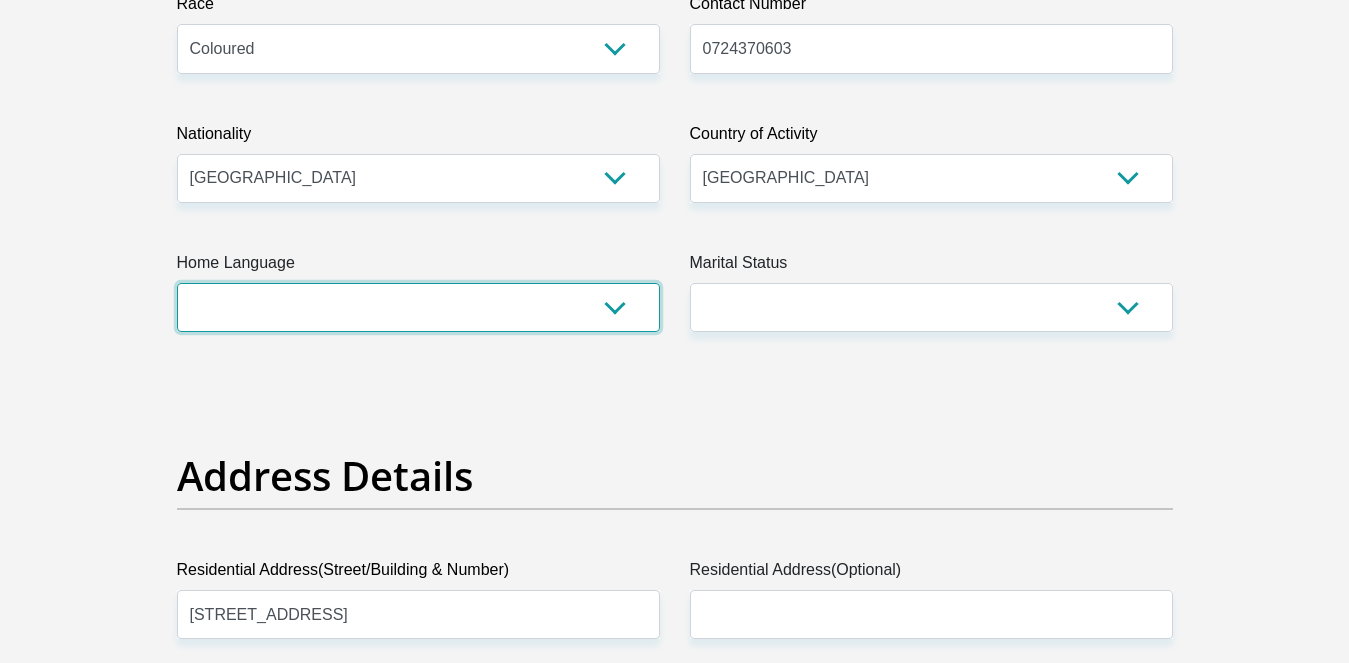 click on "Afrikaans
English
Sepedi
South Ndebele
Southern Sotho
Swati
Tsonga
Tswana
Venda
Xhosa
Zulu
Other" at bounding box center [418, 307] 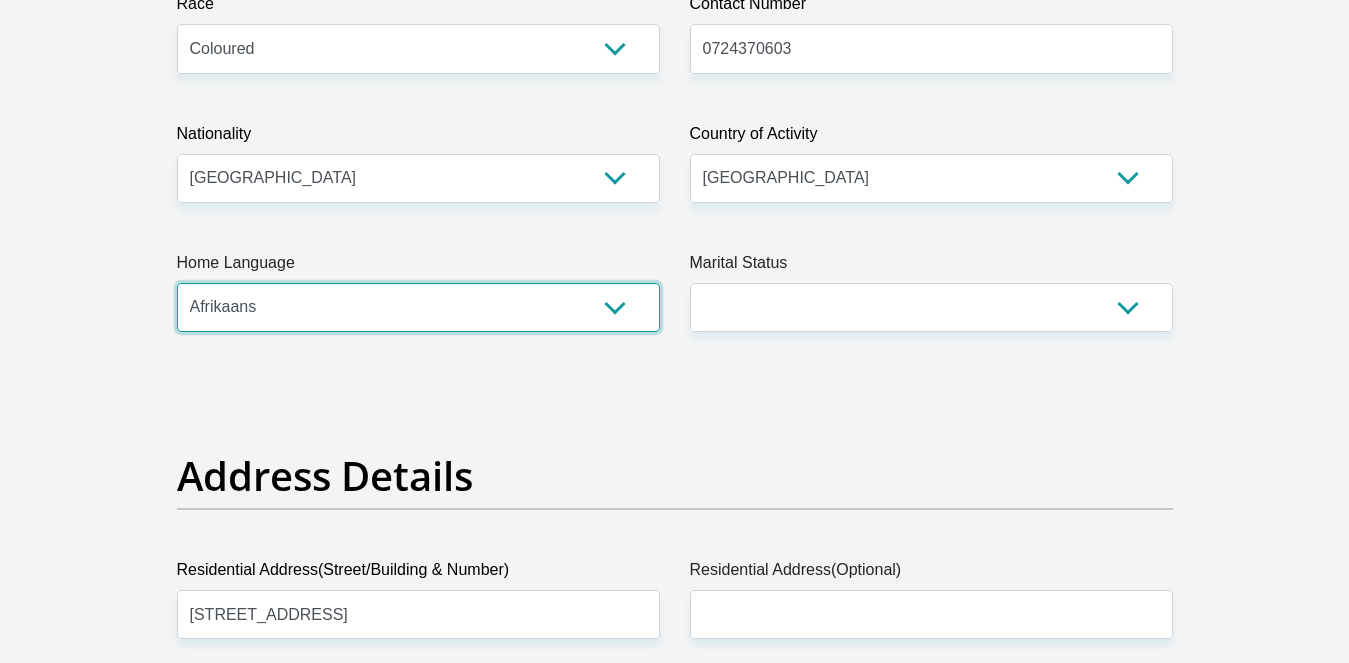 click on "Afrikaans
English
Sepedi
South Ndebele
Southern Sotho
Swati
Tsonga
Tswana
Venda
Xhosa
Zulu
Other" at bounding box center (418, 307) 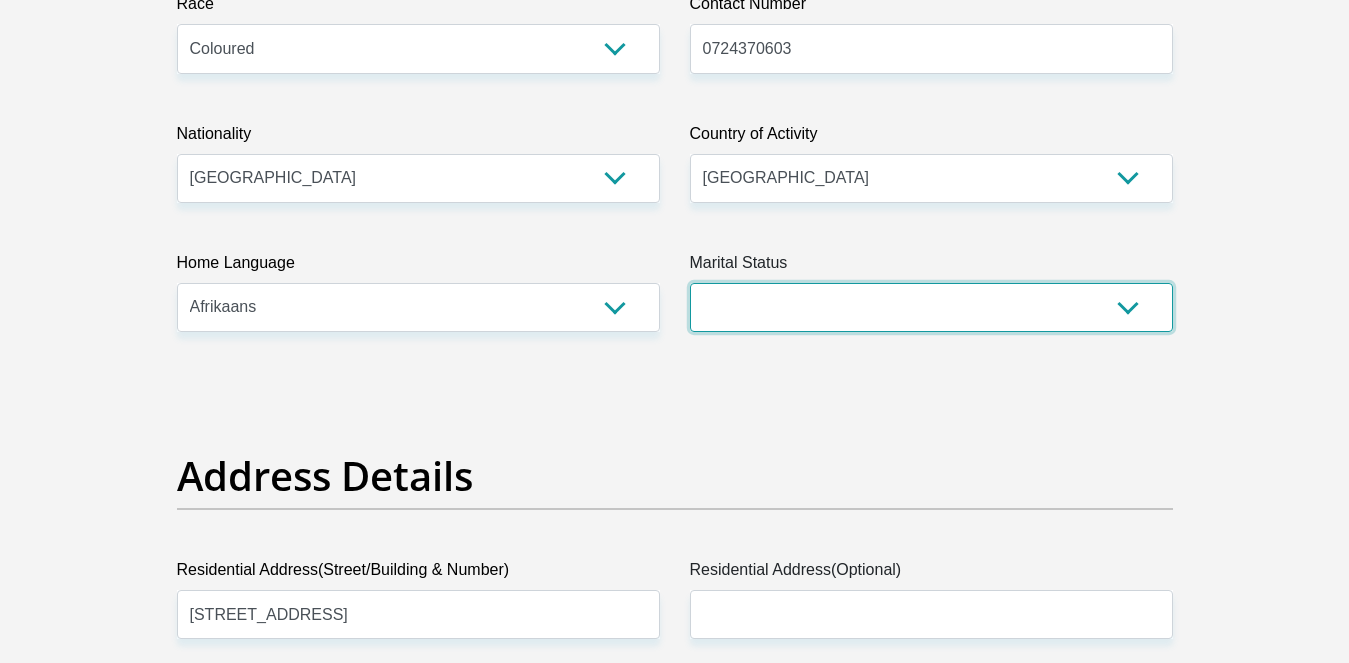 click on "Married ANC
Single
Divorced
Widowed
Married COP or Customary Law" at bounding box center (931, 307) 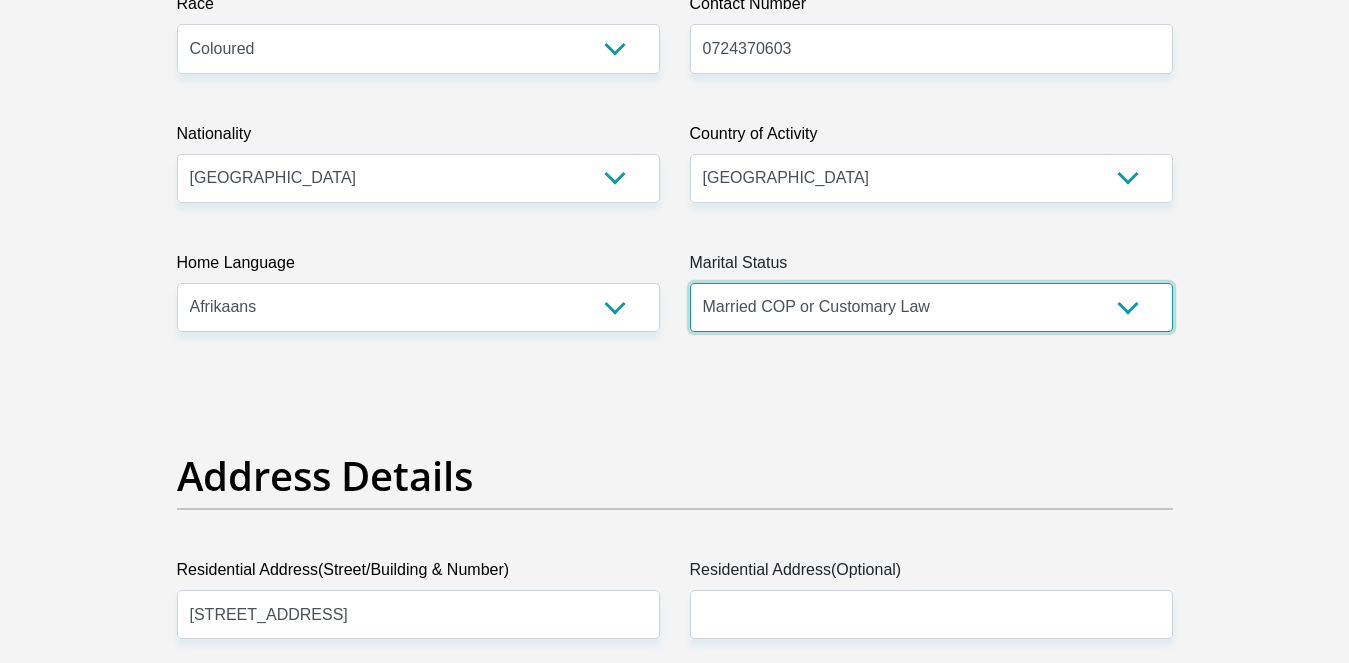 click on "Married ANC
Single
Divorced
Widowed
Married COP or Customary Law" at bounding box center (931, 307) 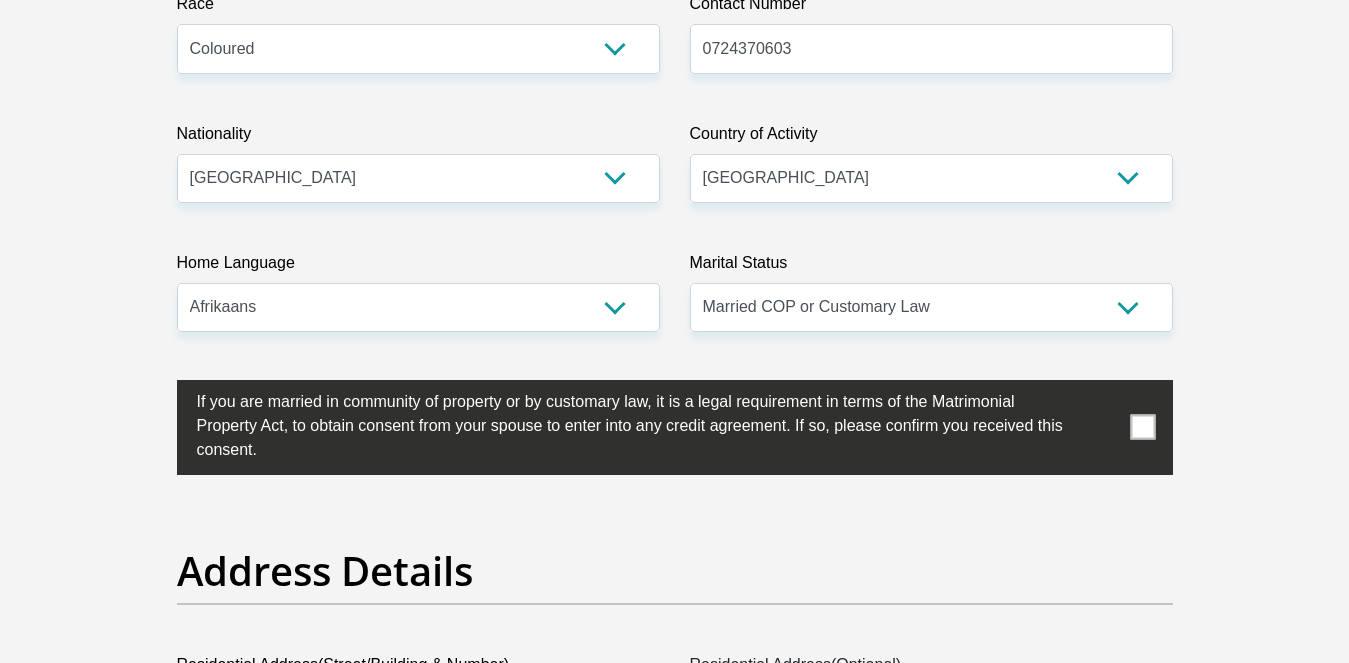 click at bounding box center [1142, 427] 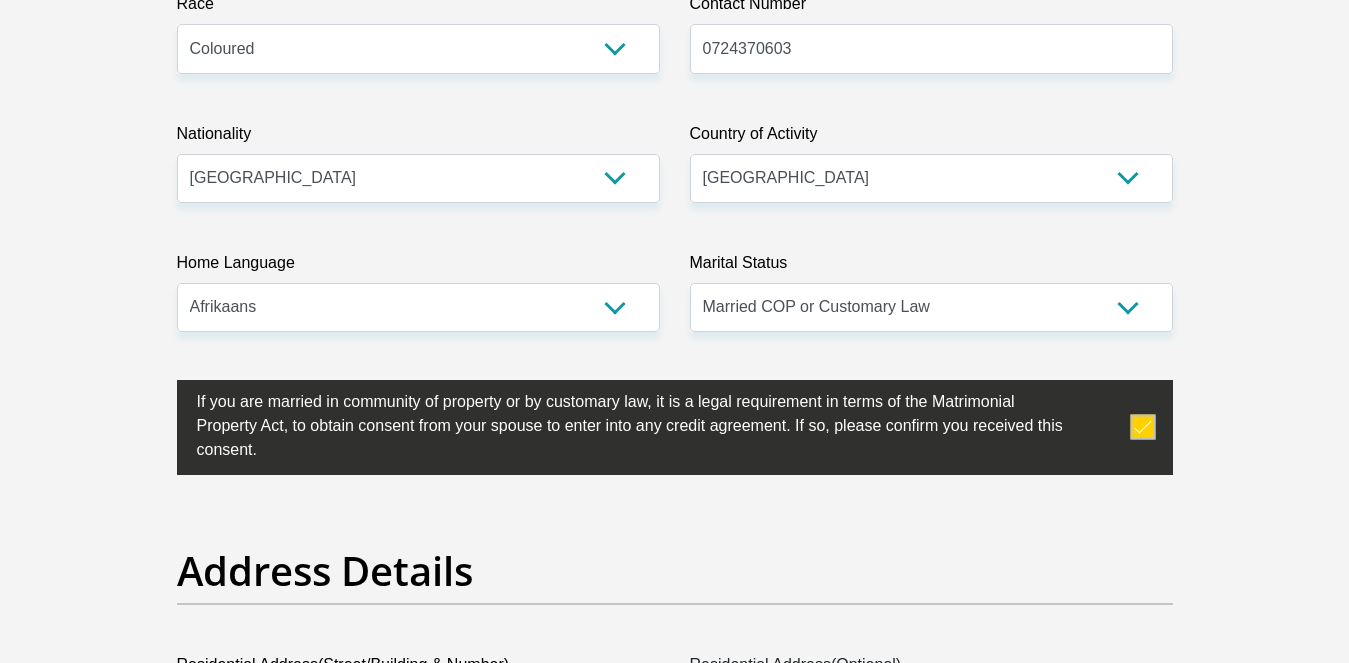 scroll, scrollTop: 1160, scrollLeft: 0, axis: vertical 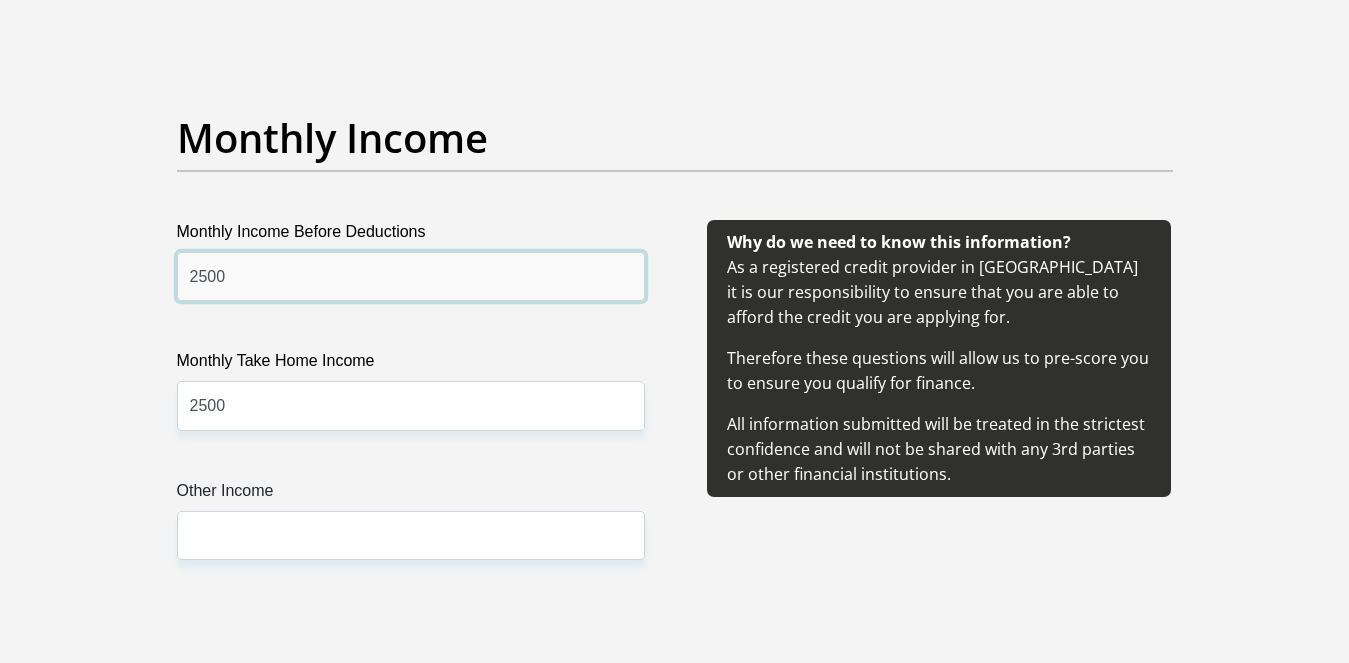 click on "2500" at bounding box center [411, 276] 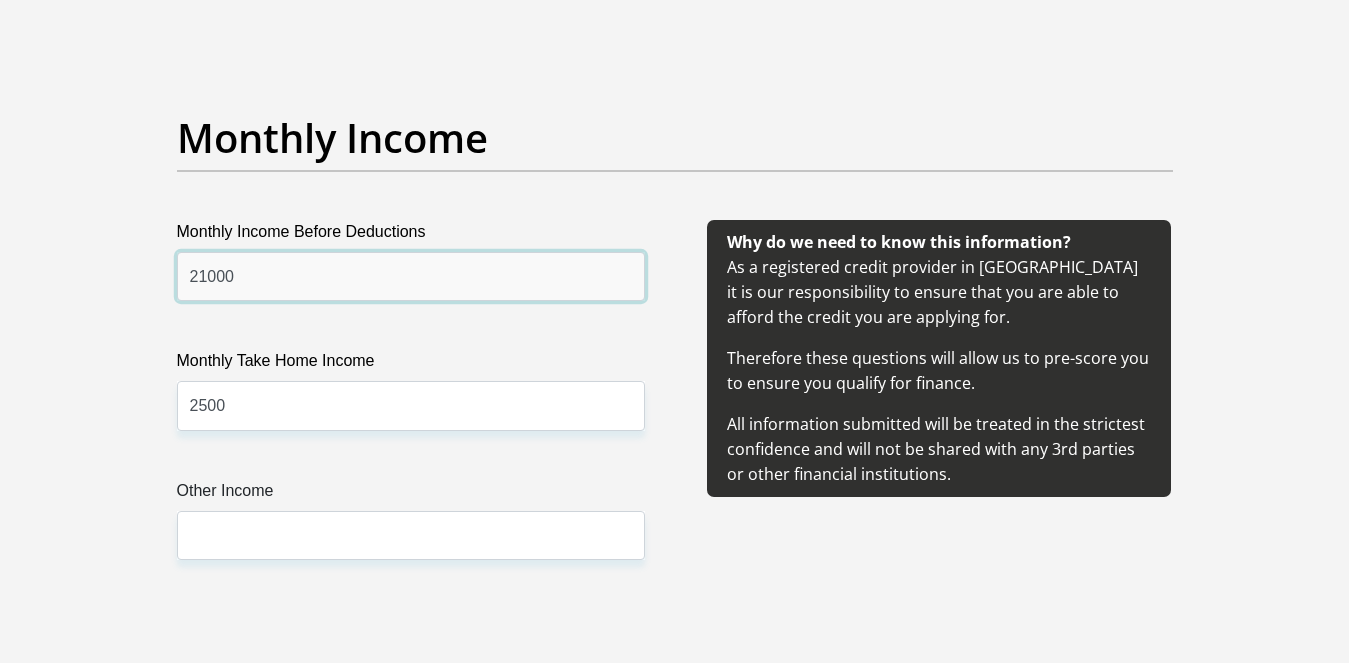 type on "21000" 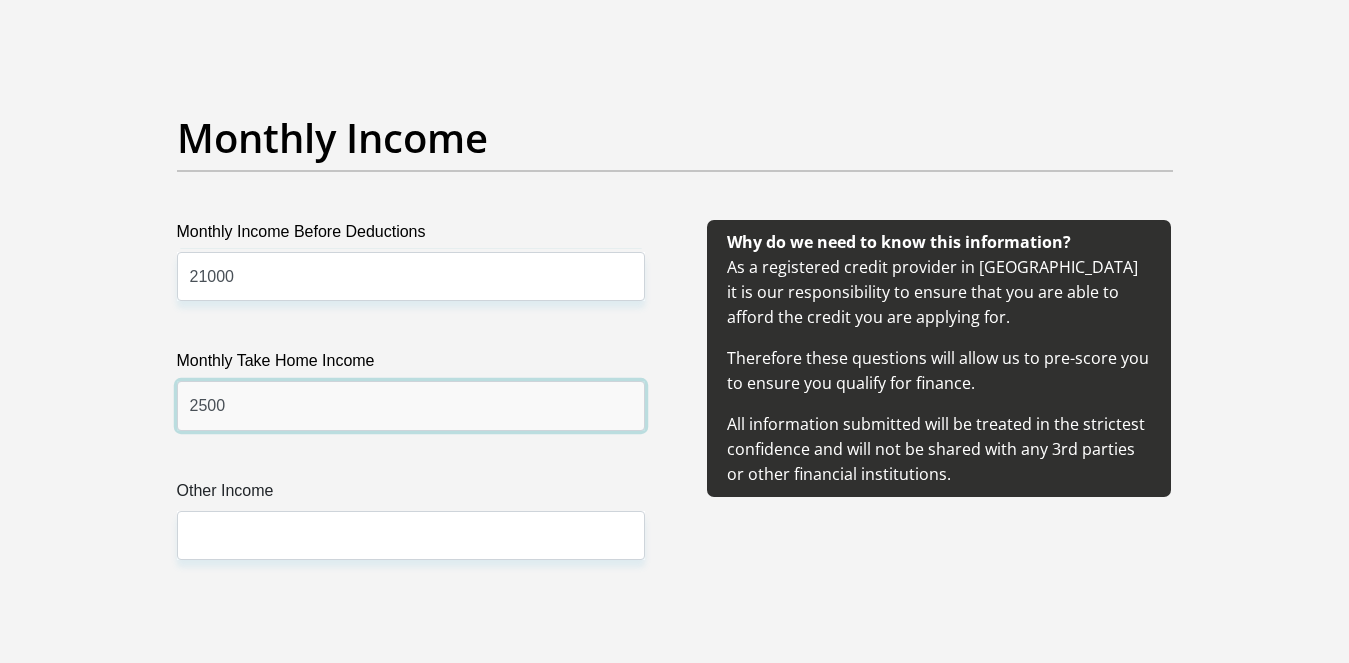 click on "2500" at bounding box center [411, 405] 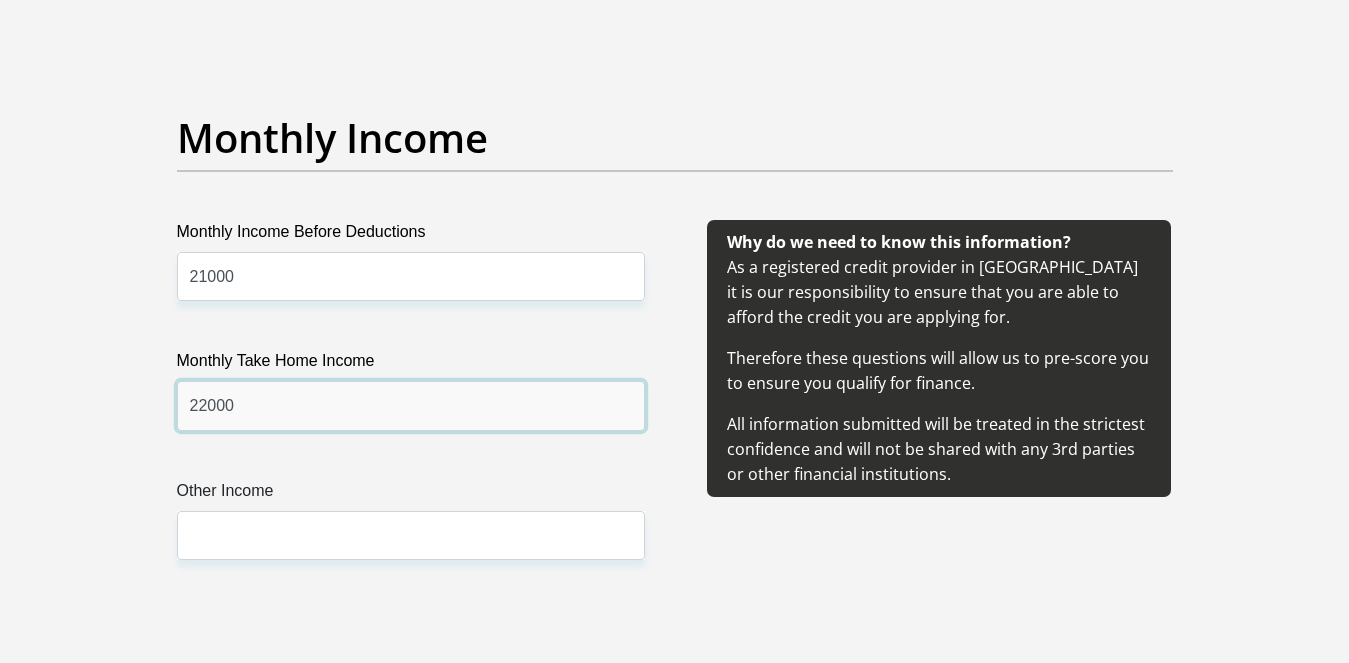 click on "22000" at bounding box center [411, 405] 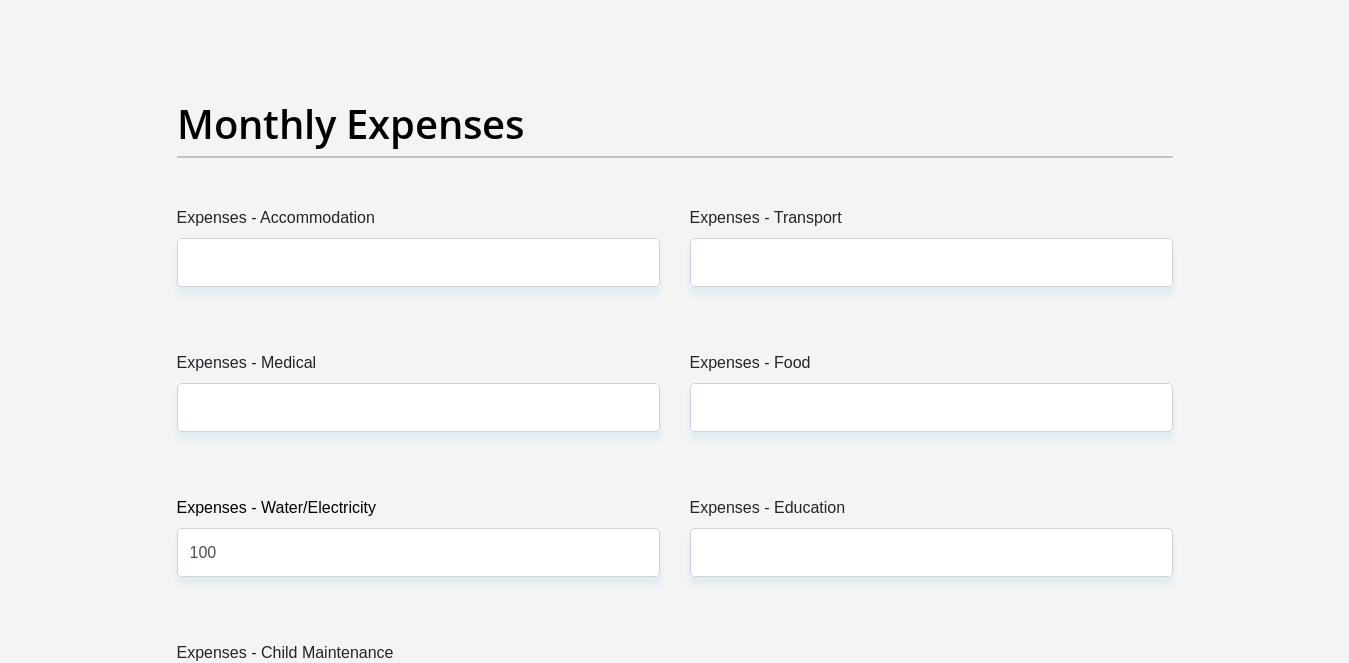 scroll, scrollTop: 3481, scrollLeft: 0, axis: vertical 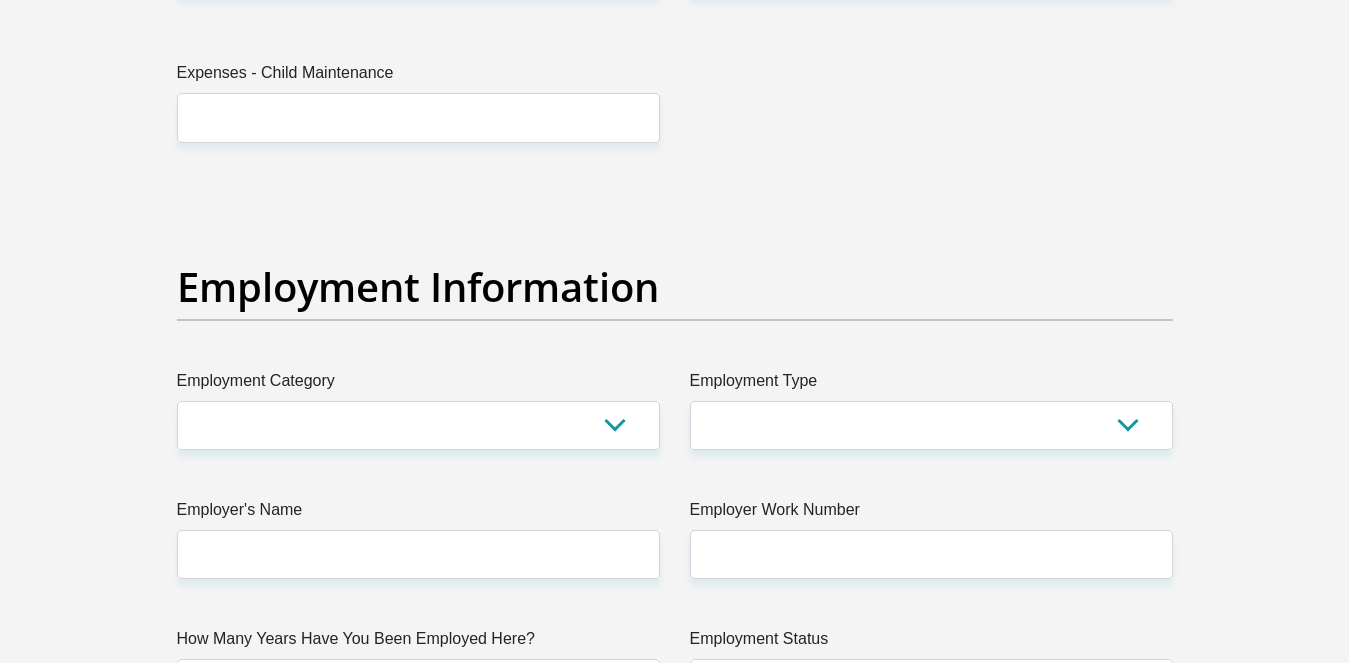 type on "20000" 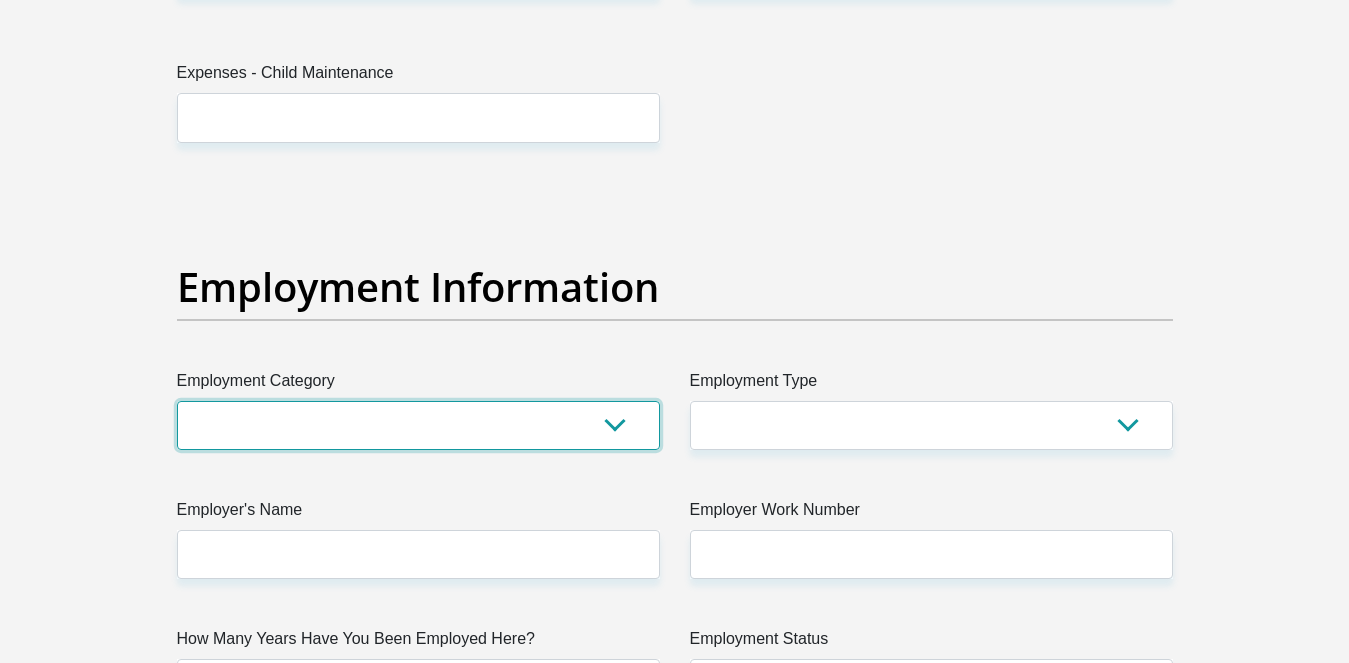 click on "AGRICULTURE
ALCOHOL & TOBACCO
CONSTRUCTION MATERIALS
METALLURGY
EQUIPMENT FOR RENEWABLE ENERGY
SPECIALIZED CONTRACTORS
CAR
GAMING (INCL. INTERNET
OTHER WHOLESALE
UNLICENSED PHARMACEUTICALS
CURRENCY EXCHANGE HOUSES
OTHER FINANCIAL INSTITUTIONS & INSURANCE
REAL ESTATE AGENTS
OIL & GAS
OTHER MATERIALS (E.G. IRON ORE)
PRECIOUS STONES & PRECIOUS METALS
POLITICAL ORGANIZATIONS
RELIGIOUS ORGANIZATIONS(NOT SECTS)
ACTI. HAVING BUSINESS DEAL WITH PUBLIC ADMINISTRATION
LAUNDROMATS" at bounding box center (418, 425) 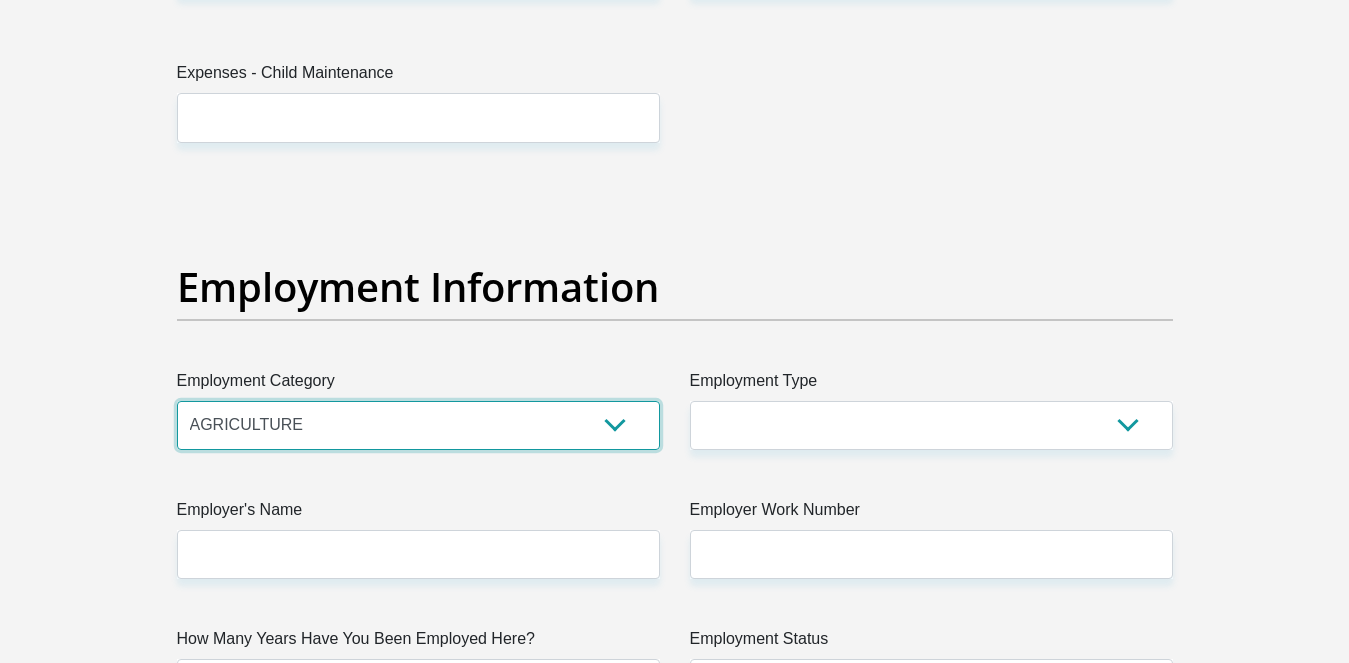 click on "AGRICULTURE
ALCOHOL & TOBACCO
CONSTRUCTION MATERIALS
METALLURGY
EQUIPMENT FOR RENEWABLE ENERGY
SPECIALIZED CONTRACTORS
CAR
GAMING (INCL. INTERNET
OTHER WHOLESALE
UNLICENSED PHARMACEUTICALS
CURRENCY EXCHANGE HOUSES
OTHER FINANCIAL INSTITUTIONS & INSURANCE
REAL ESTATE AGENTS
OIL & GAS
OTHER MATERIALS (E.G. IRON ORE)
PRECIOUS STONES & PRECIOUS METALS
POLITICAL ORGANIZATIONS
RELIGIOUS ORGANIZATIONS(NOT SECTS)
ACTI. HAVING BUSINESS DEAL WITH PUBLIC ADMINISTRATION
LAUNDROMATS" at bounding box center [418, 425] 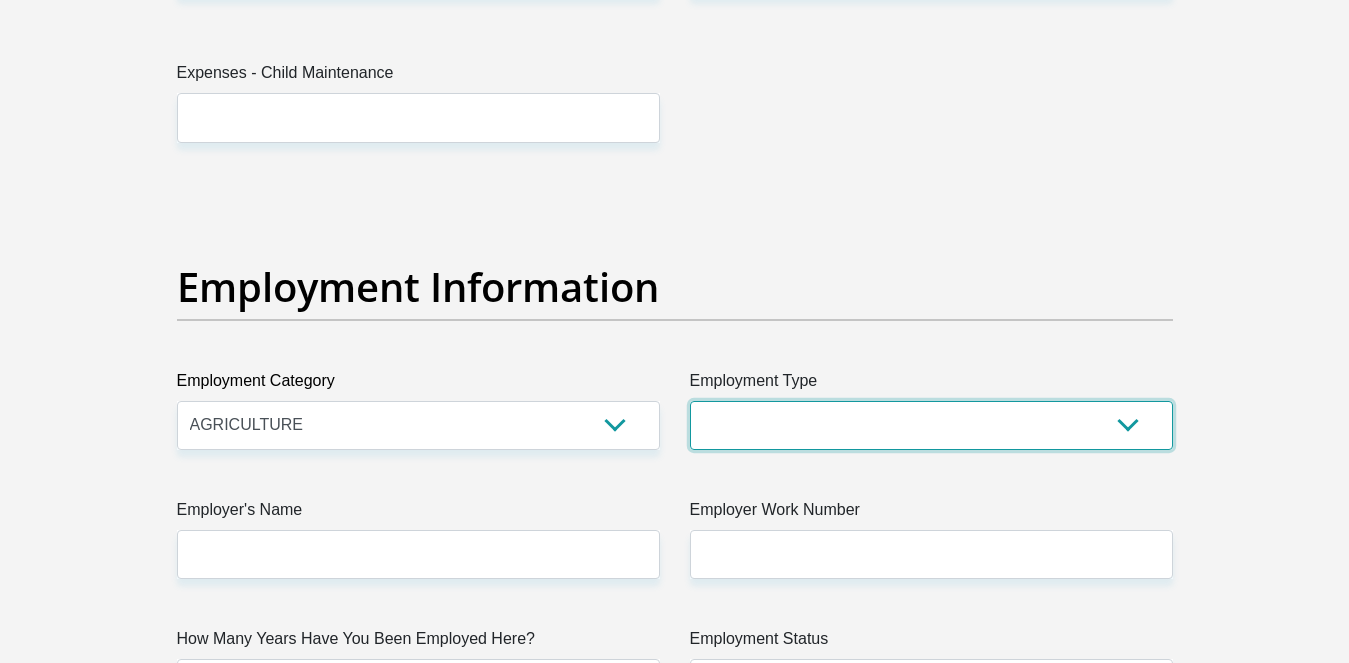 click on "College/Lecturer
Craft Seller
Creative
Driver
Executive
Farmer
Forces - Non Commissioned
Forces - Officer
Hawker
Housewife
Labourer
Licenced Professional
Manager
Miner
Non Licenced Professional
Office Staff/Clerk
Outside Worker
Pensioner
Permanent Teacher
Production/Manufacturing
Sales
Self-Employed
Semi-Professional Worker
Service Industry  Social Worker  Student" at bounding box center (931, 425) 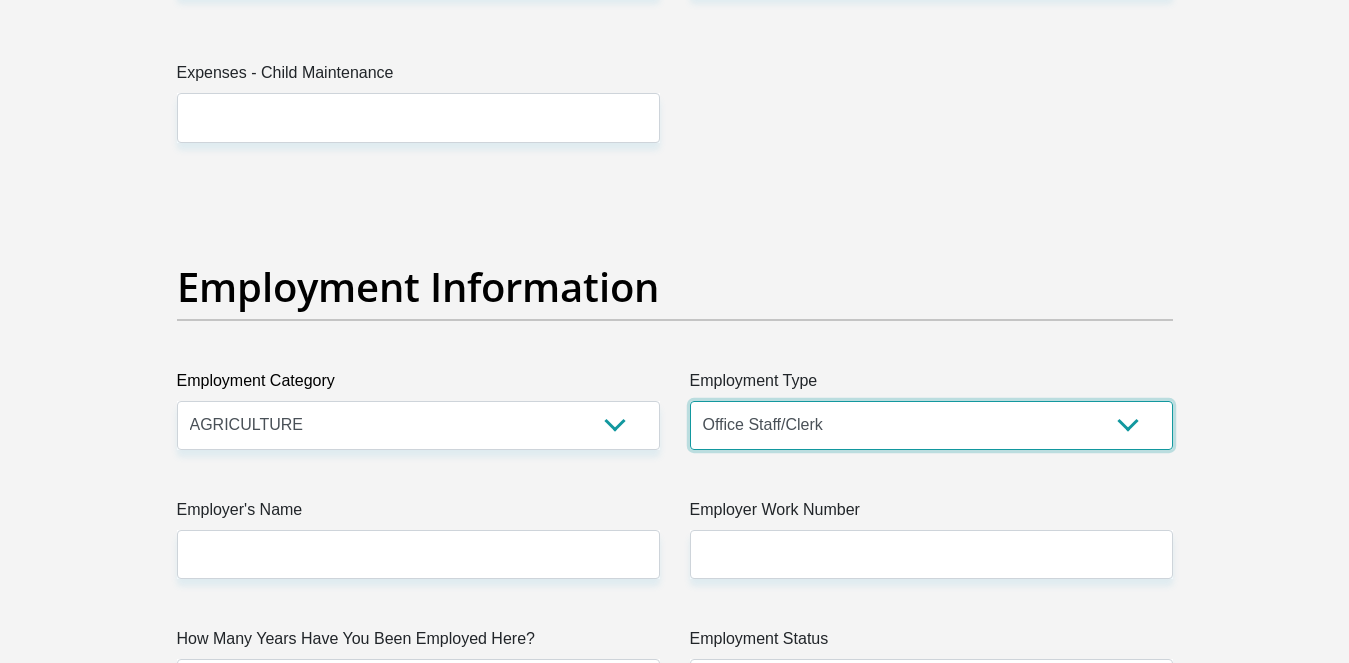 click on "College/Lecturer
Craft Seller
Creative
Driver
Executive
Farmer
Forces - Non Commissioned
Forces - Officer
Hawker
Housewife
Labourer
Licenced Professional
Manager
Miner
Non Licenced Professional
Office Staff/Clerk
Outside Worker
Pensioner
Permanent Teacher
Production/Manufacturing
Sales
Self-Employed
Semi-Professional Worker
Service Industry  Social Worker  Student" at bounding box center (931, 425) 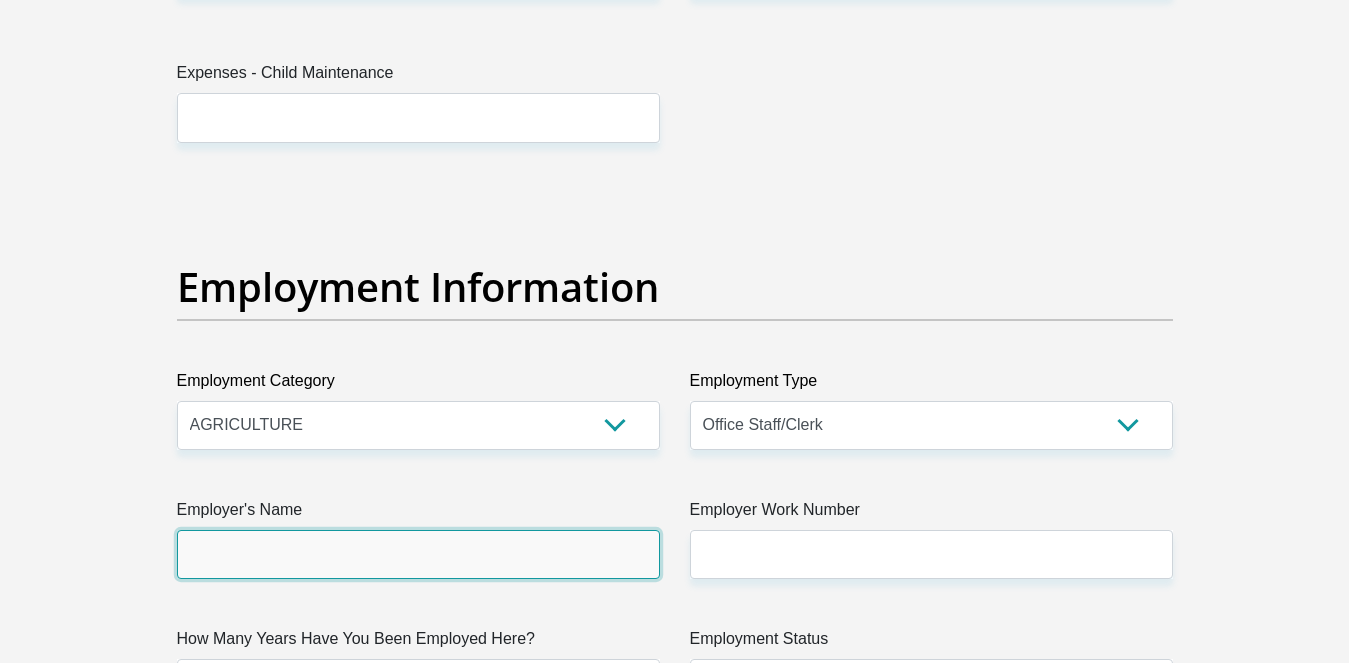 click on "Employer's Name" at bounding box center [418, 554] 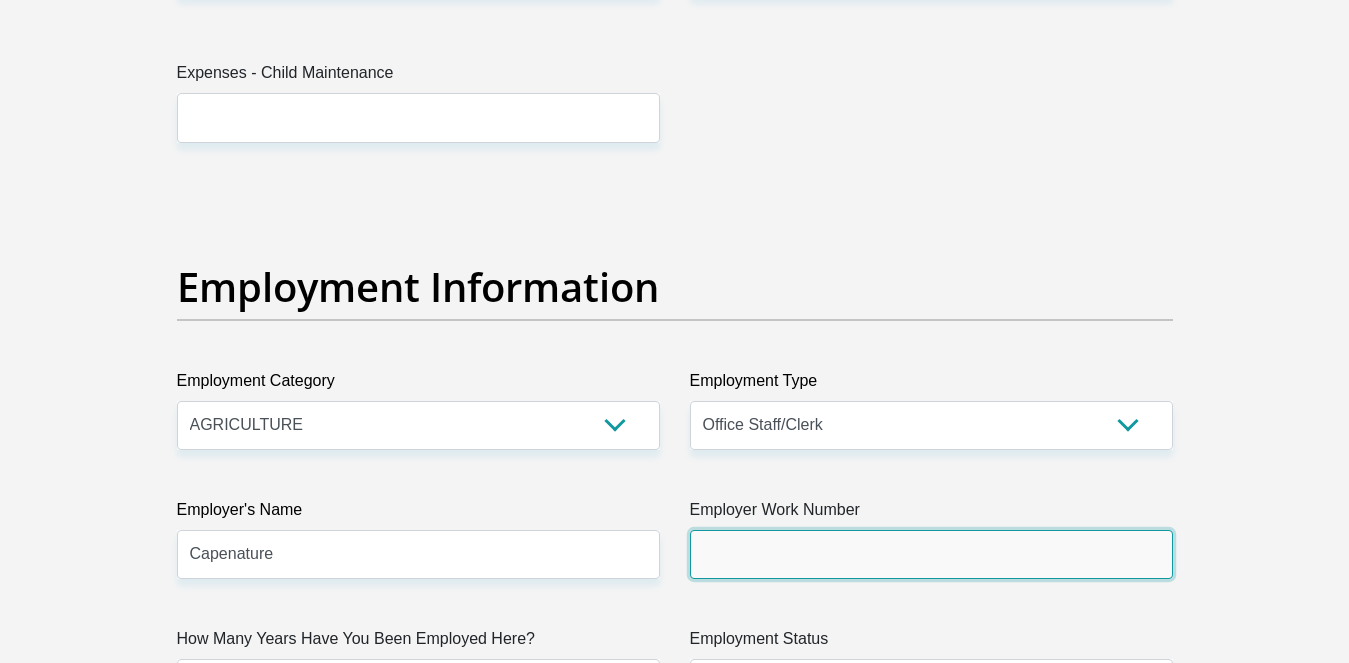 click on "Employer Work Number" at bounding box center [931, 554] 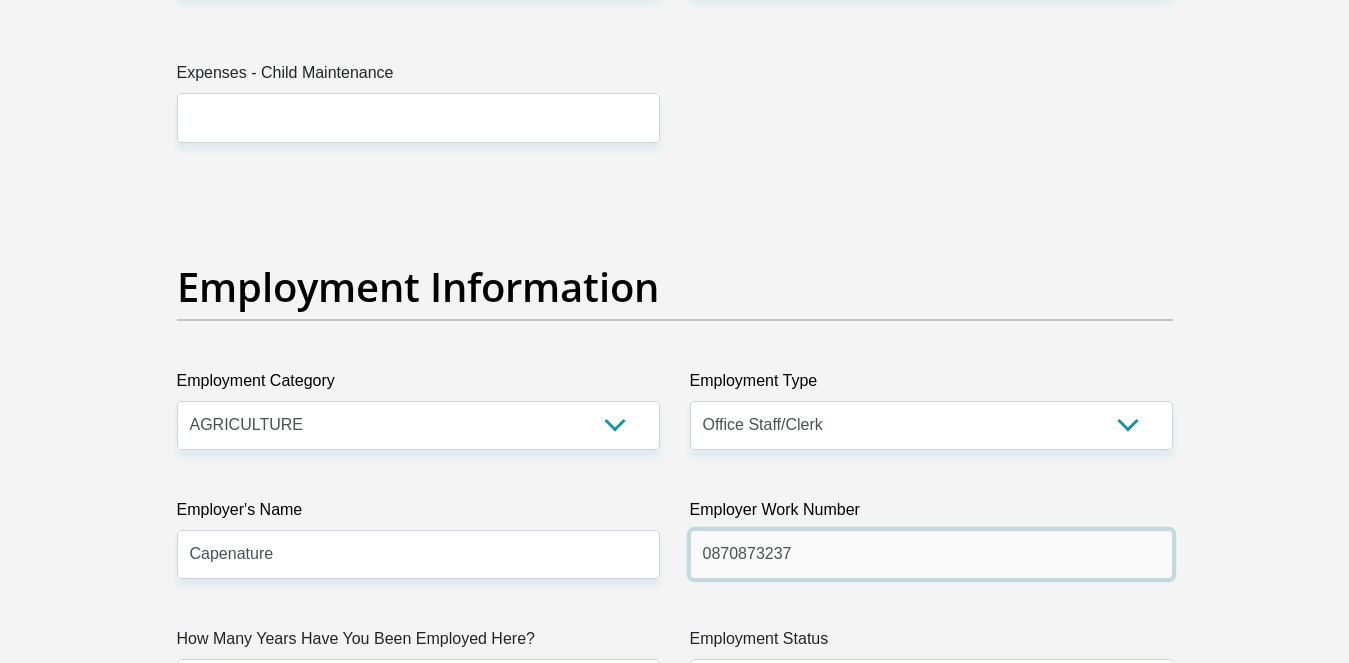 scroll, scrollTop: 4061, scrollLeft: 0, axis: vertical 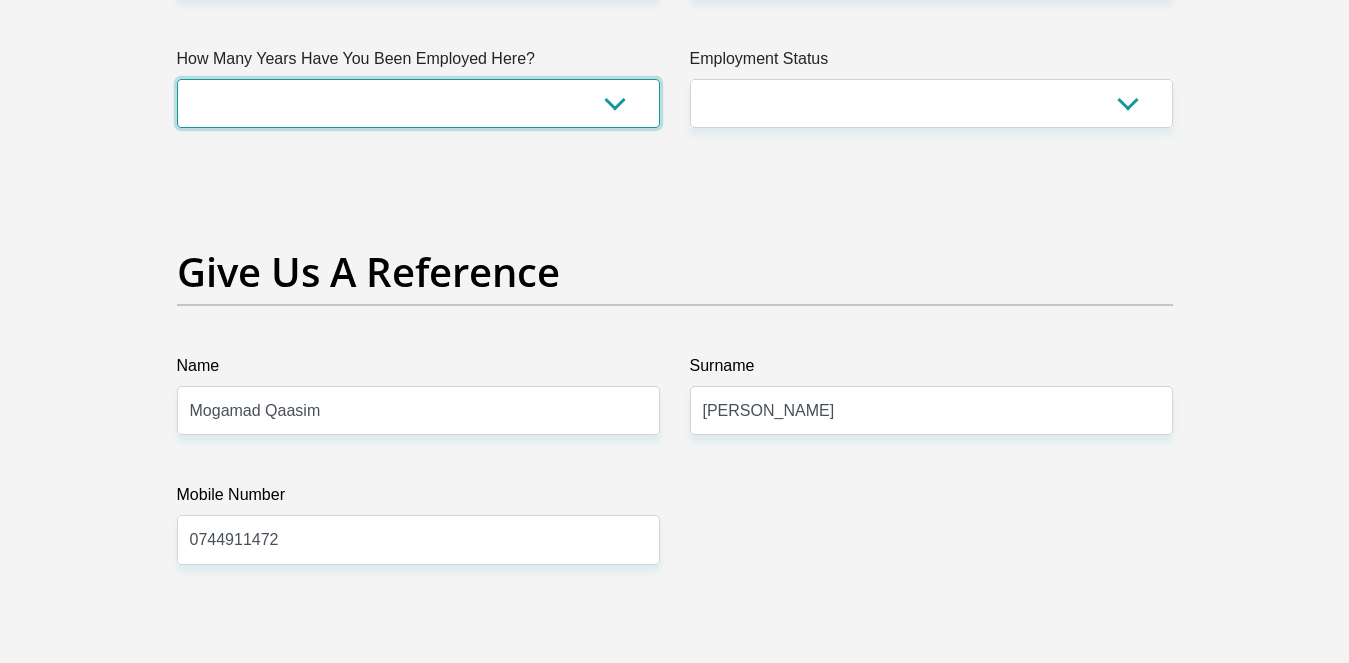 click on "less than 1 year
1-3 years
3-5 years
5+ years" at bounding box center (418, 103) 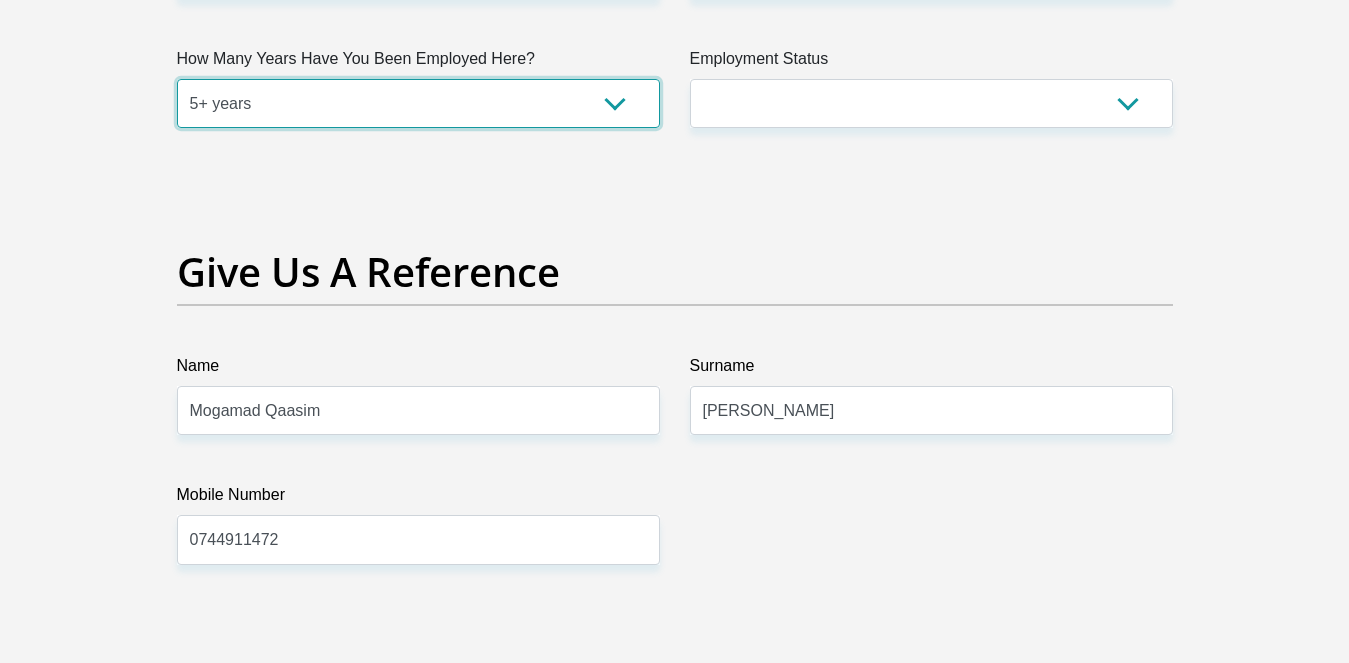 click on "less than 1 year
1-3 years
3-5 years
5+ years" at bounding box center [418, 103] 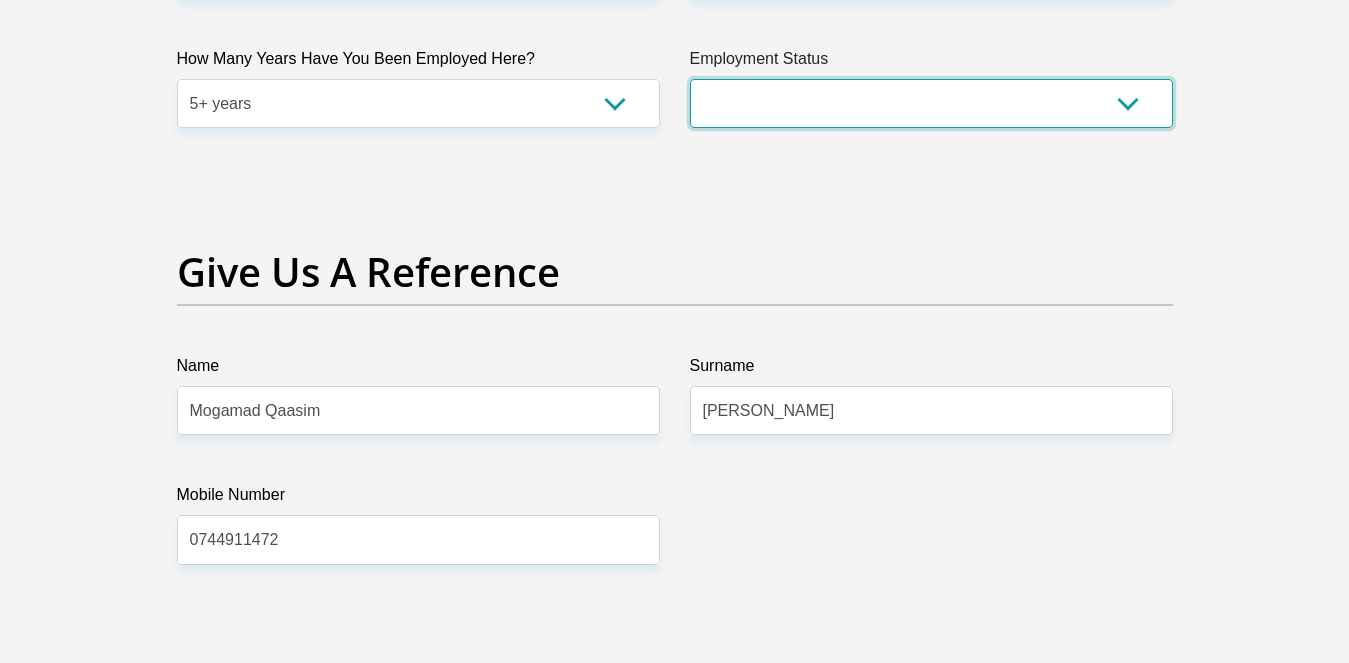 click on "Permanent/Full-time
Part-time/Casual
Contract Worker
Self-Employed
Housewife
Retired
Student
Medically Boarded
Disability
Unemployed" at bounding box center [931, 103] 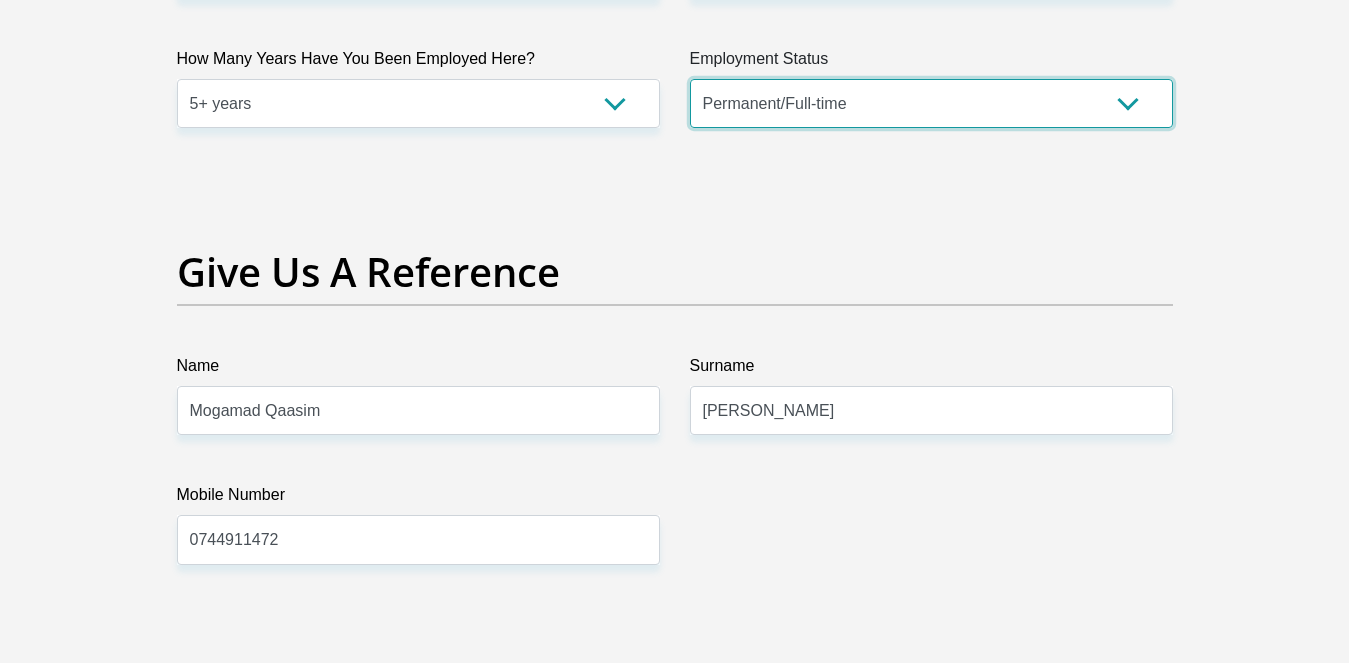 click on "Permanent/Full-time
Part-time/Casual
Contract Worker
Self-Employed
Housewife
Retired
Student
Medically Boarded
Disability
Unemployed" at bounding box center (931, 103) 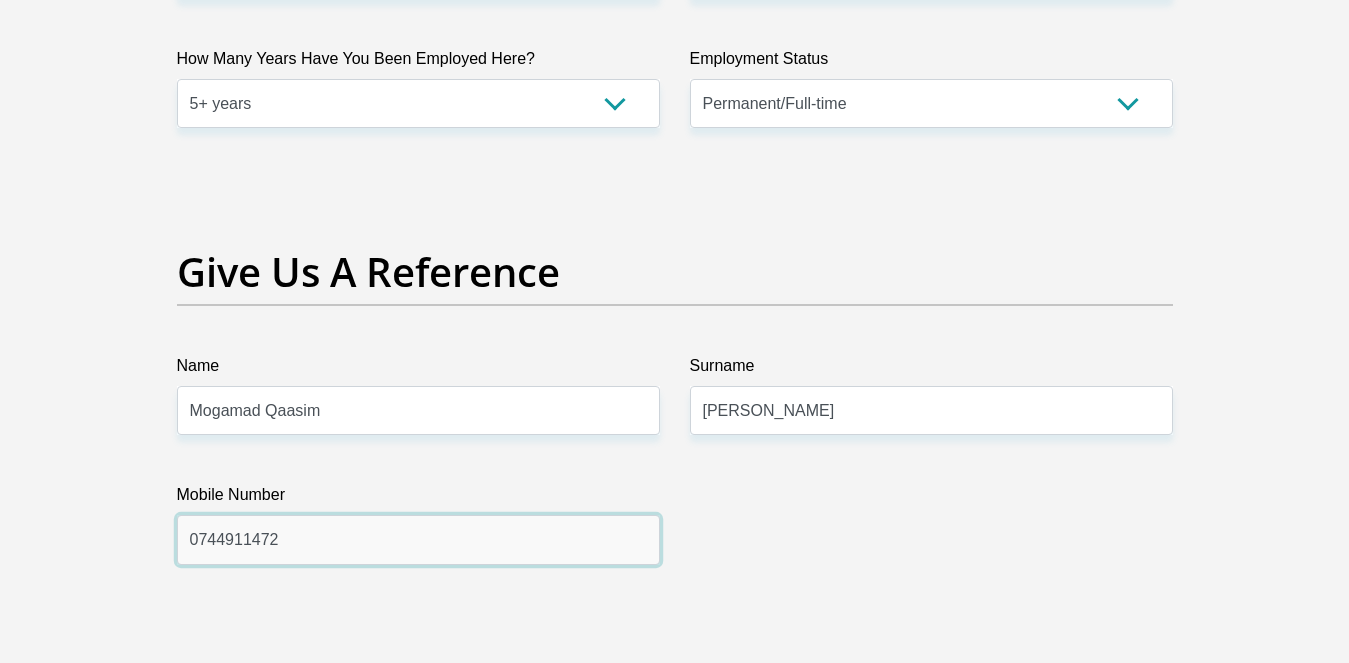 click on "0744911472" at bounding box center [418, 539] 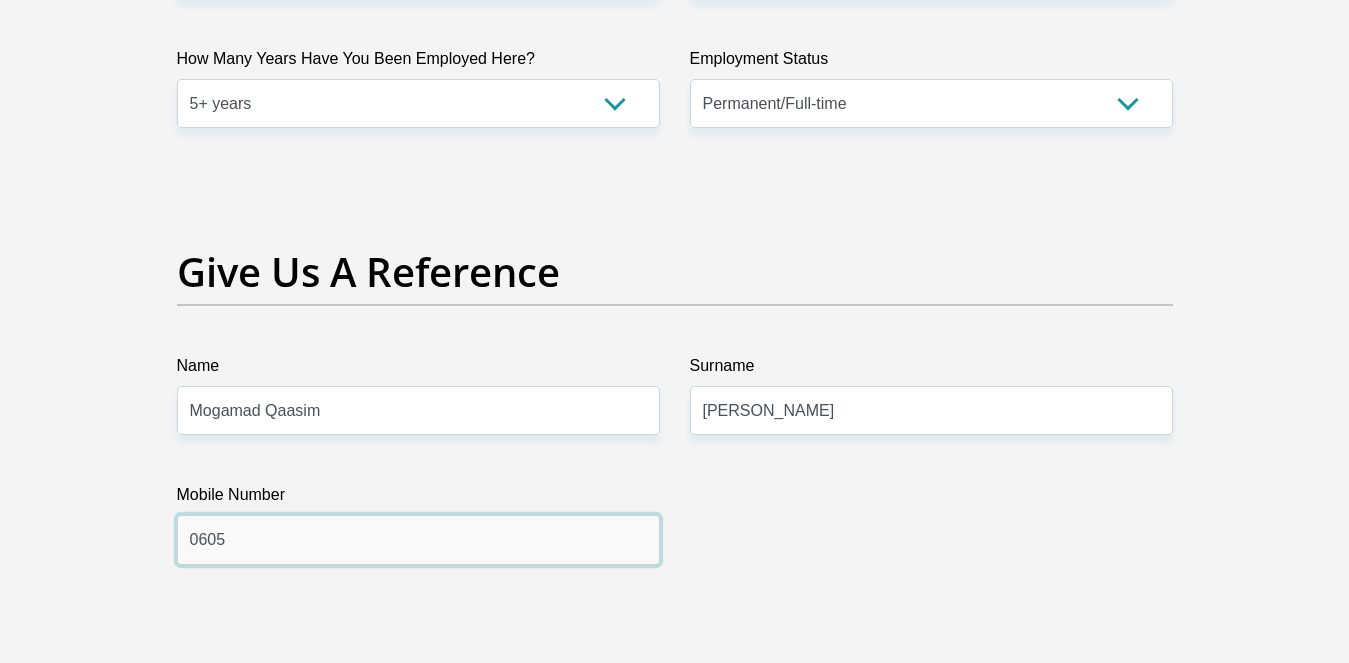type on "0605062571" 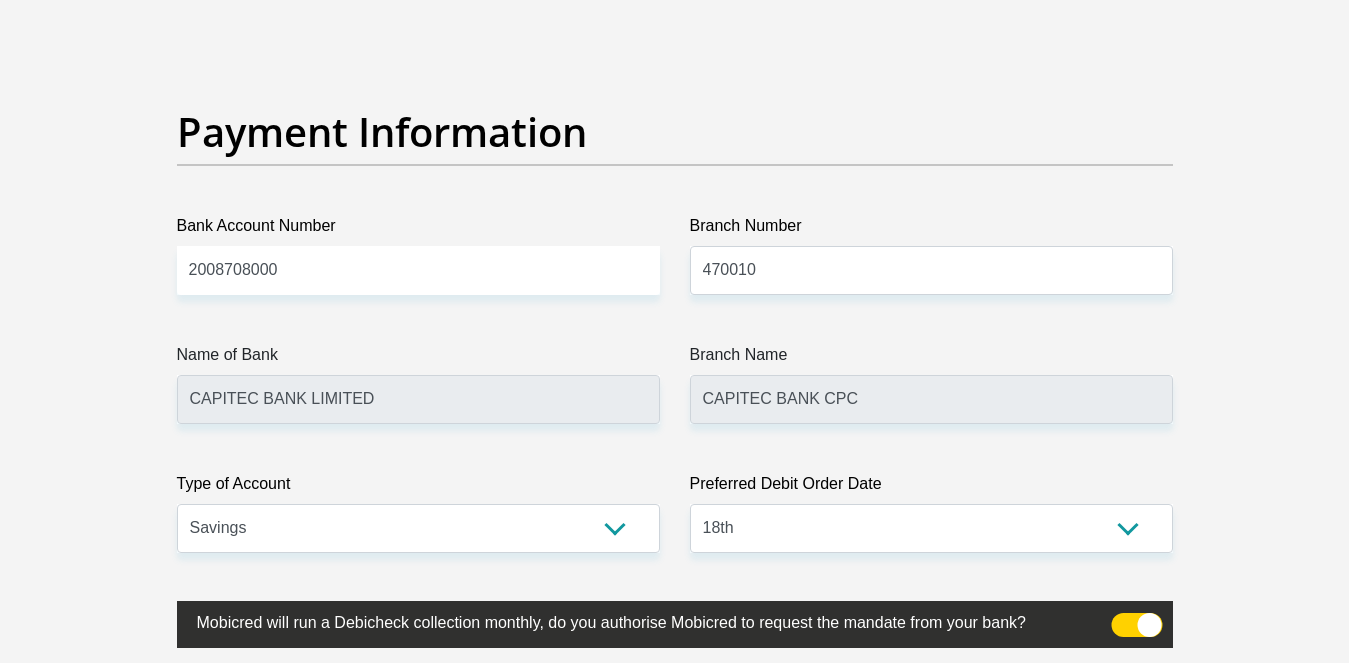 scroll, scrollTop: 4754, scrollLeft: 0, axis: vertical 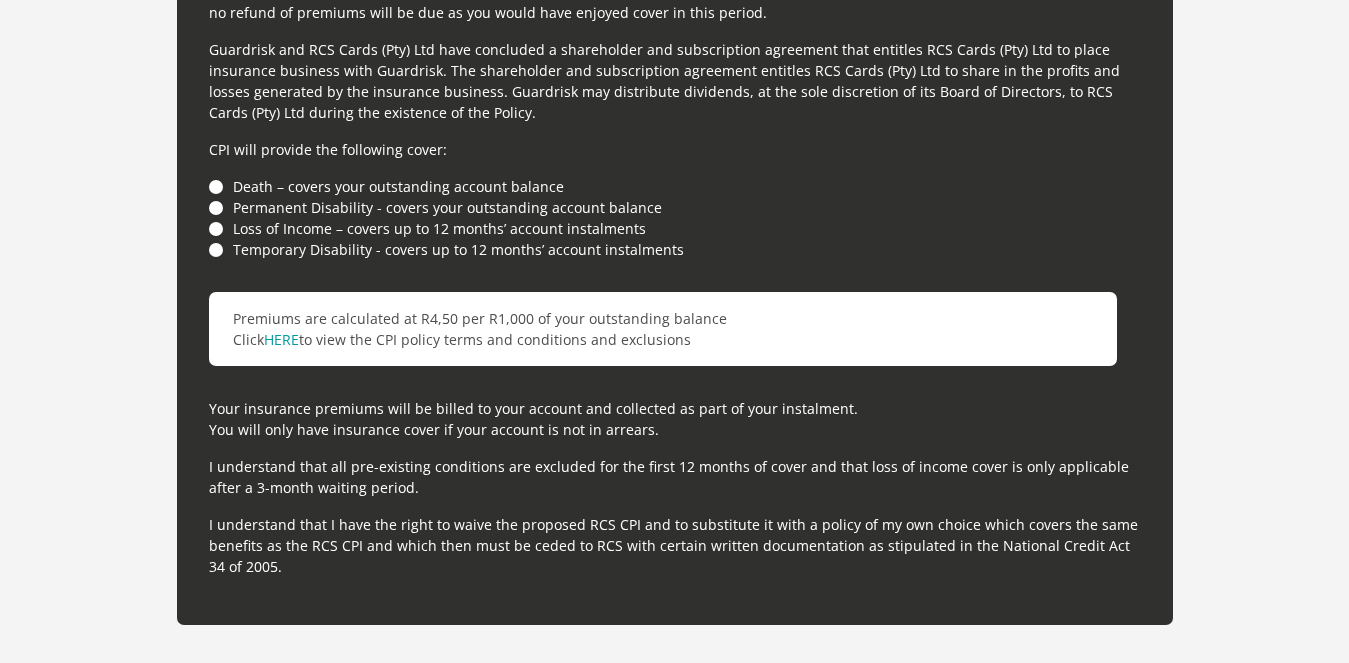 click on "Death – covers your outstanding account balance" at bounding box center (675, 186) 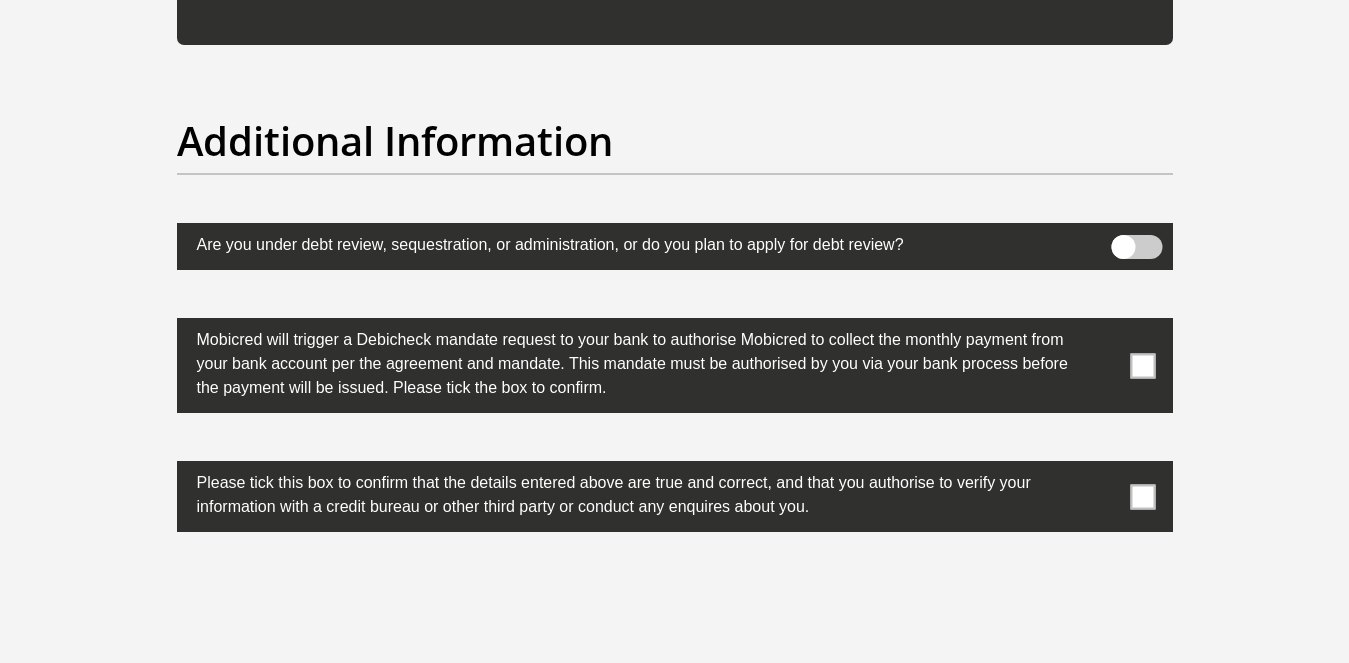 click at bounding box center [1142, 365] 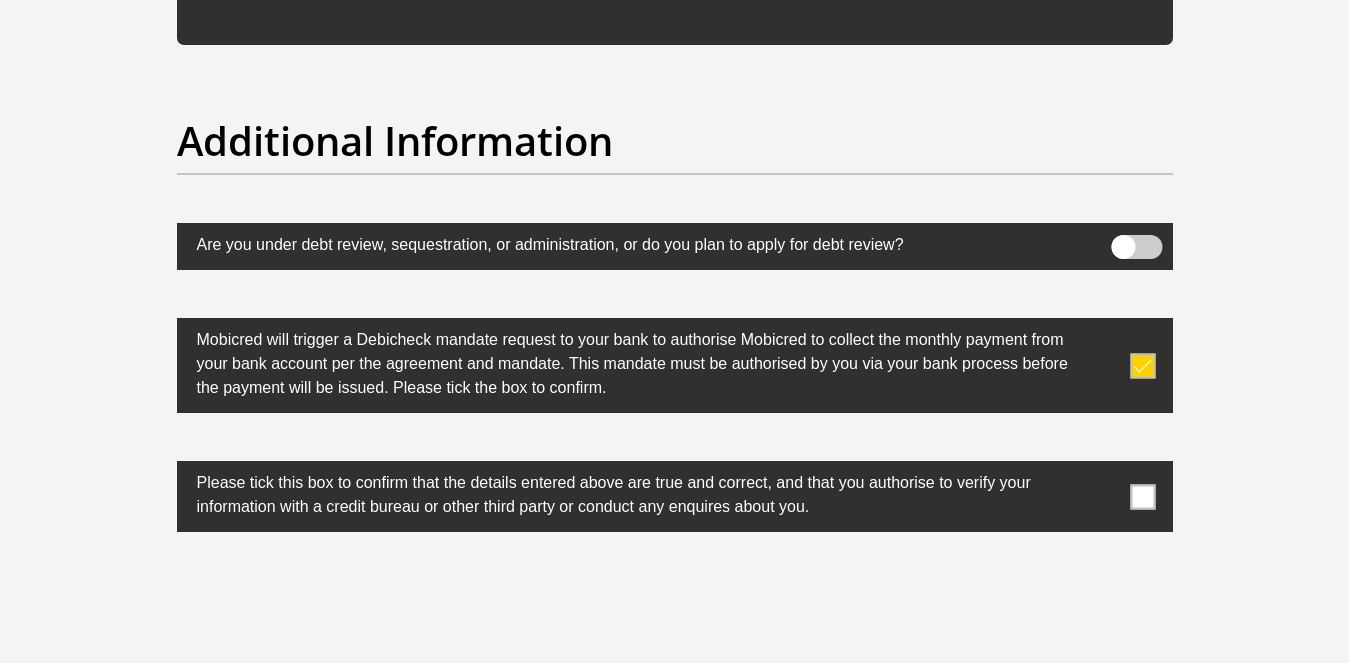 click at bounding box center [1142, 496] 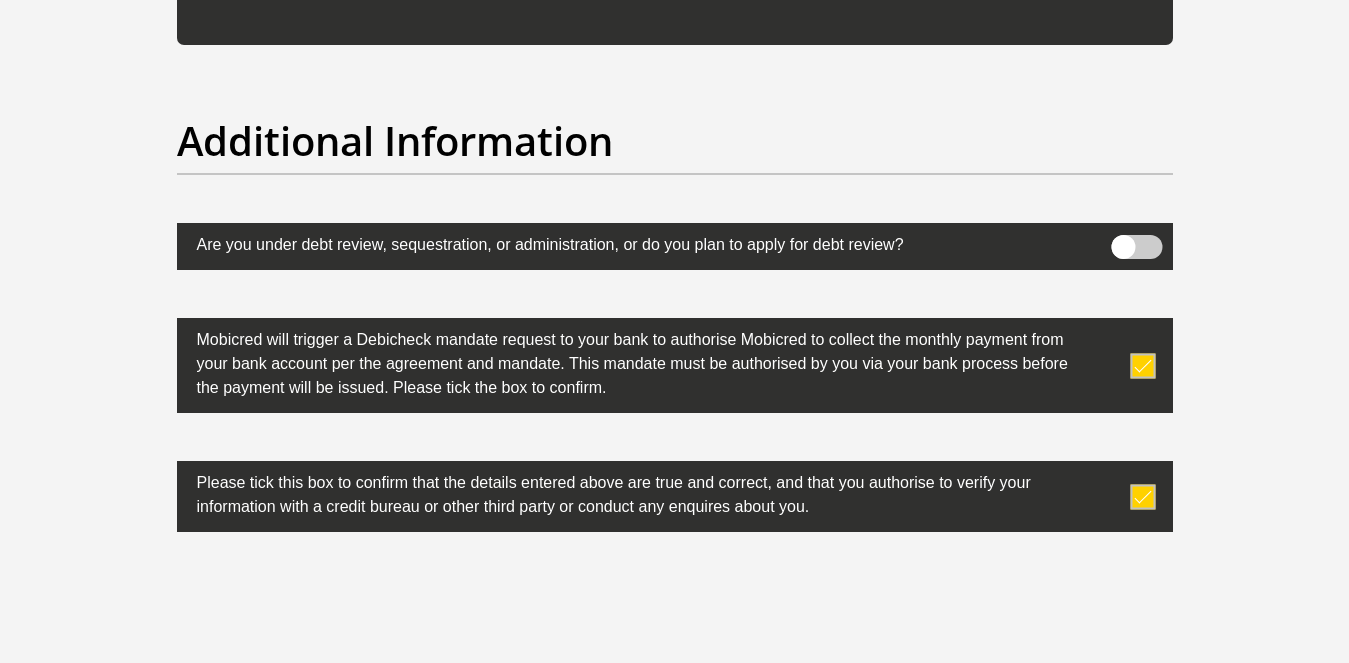 scroll, scrollTop: 6607, scrollLeft: 0, axis: vertical 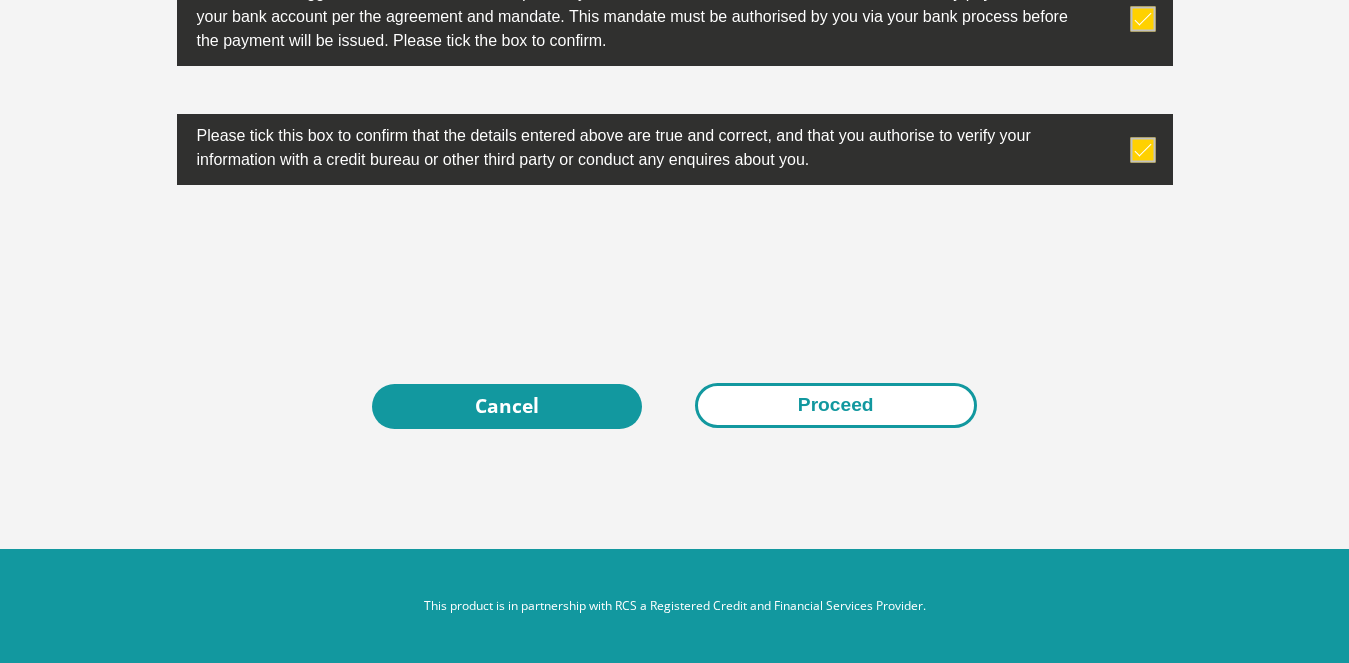 click on "Proceed" at bounding box center [836, 405] 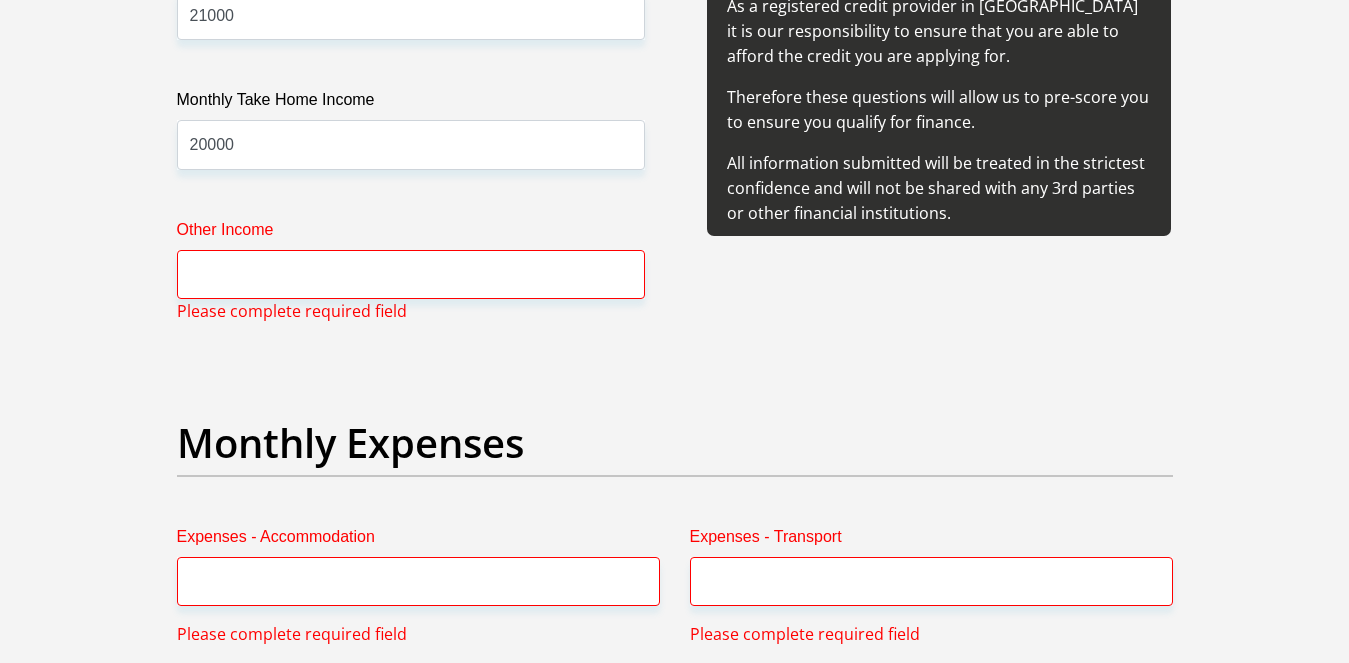 scroll, scrollTop: 2580, scrollLeft: 0, axis: vertical 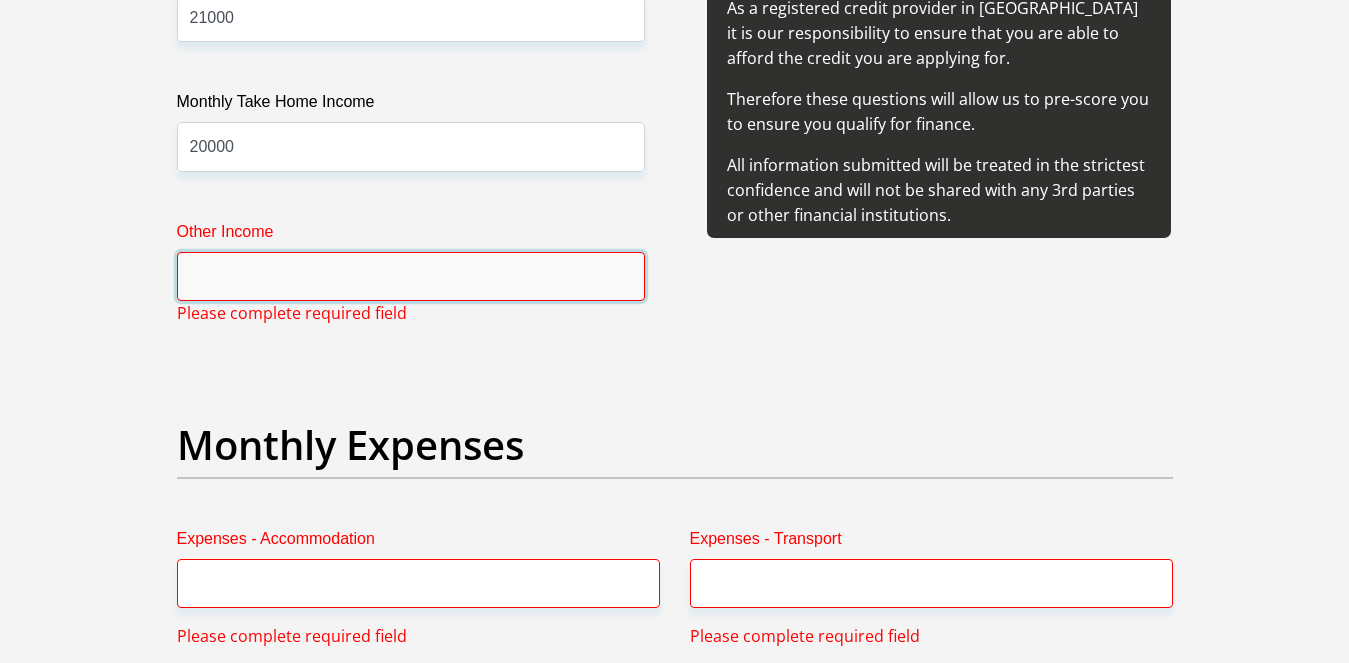 click on "Other Income" at bounding box center (411, 276) 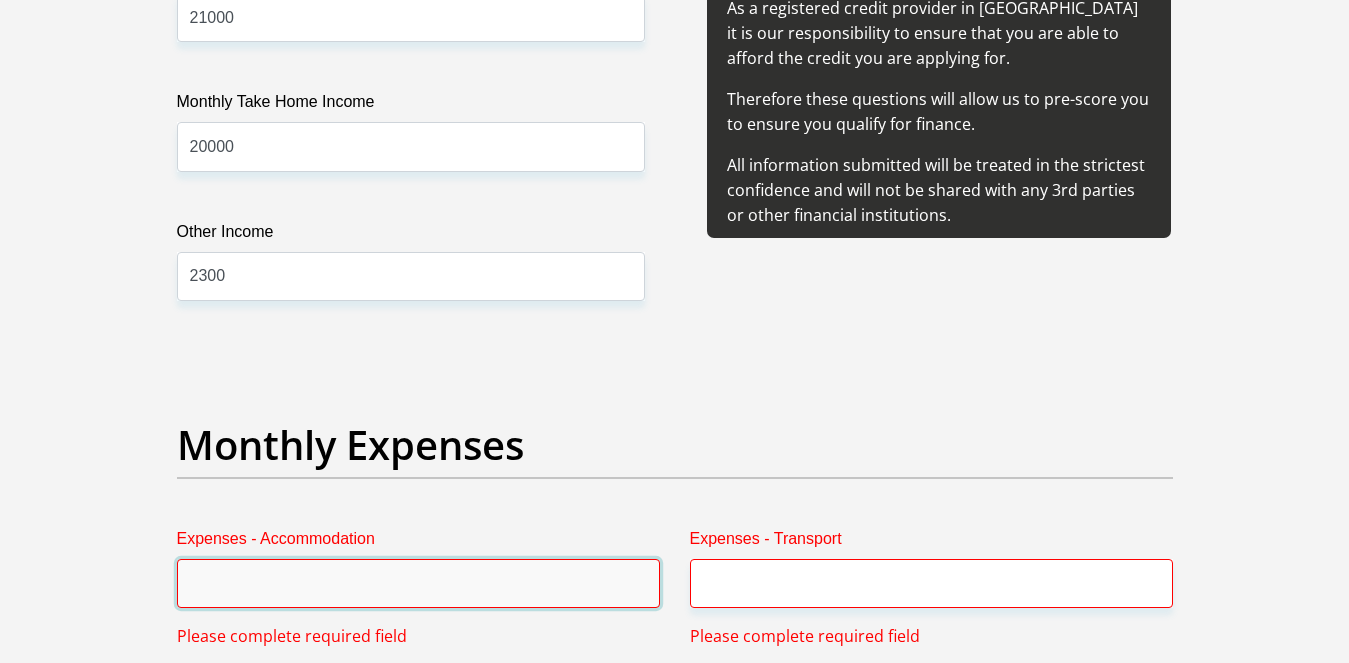 click on "Expenses - Accommodation" at bounding box center (418, 583) 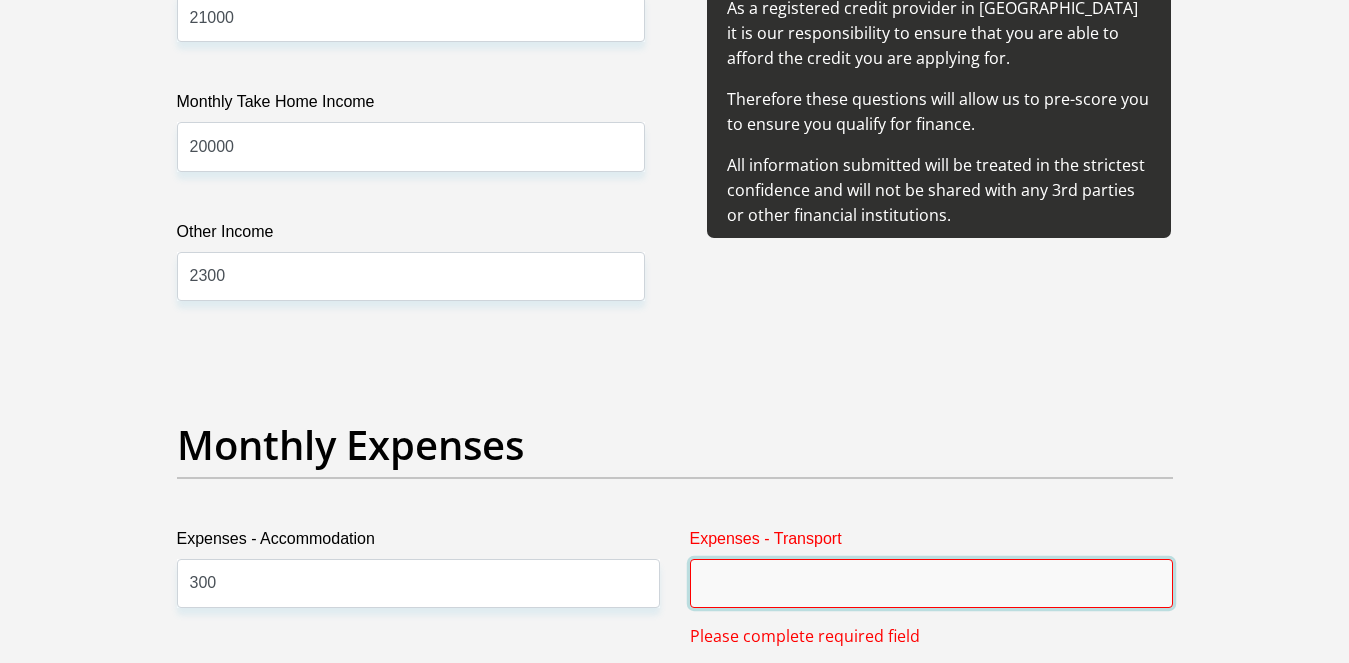 click on "Expenses - Transport" at bounding box center (931, 583) 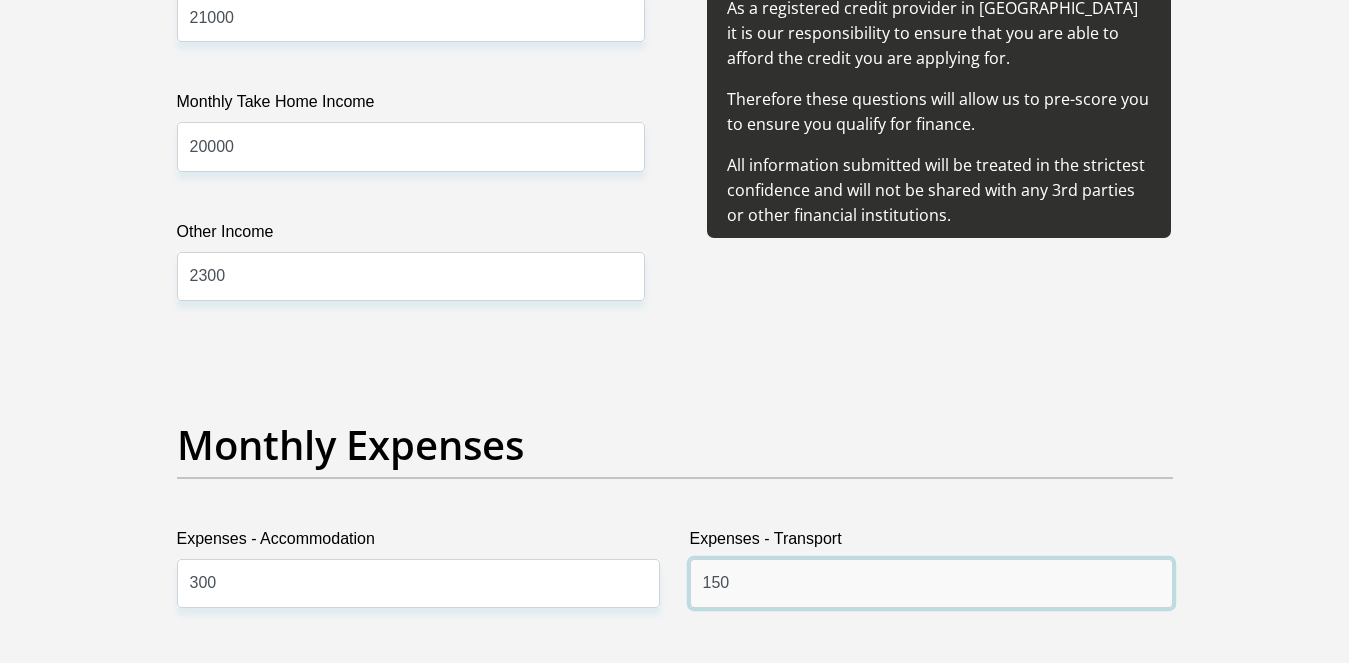 scroll, scrollTop: 3160, scrollLeft: 0, axis: vertical 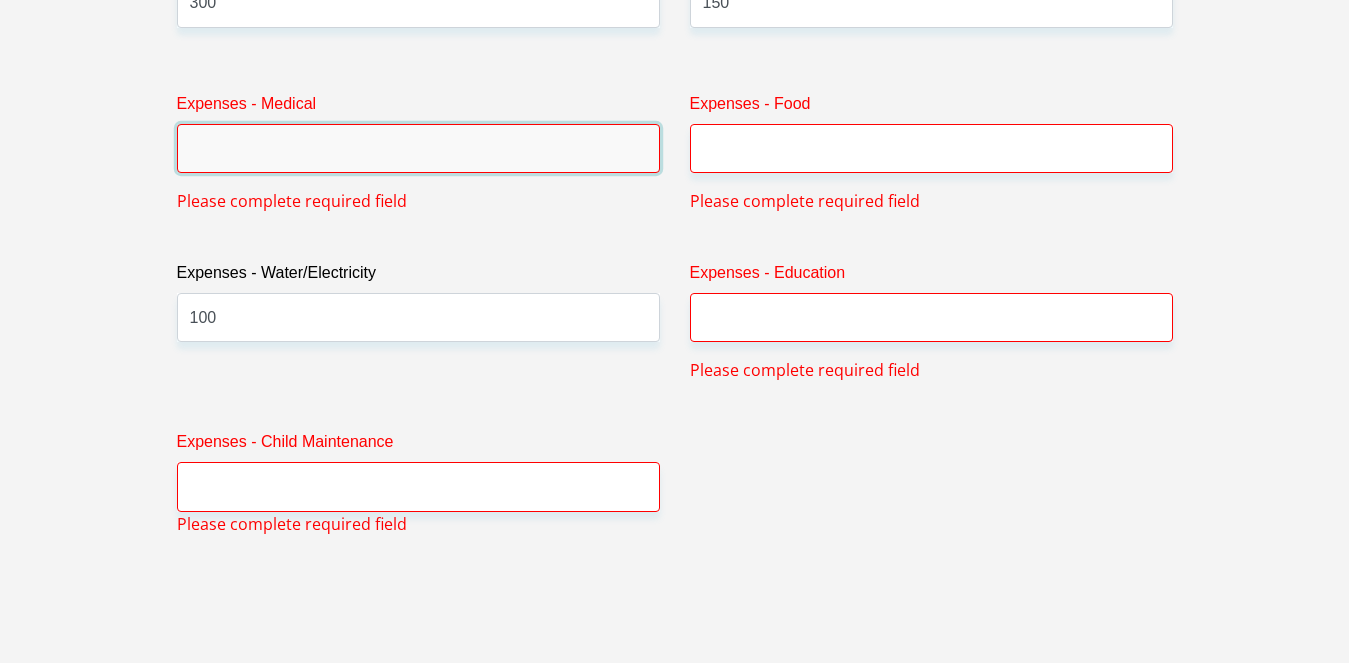 click on "Expenses - Medical" at bounding box center [418, 148] 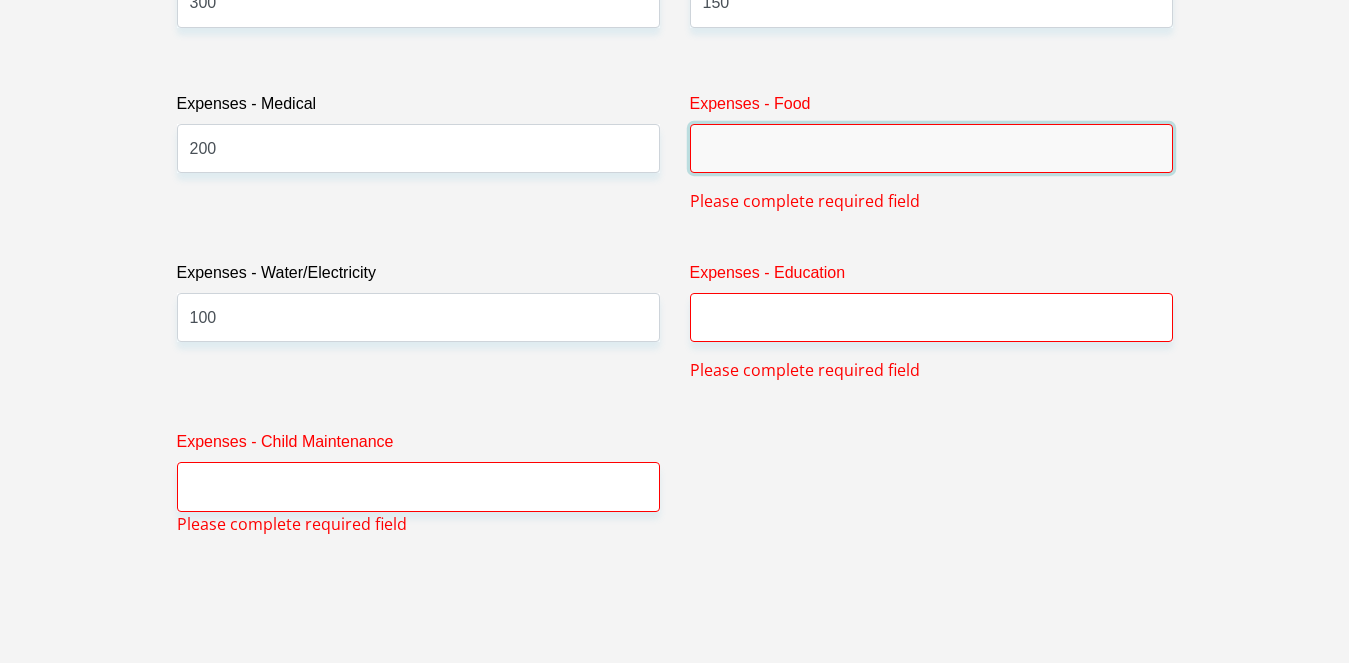 click on "Expenses - Food" at bounding box center [931, 148] 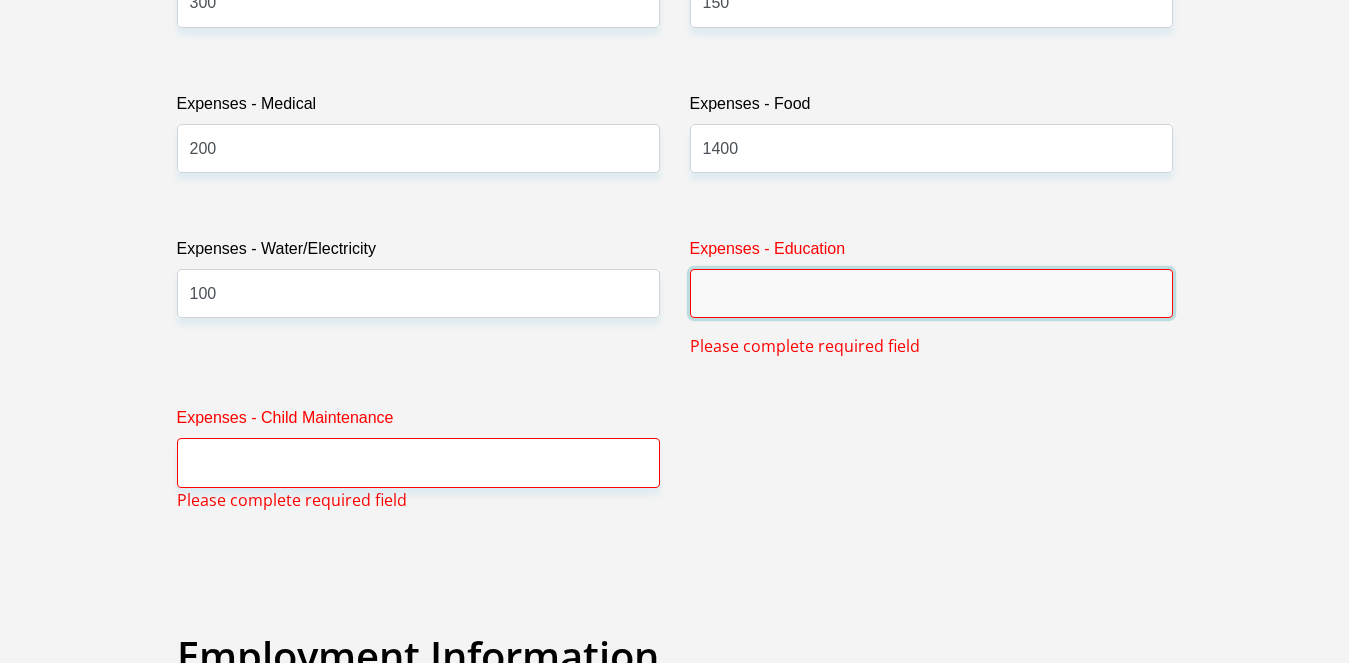 click on "Expenses - Education" at bounding box center (931, 293) 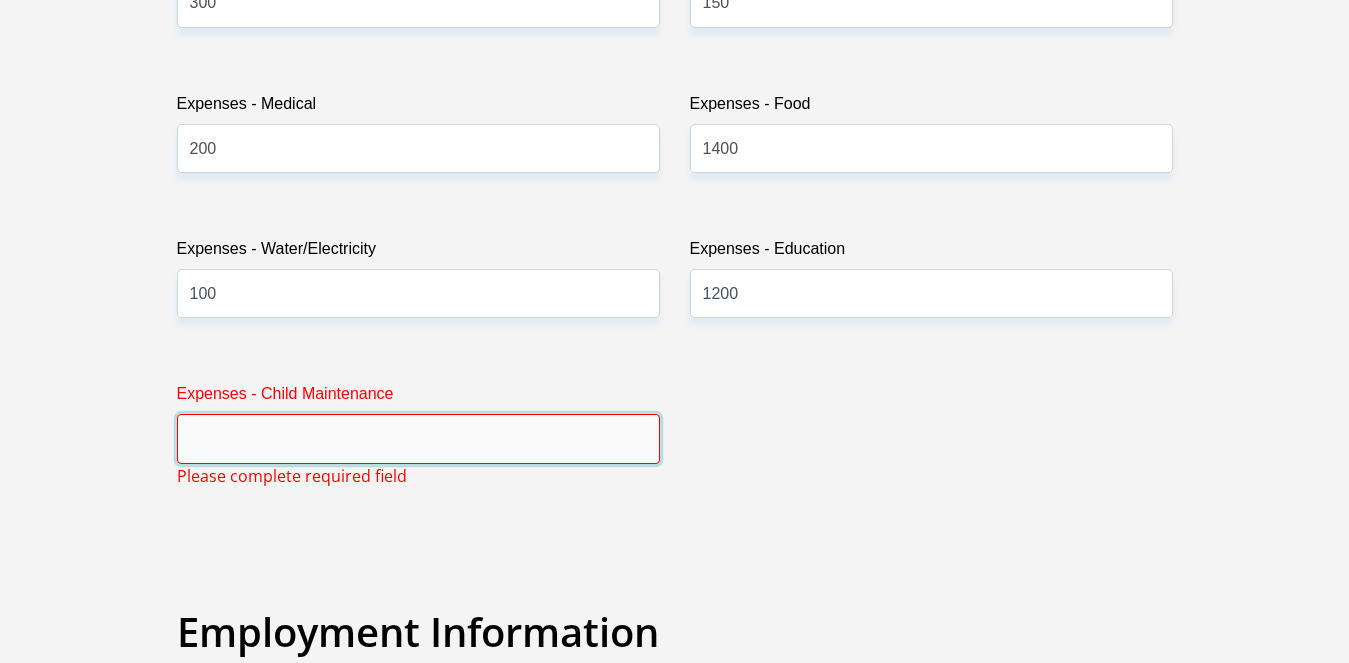 click on "Expenses - Child Maintenance" at bounding box center (418, 438) 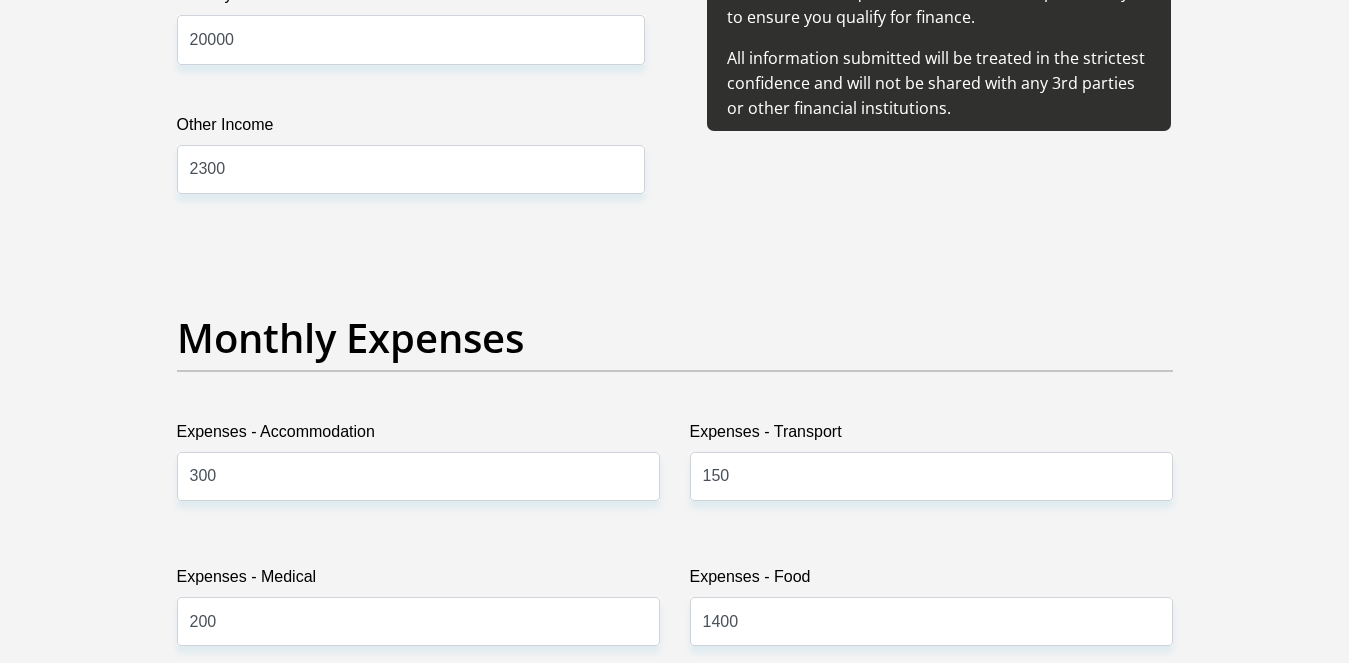 scroll, scrollTop: 2051, scrollLeft: 0, axis: vertical 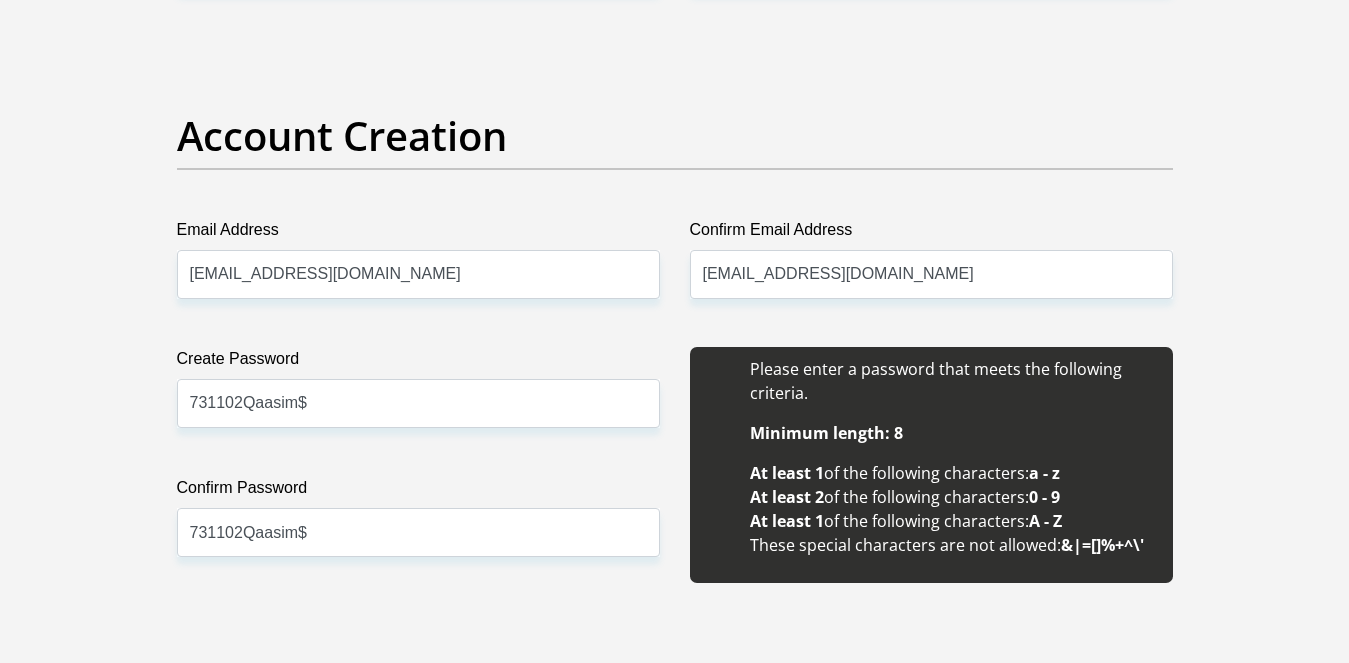 type on "0" 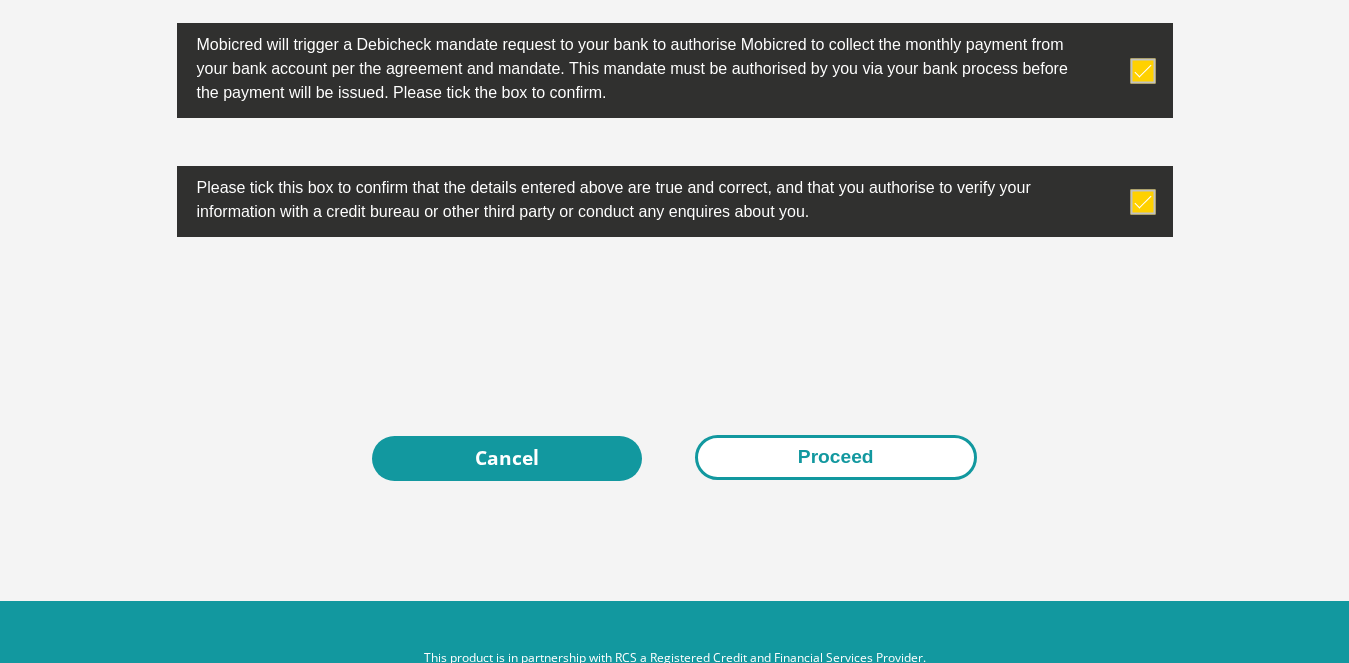 click on "Proceed" at bounding box center (836, 457) 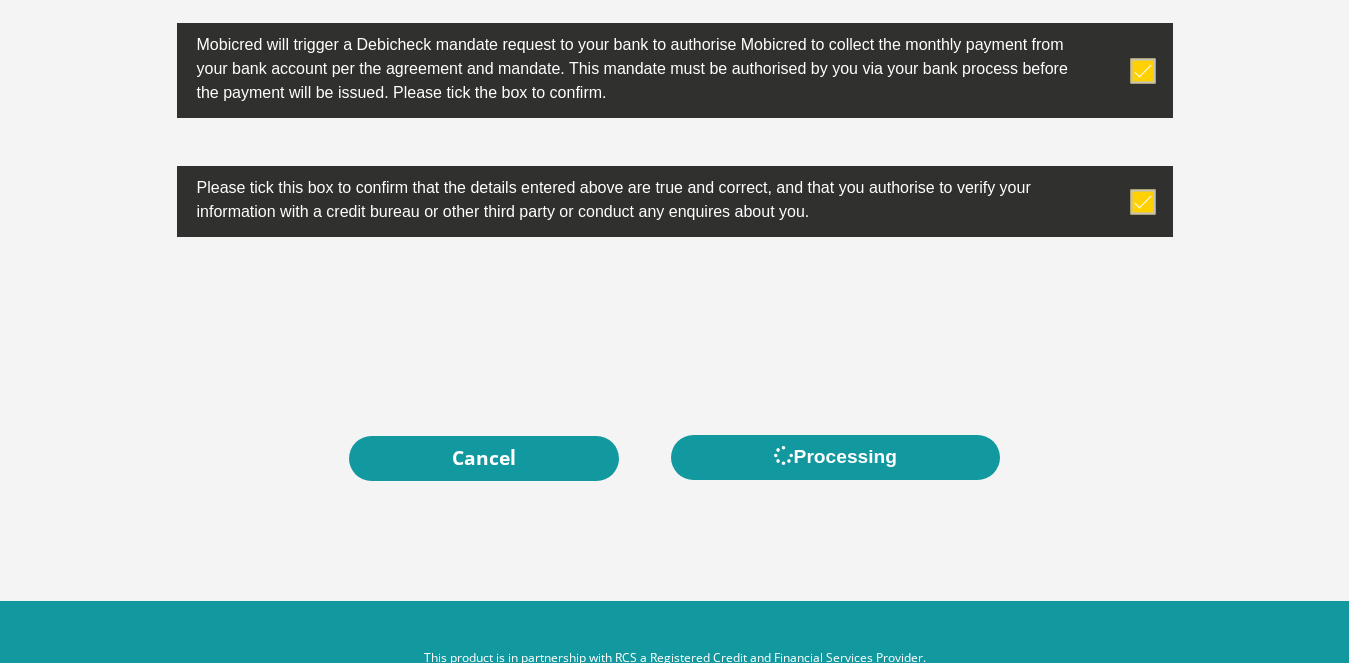 scroll, scrollTop: 0, scrollLeft: 0, axis: both 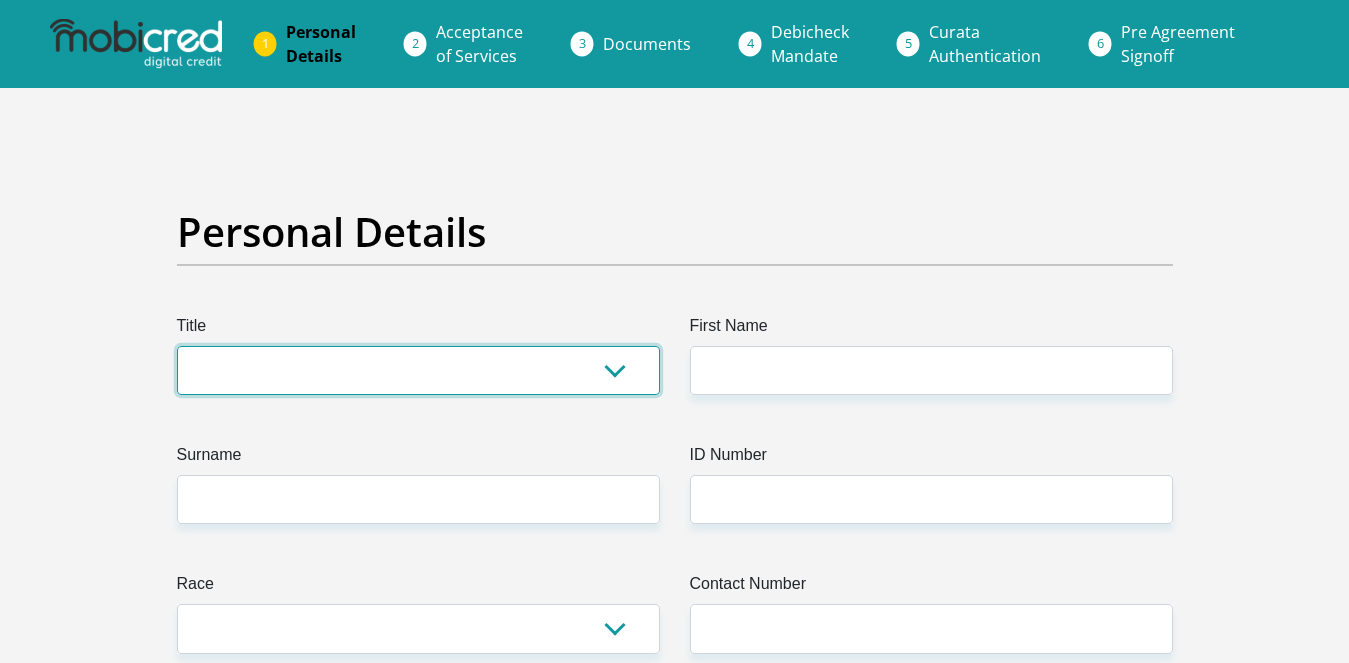 click on "Mr
Ms
Mrs
Dr
[PERSON_NAME]" at bounding box center (418, 370) 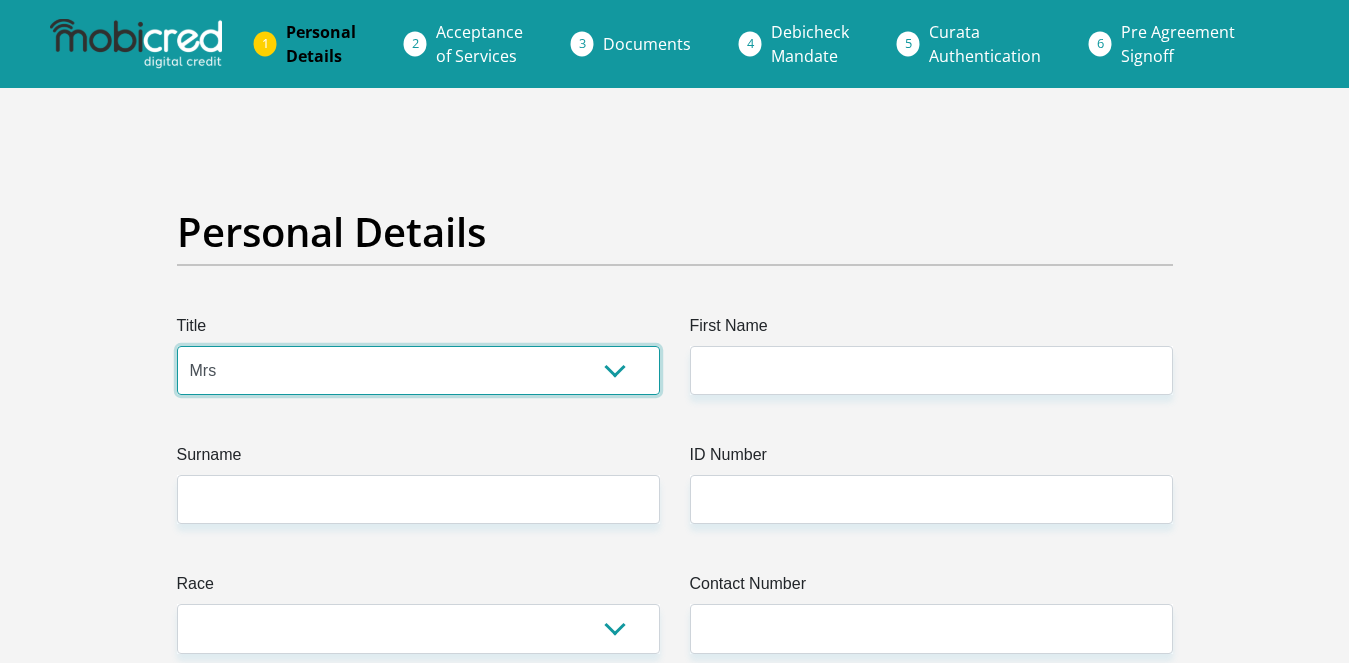 click on "Mr
Ms
Mrs
Dr
[PERSON_NAME]" at bounding box center (418, 370) 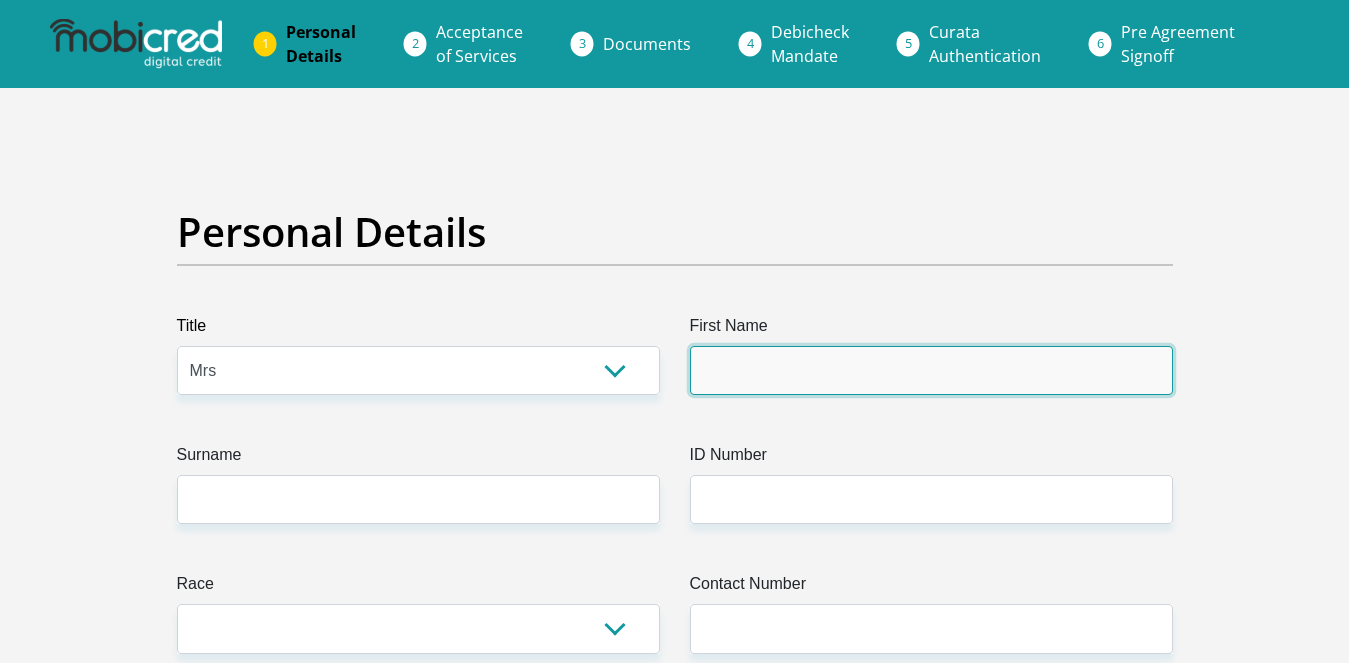click on "First Name" at bounding box center [931, 370] 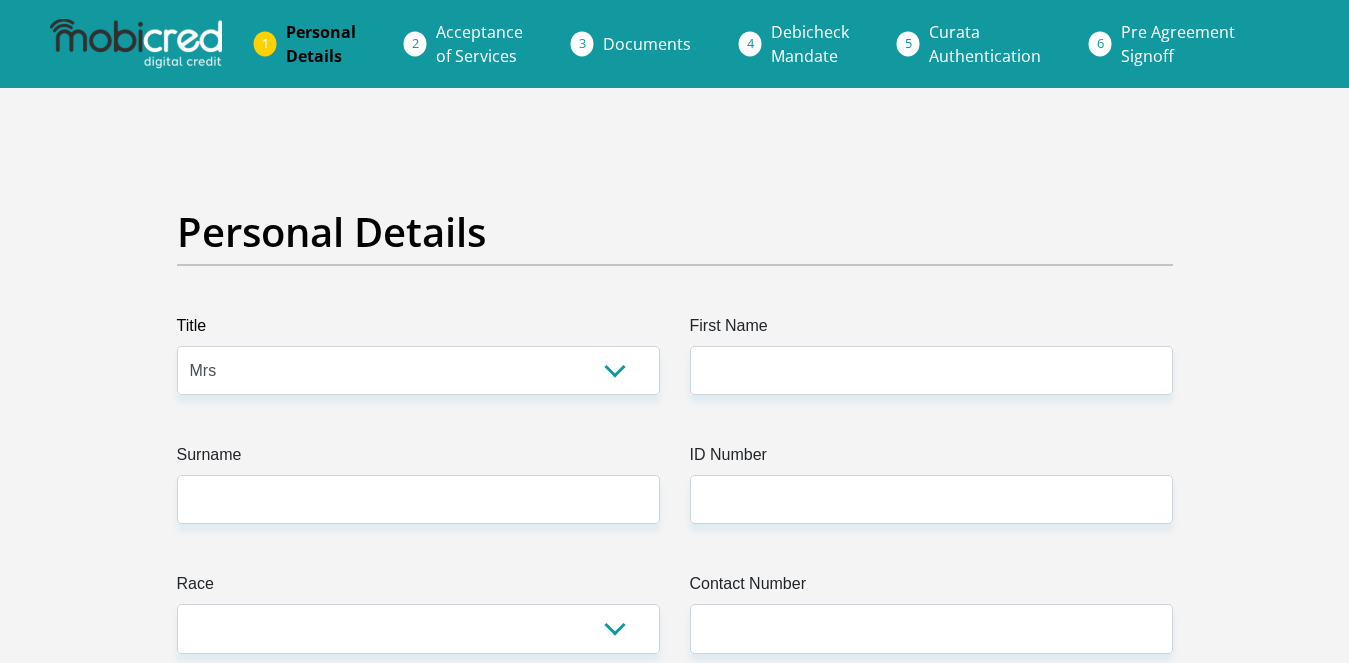 click on "Personal Details
Title
Mr
Ms
Mrs
Dr
Other
First Name
Surname
ID Number
Please input valid ID number
Race
Black
Coloured
Indian
White
Other
Contact Number
Please input valid contact number
Nationality
South Africa" at bounding box center [675, 3573] 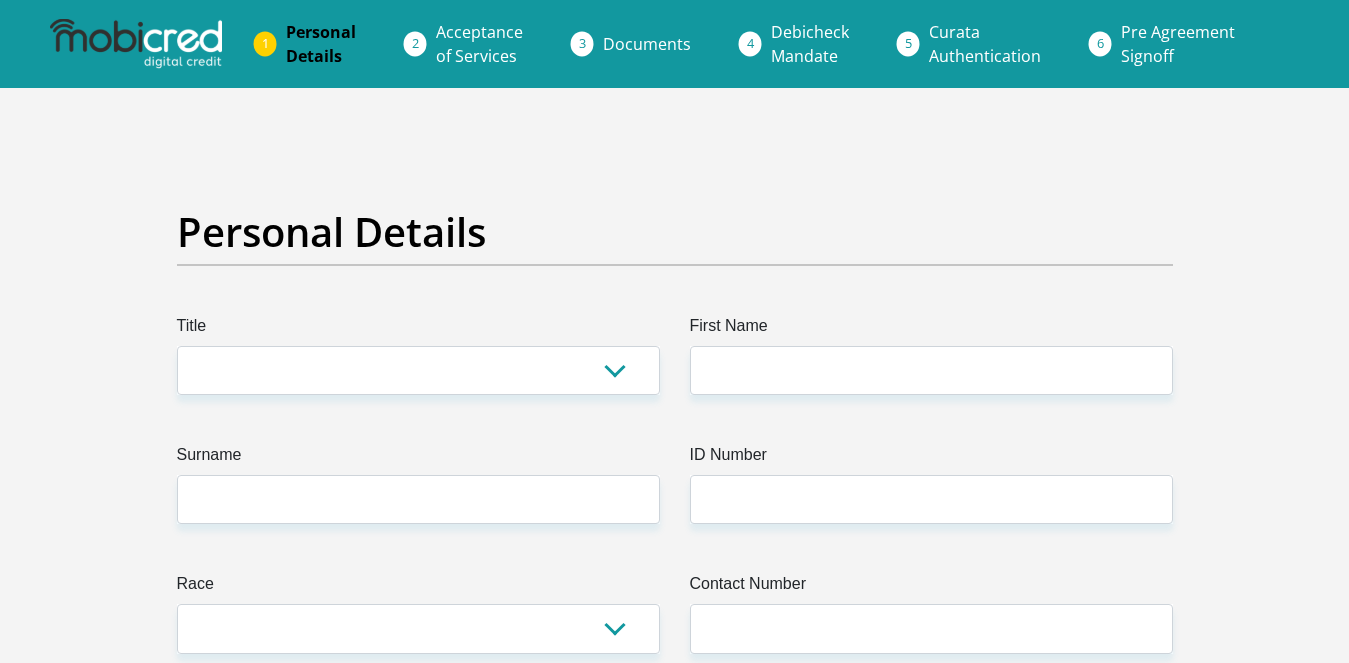 scroll, scrollTop: 0, scrollLeft: 0, axis: both 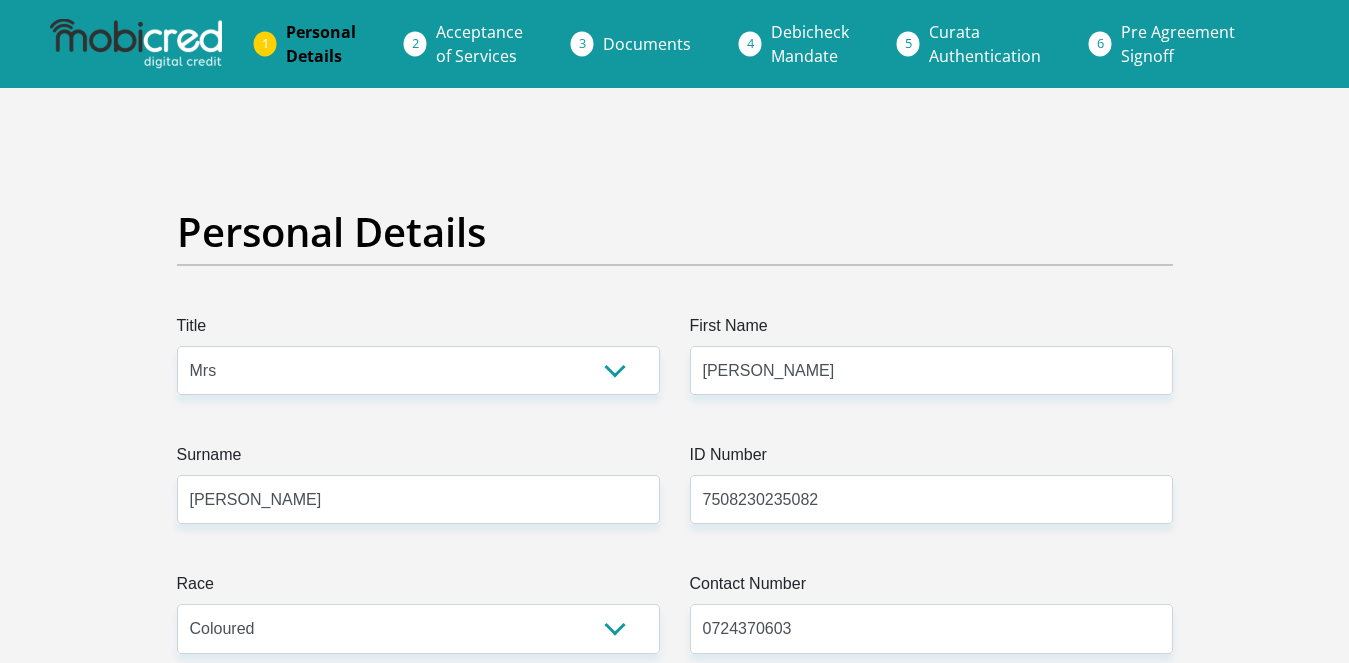 select on "Mrs" 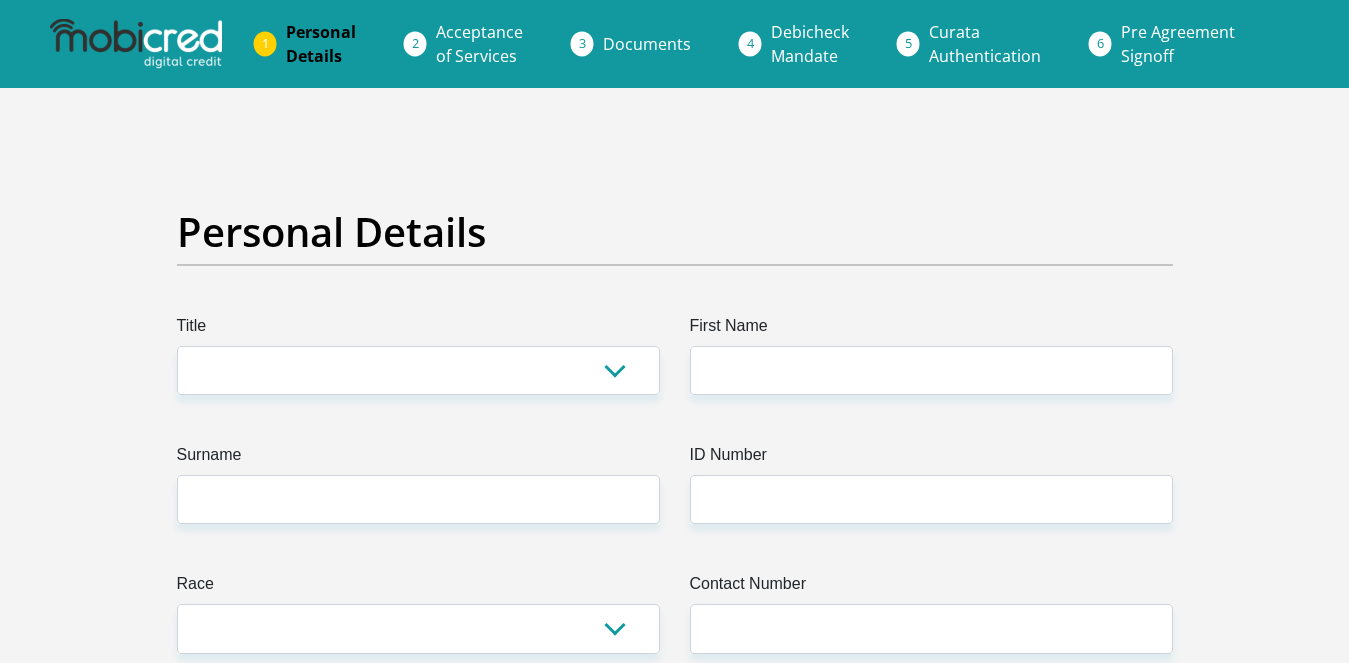 scroll, scrollTop: 0, scrollLeft: 0, axis: both 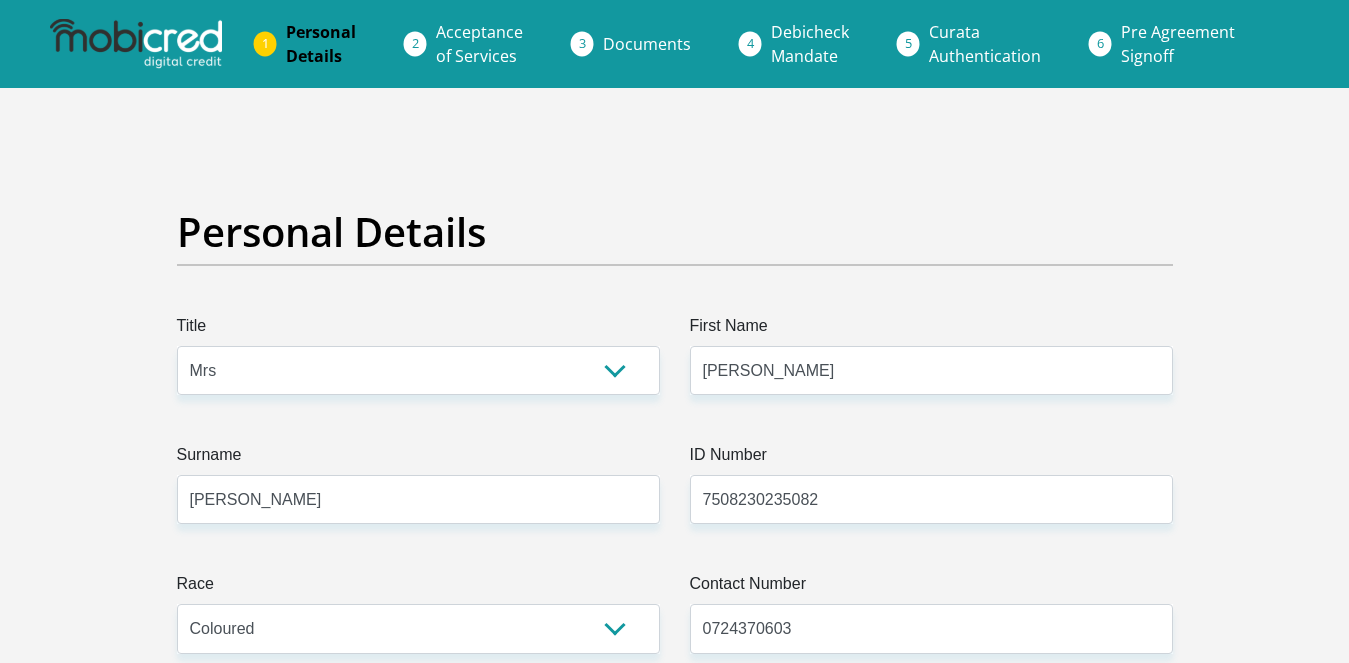 select on "Mrs" 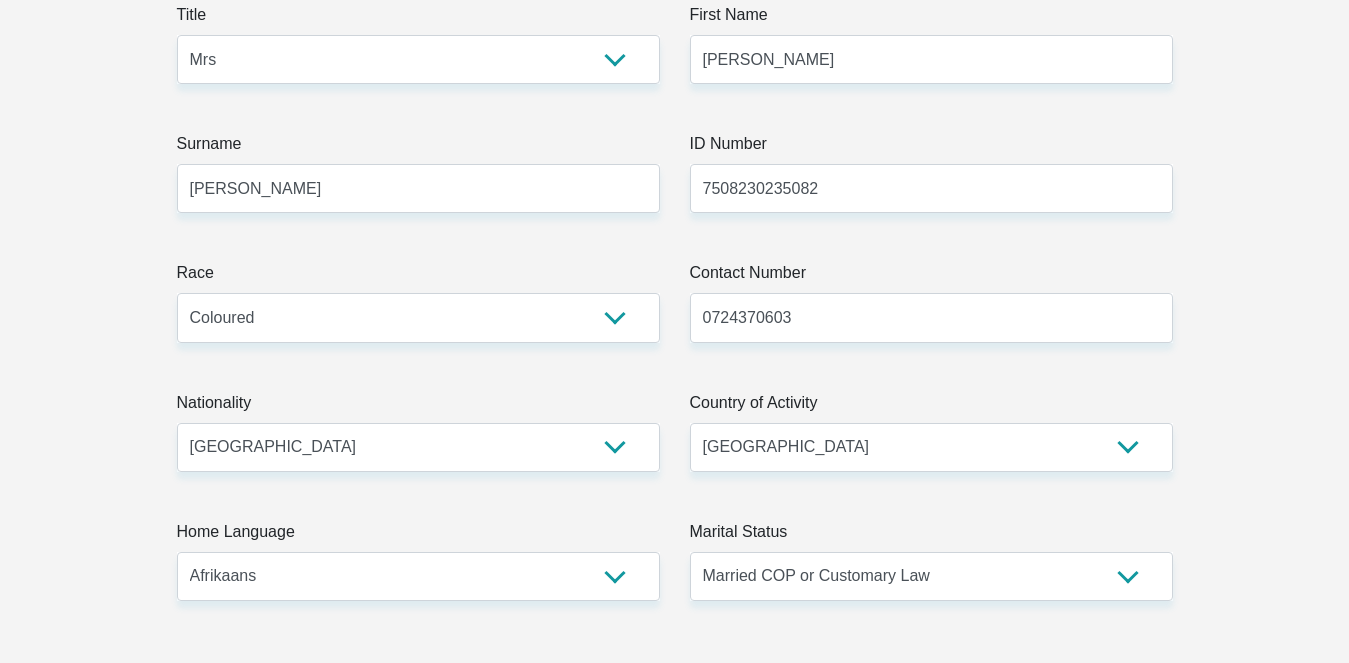 scroll, scrollTop: 0, scrollLeft: 0, axis: both 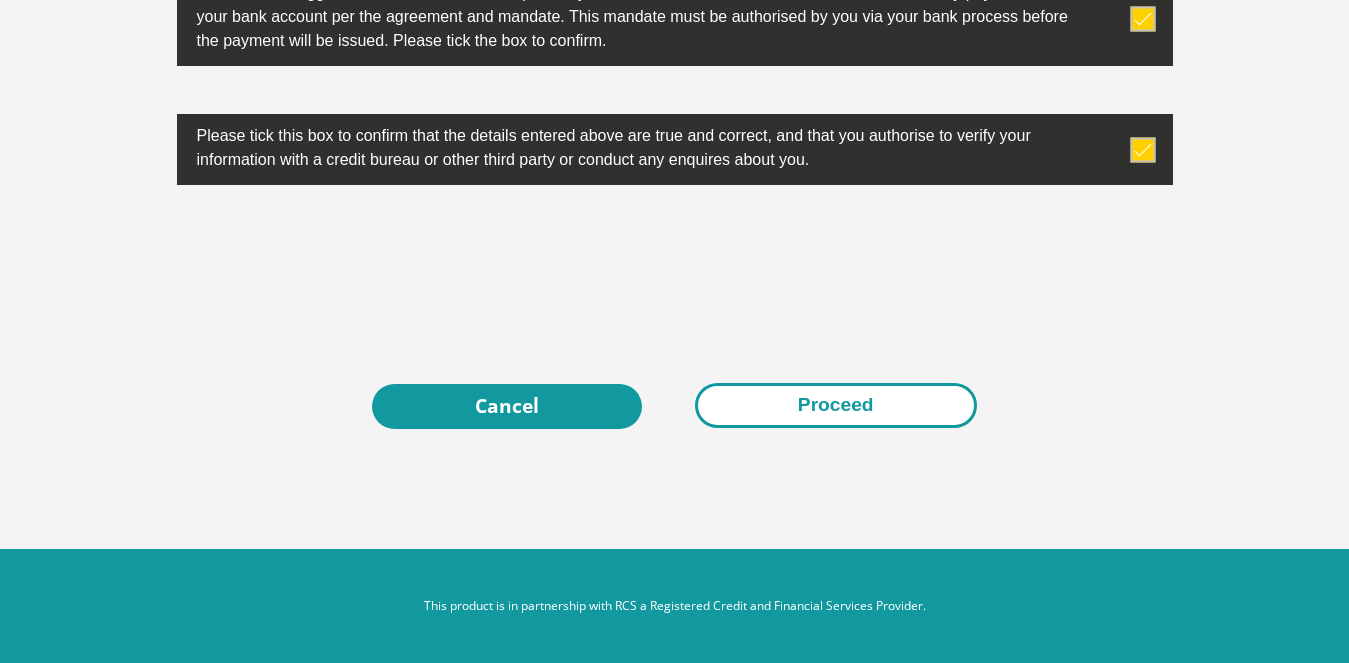 click on "Proceed" at bounding box center [836, 405] 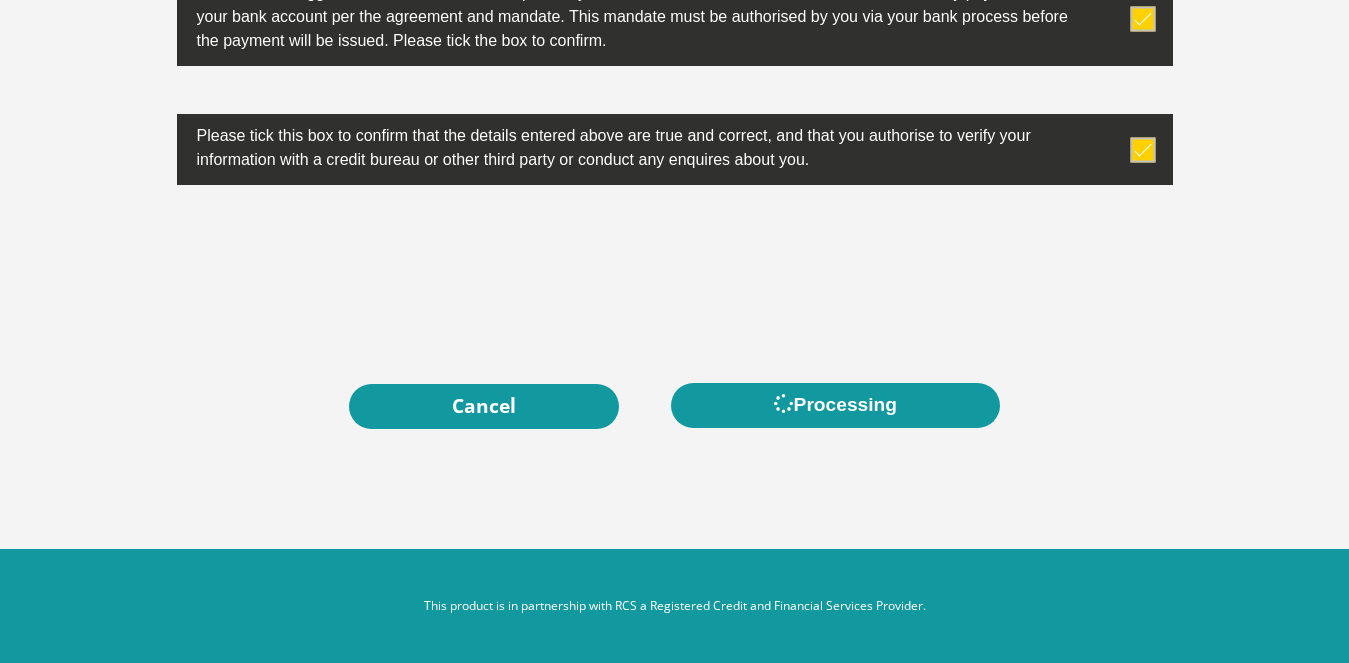 scroll, scrollTop: 0, scrollLeft: 0, axis: both 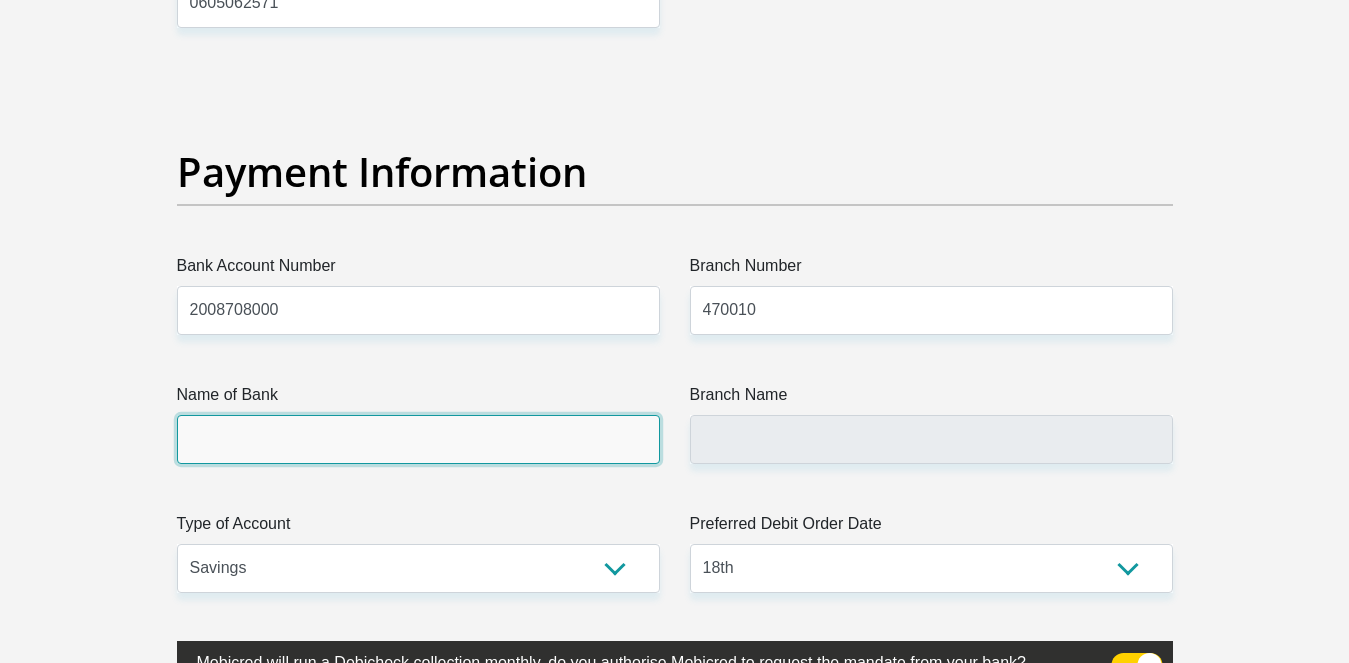 click on "Name of Bank" at bounding box center [418, 439] 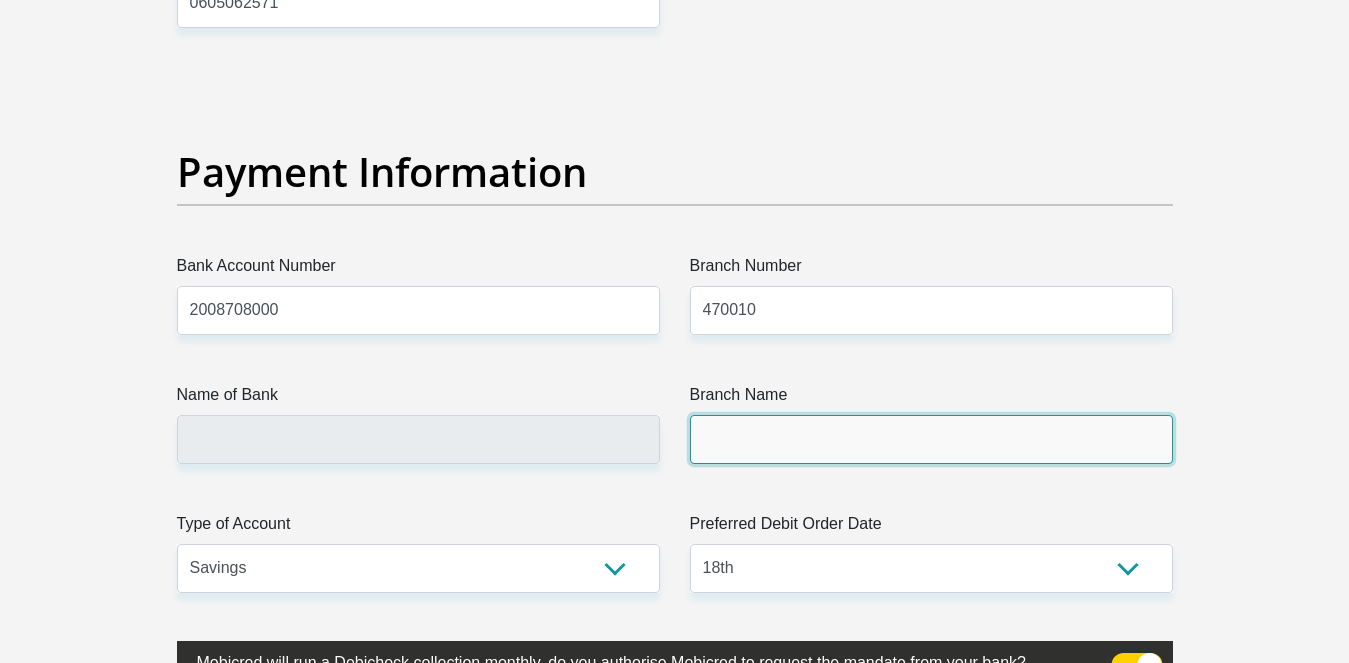 click on "Branch Name" at bounding box center (931, 439) 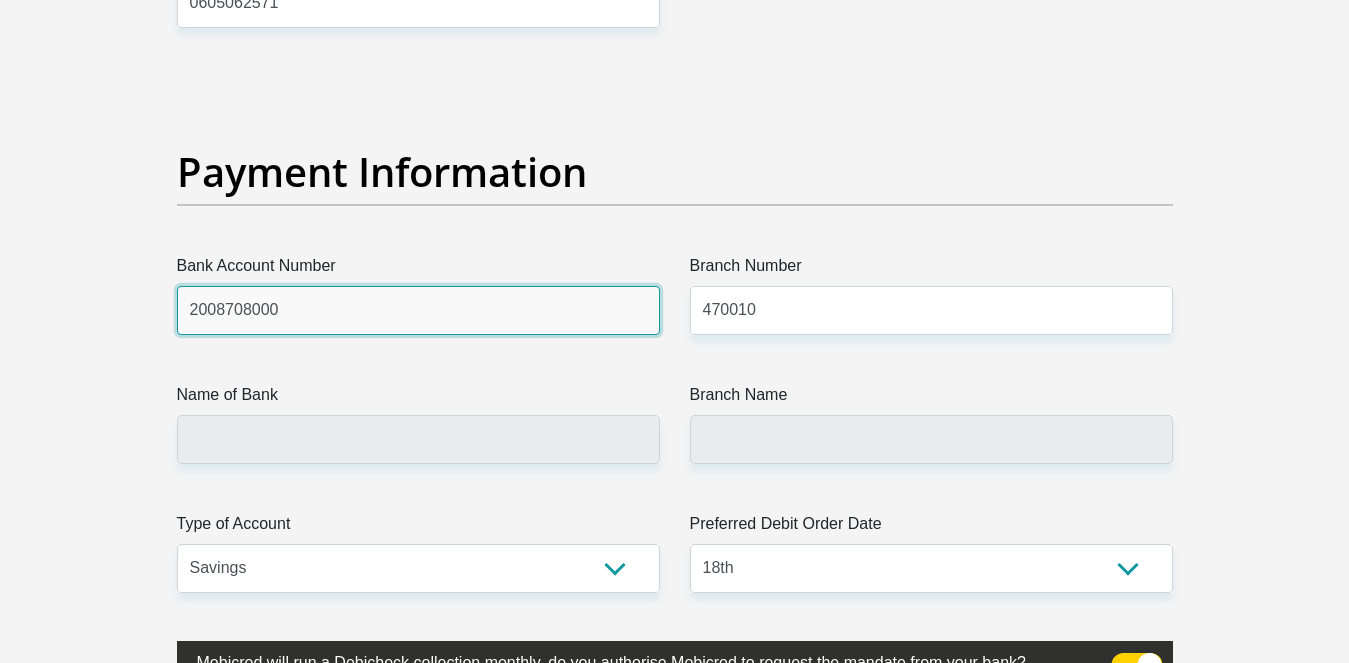 click on "2008708000" at bounding box center [418, 310] 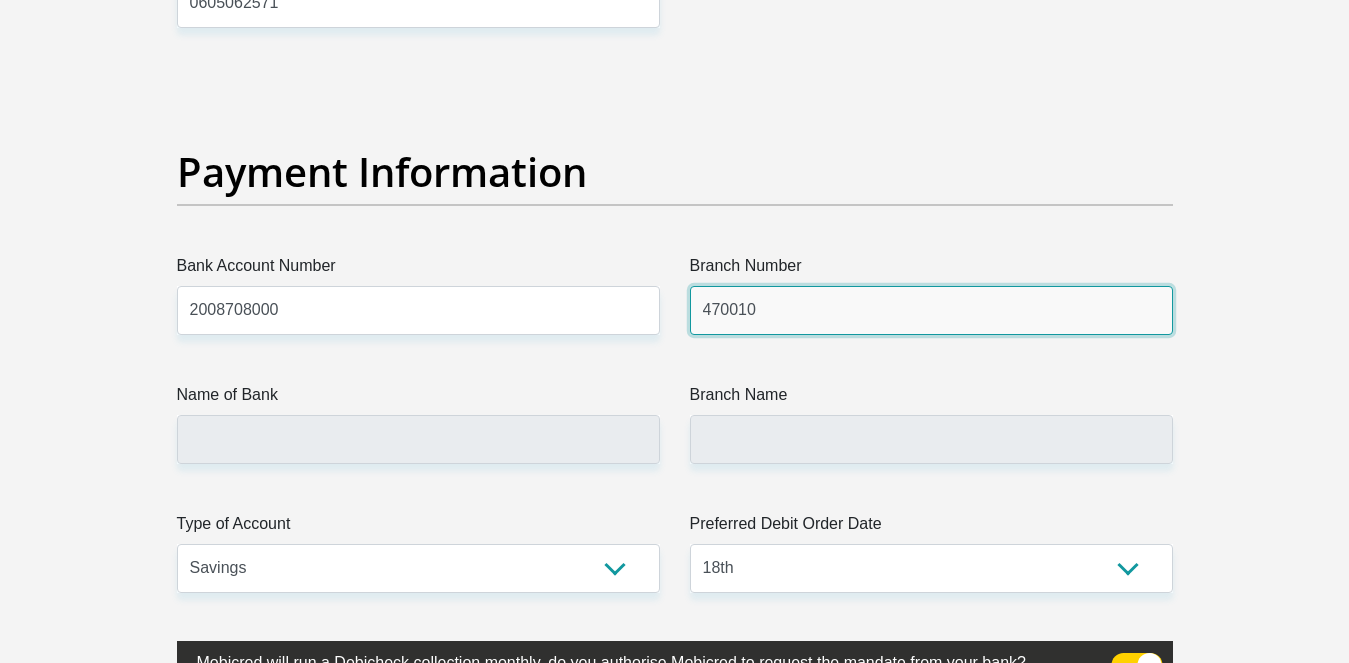 click on "470010" at bounding box center [931, 310] 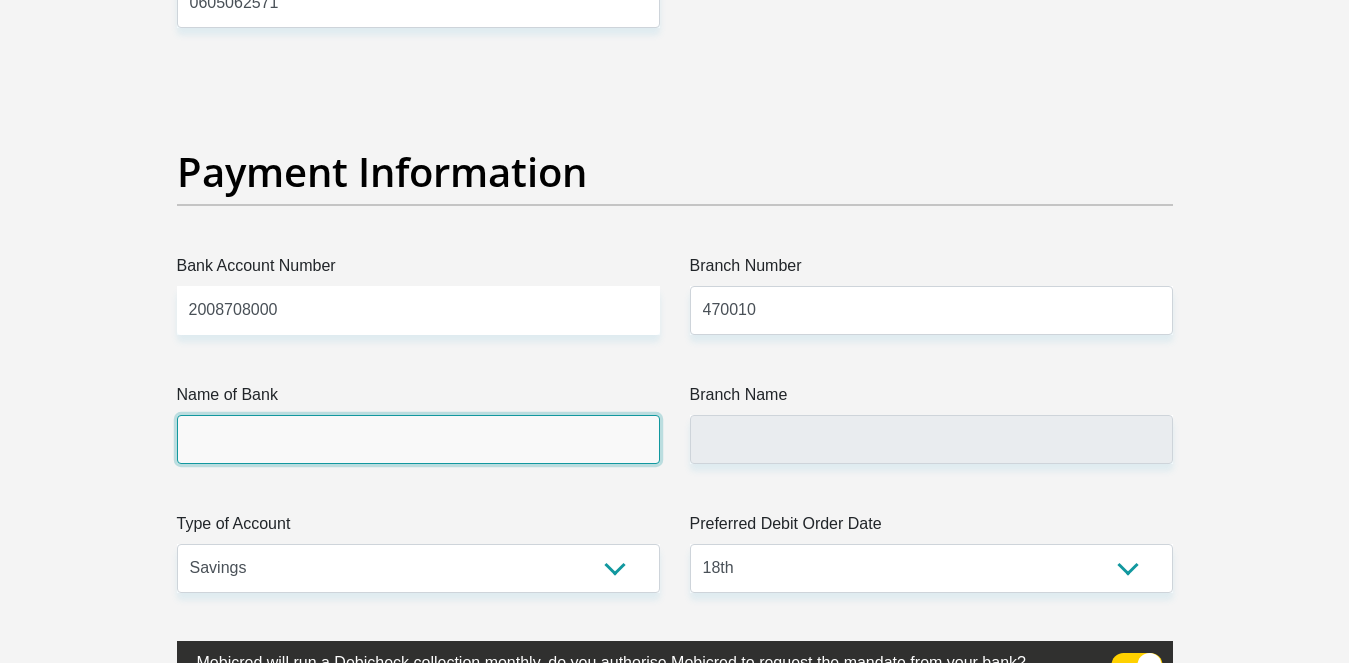 click on "Name of Bank" at bounding box center (418, 439) 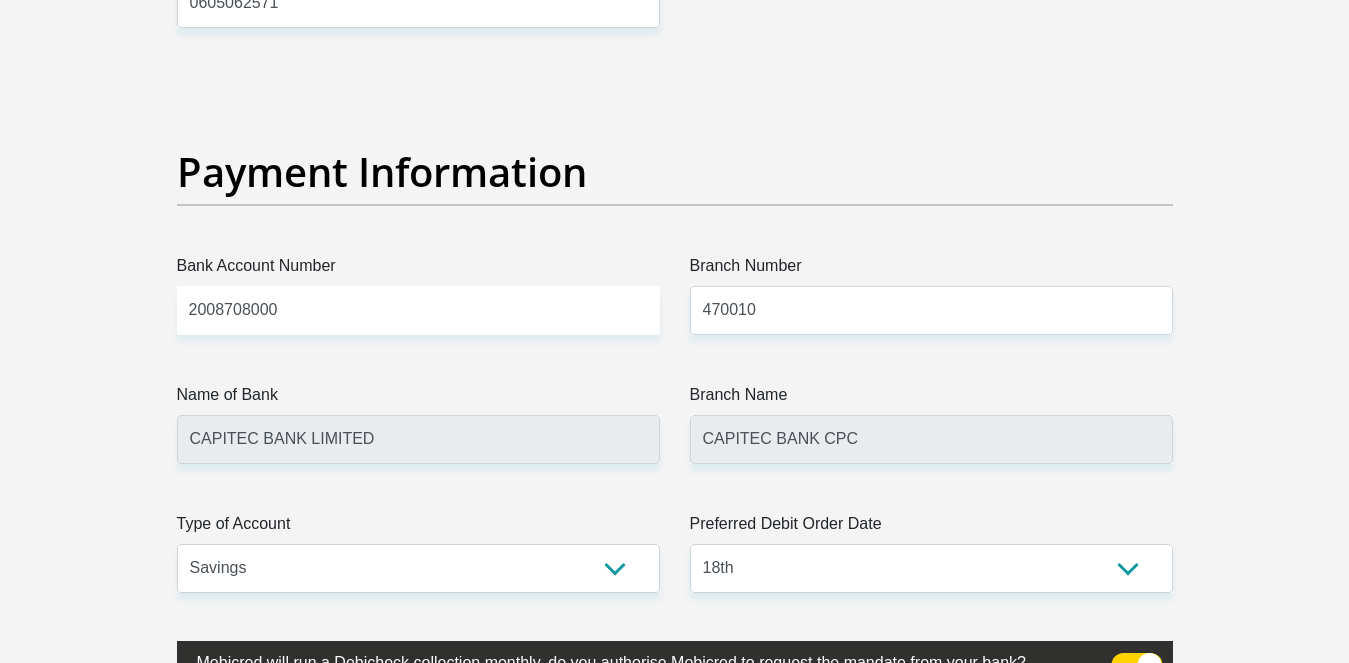click on "Title
Mr
Ms
Mrs
Dr
Other
First Name
Elmarie
Surname
Hendricks
ID Number
7508230235082
Please input valid ID number
Race
Black
Coloured
Indian
White
Other
Contact Number
0724370603
Please input valid contact number
Nationality
South Africa
Afghanistan
Aland Islands  Albania  Angola" at bounding box center (675, -936) 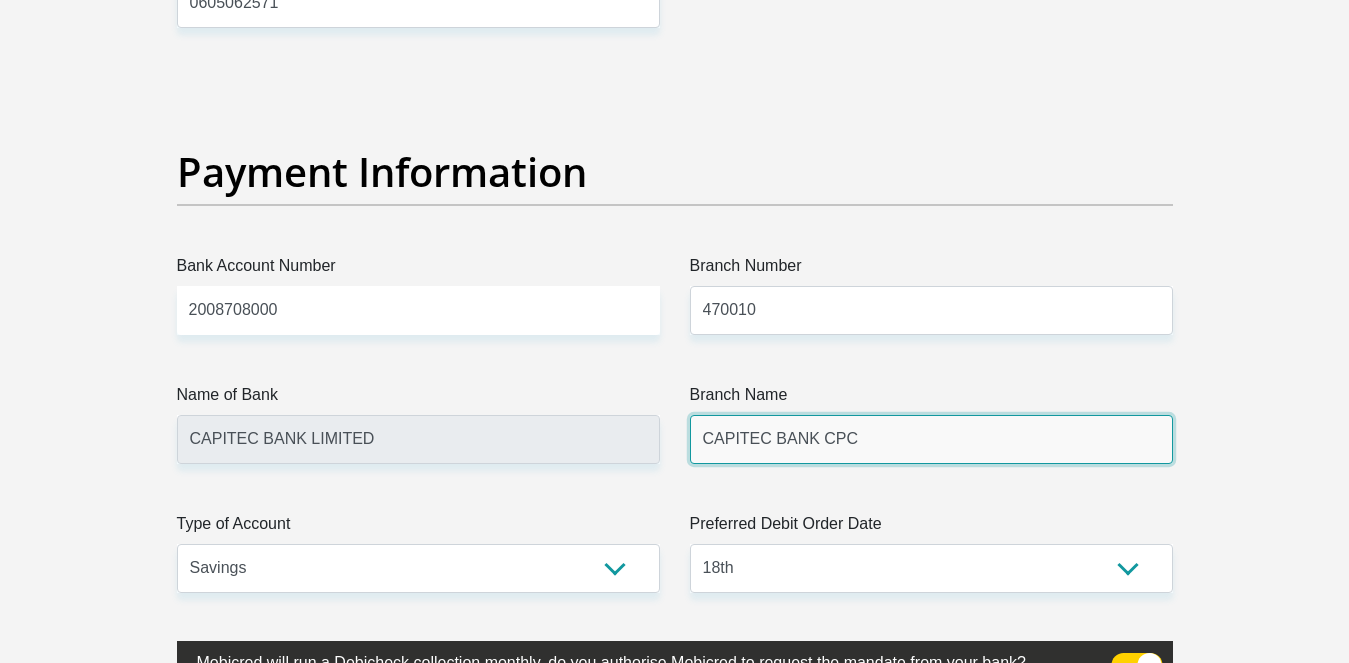 click on "CAPITEC BANK CPC" at bounding box center [931, 439] 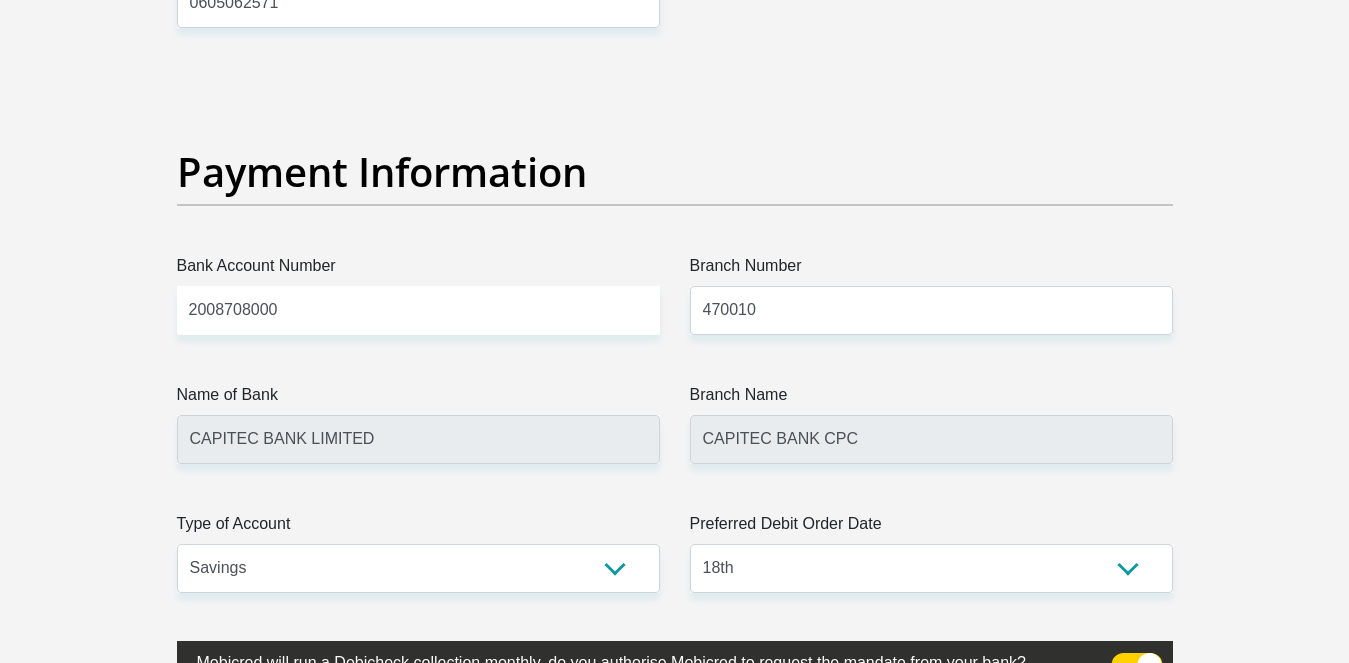 click on "The bank name field is required.
The branch name field is required.
Personal Details
Title
Mr
Ms
Mrs
Dr
Other
First Name
Elmarie
Surname
Hendricks
ID Number
7508230235082
Please input valid ID number
Race
Black  Coloured  Indian  White" at bounding box center [674, -999] 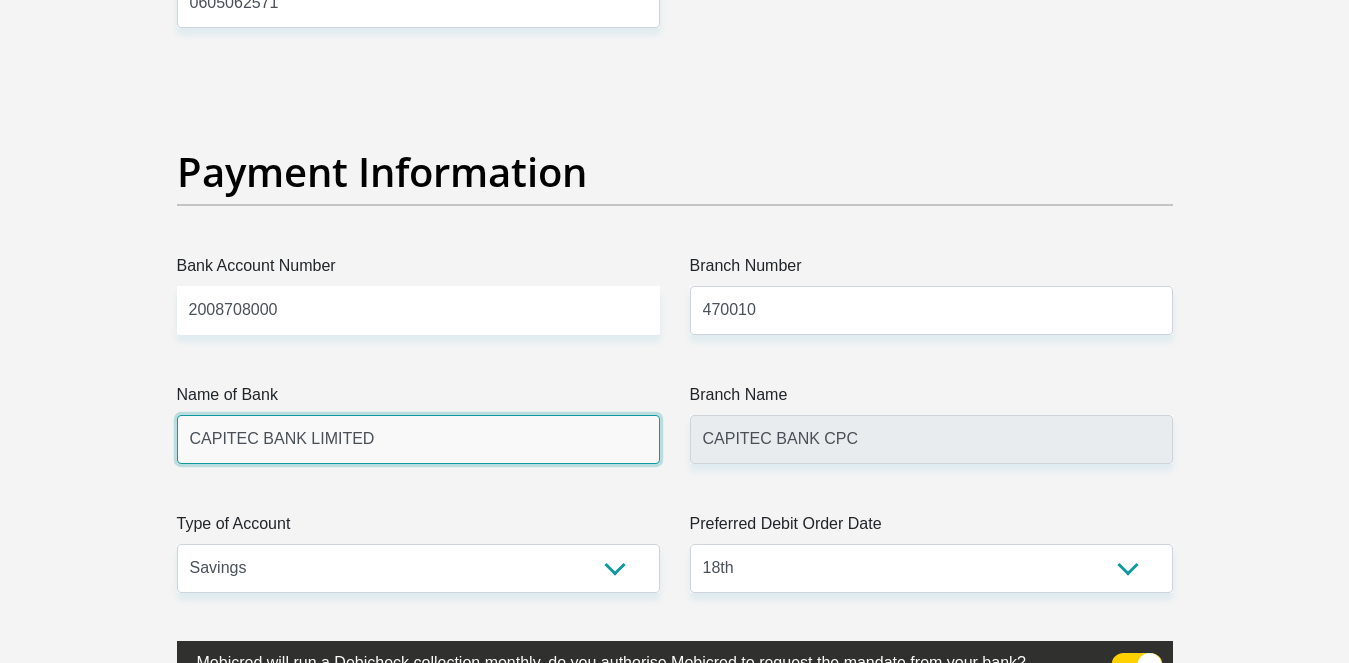click on "CAPITEC BANK LIMITED" at bounding box center (418, 439) 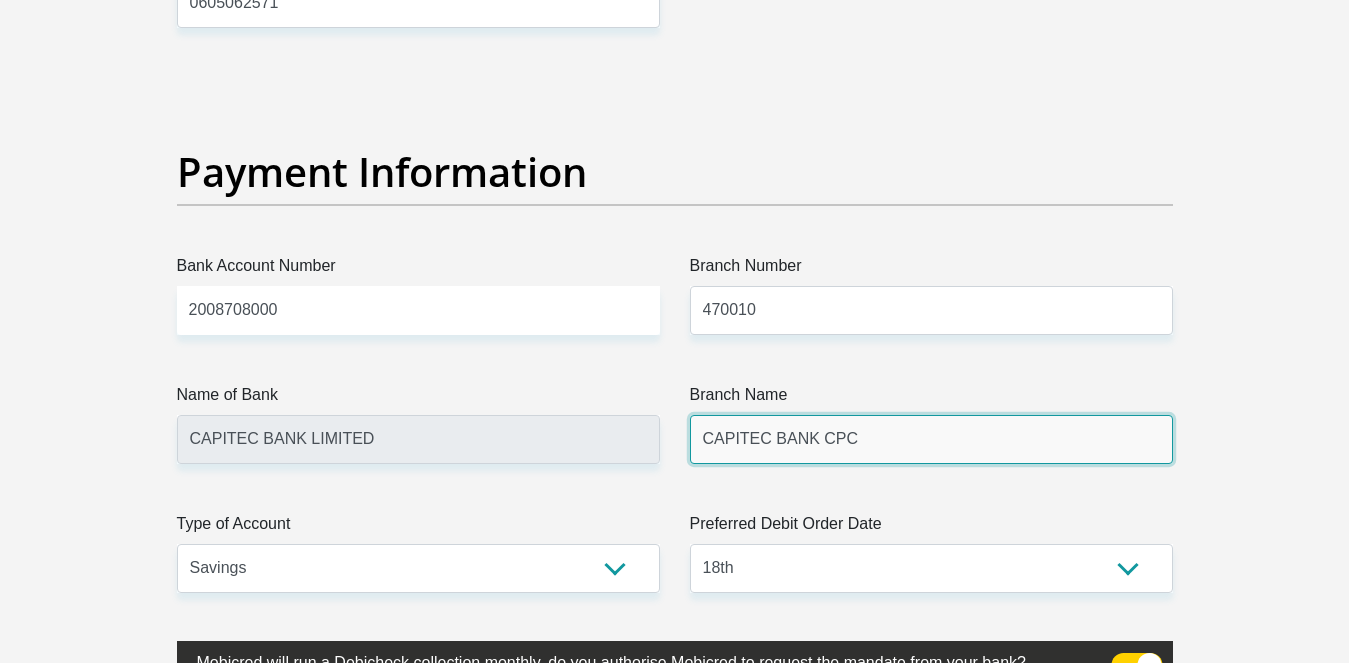 click on "CAPITEC BANK CPC" at bounding box center (931, 439) 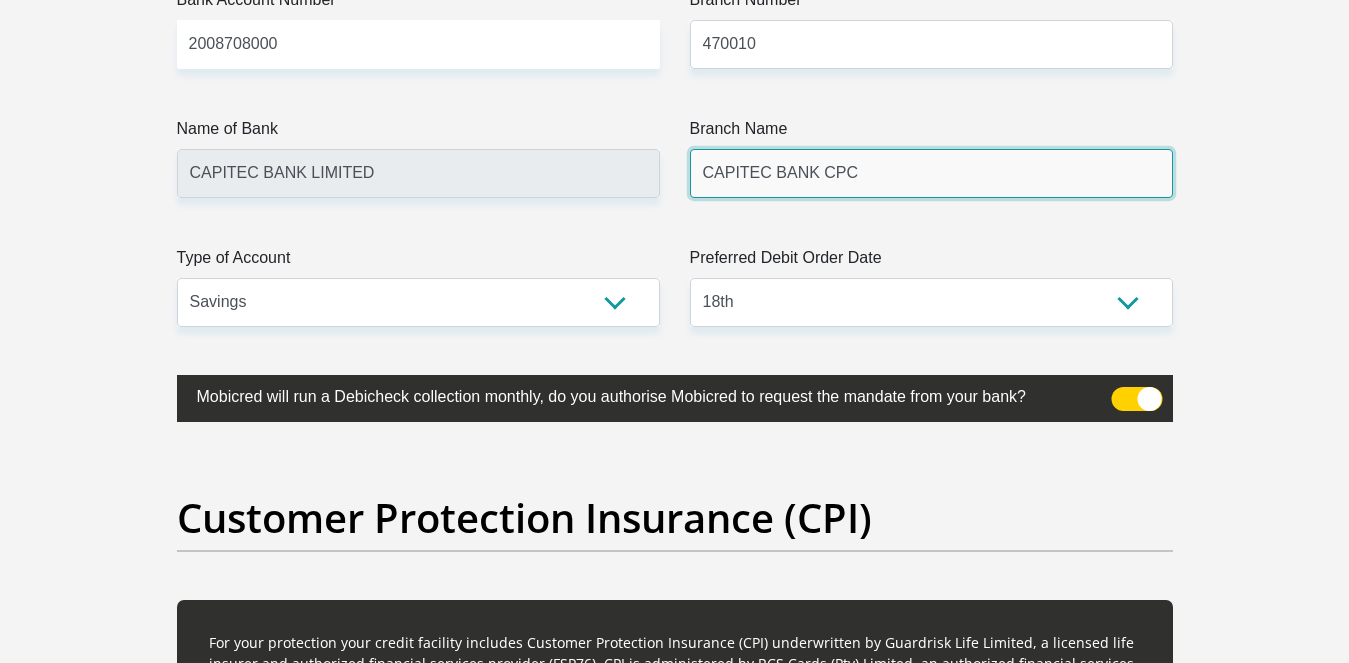 scroll, scrollTop: 6650, scrollLeft: 0, axis: vertical 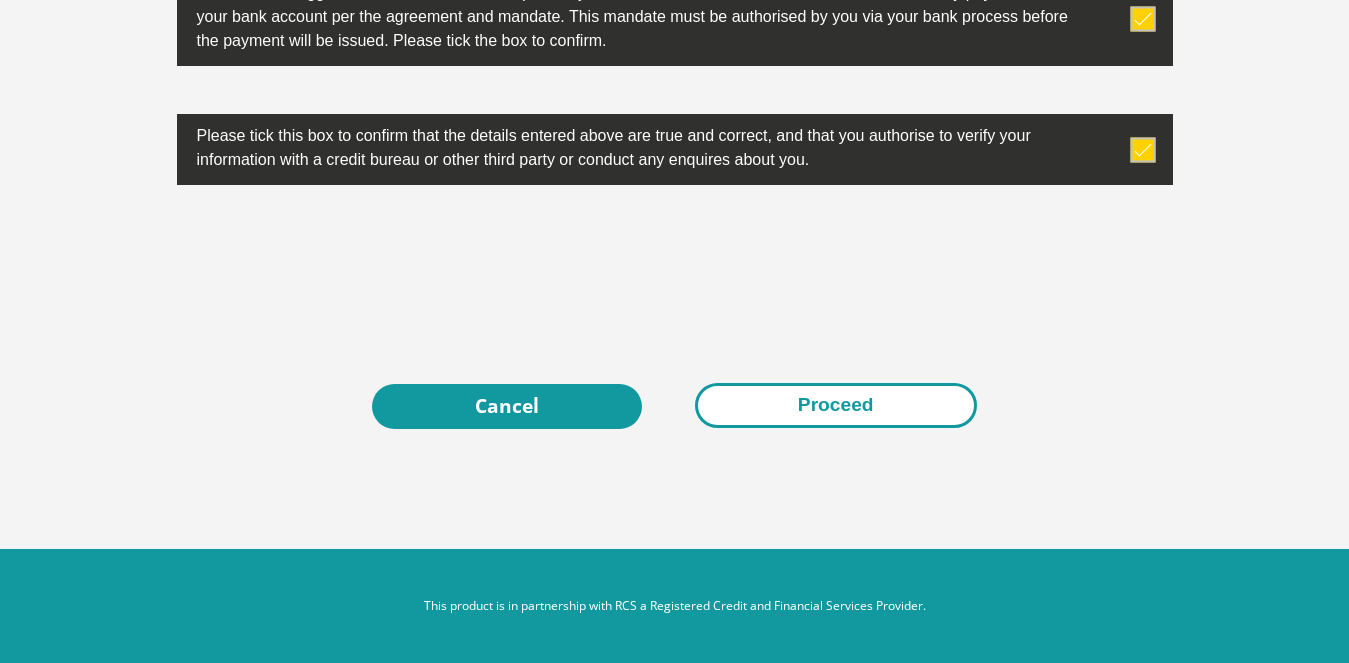 click on "Proceed" at bounding box center (836, 405) 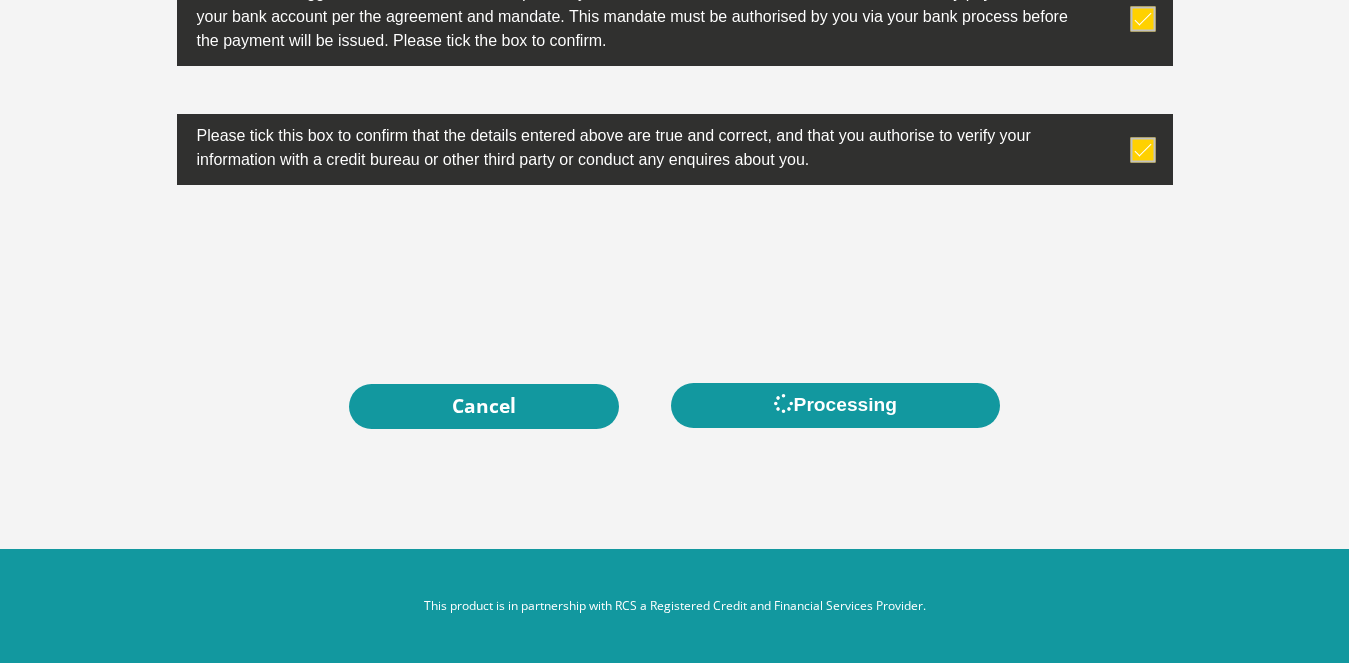 scroll, scrollTop: 0, scrollLeft: 0, axis: both 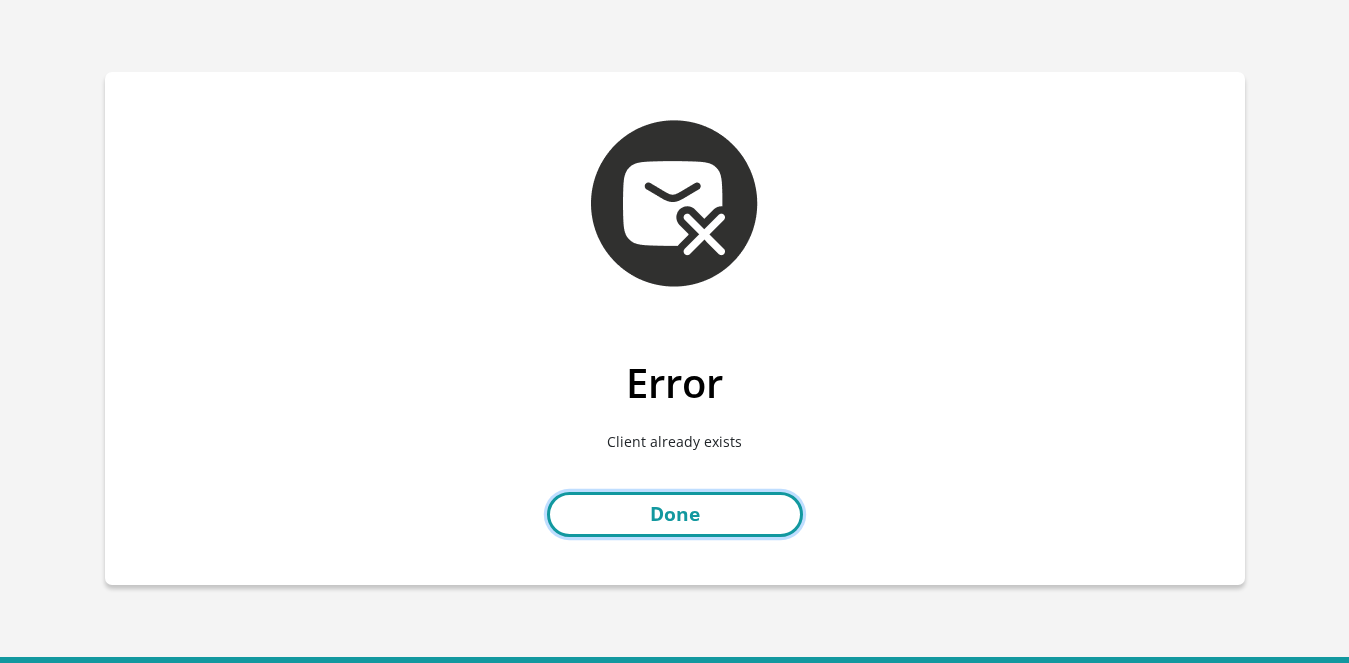 click on "Done" at bounding box center [675, 514] 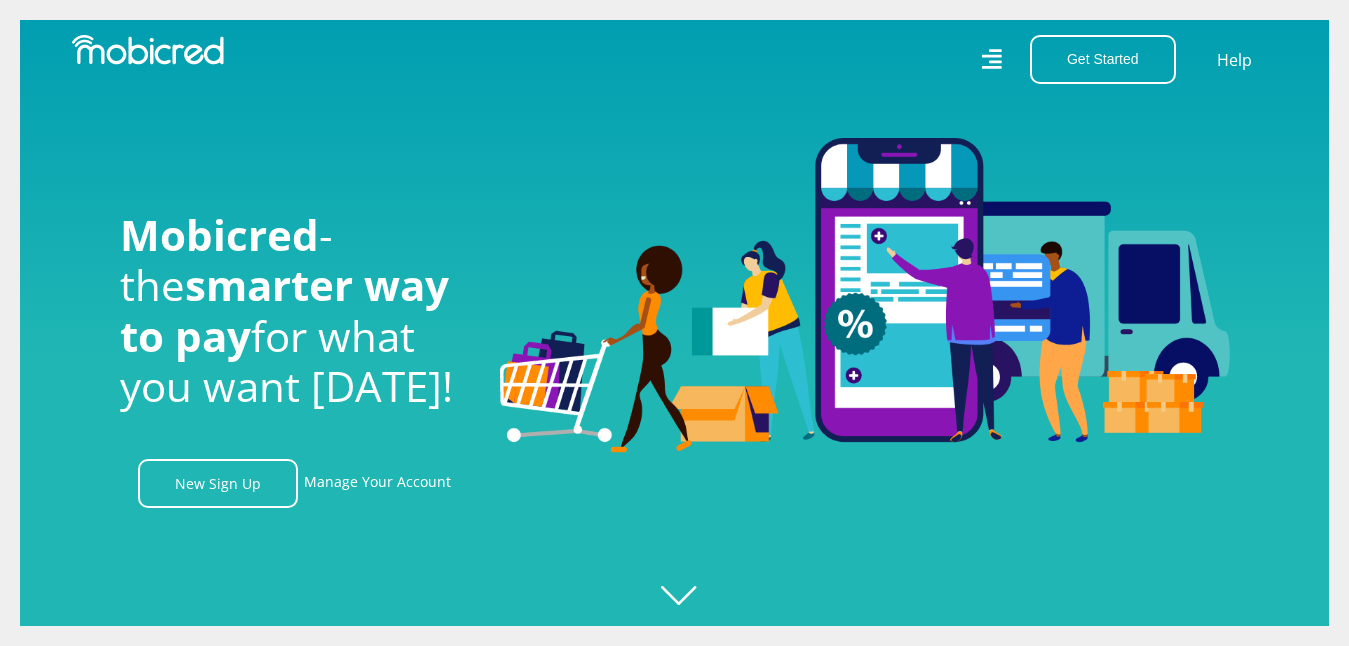 scroll, scrollTop: 0, scrollLeft: 0, axis: both 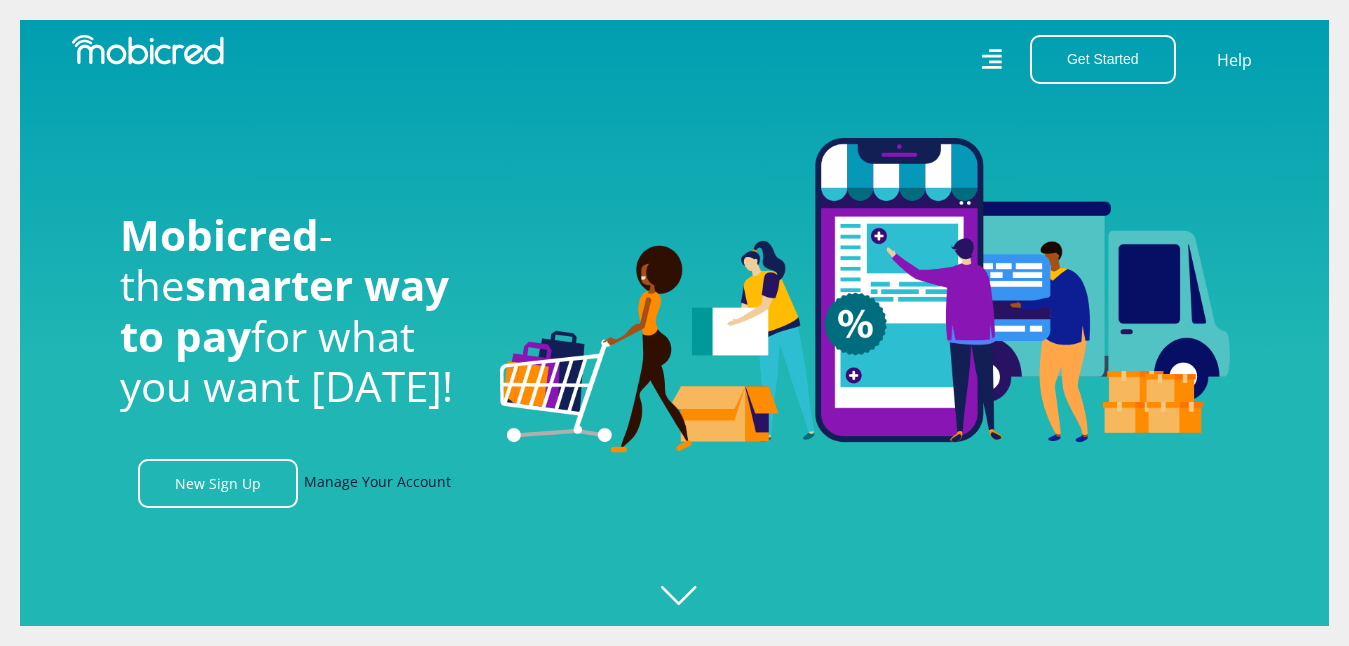 click on "Manage Your Account" at bounding box center [377, 483] 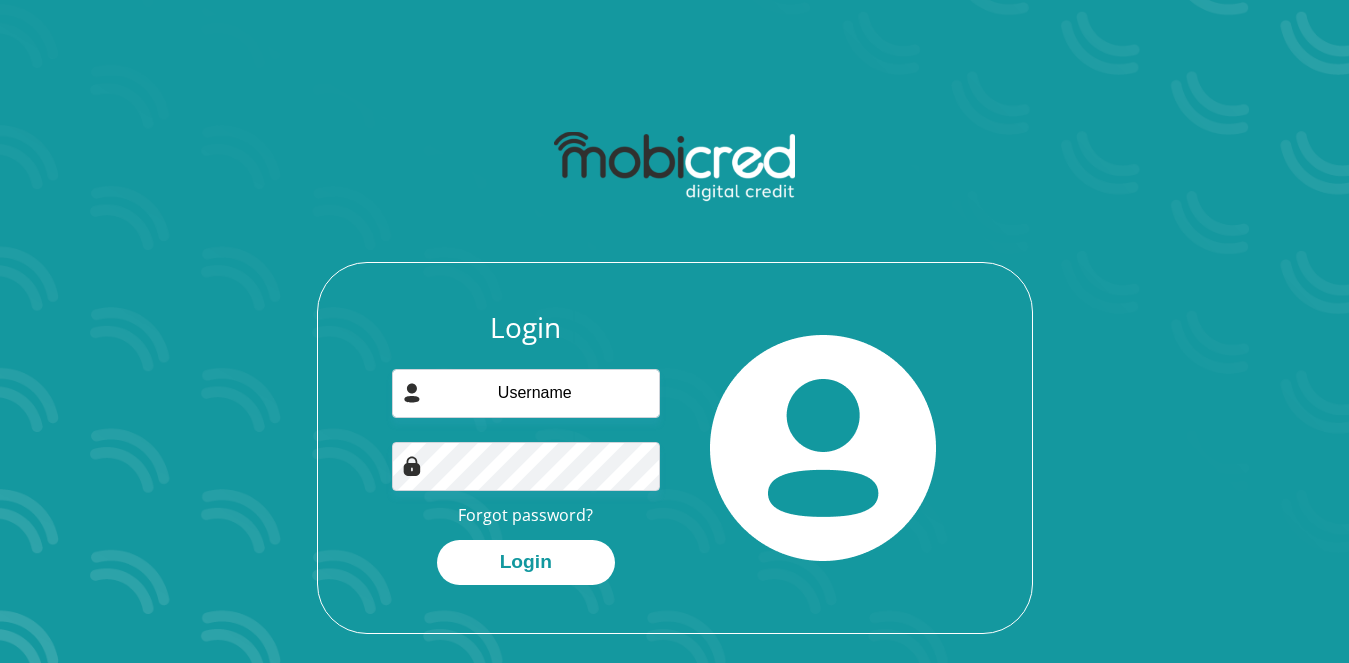 scroll, scrollTop: 0, scrollLeft: 0, axis: both 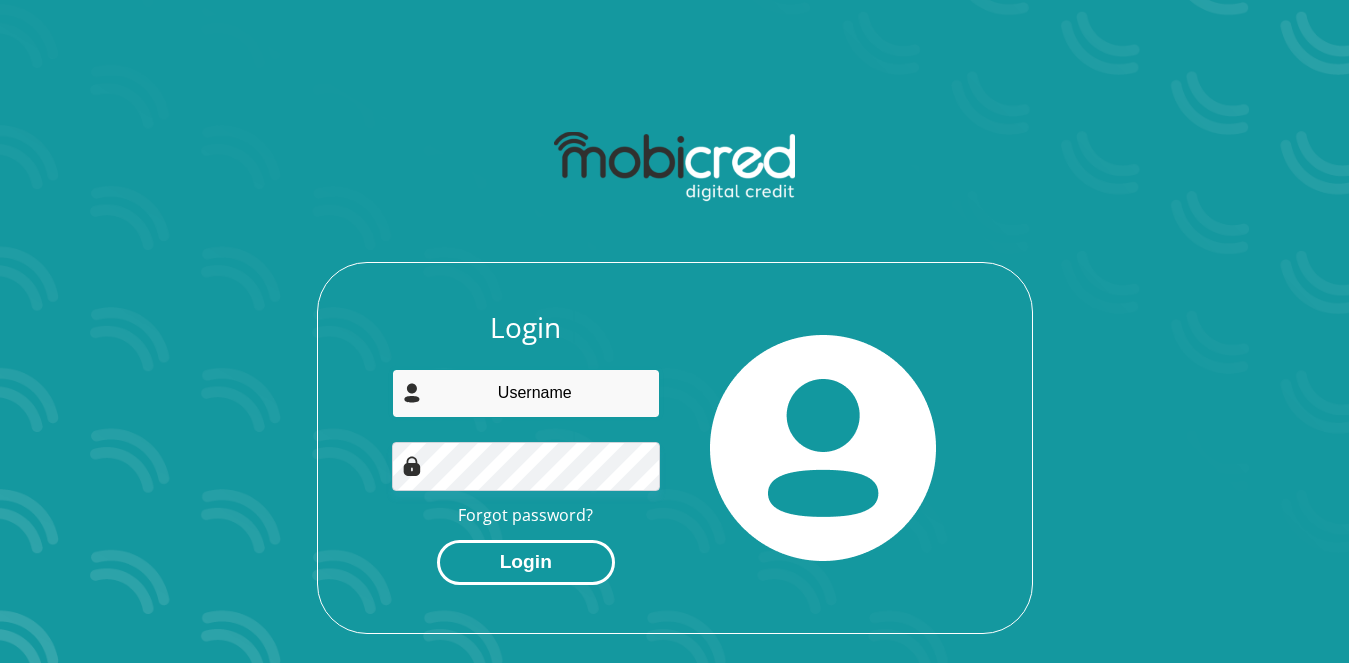 type on "[EMAIL_ADDRESS][DOMAIN_NAME]" 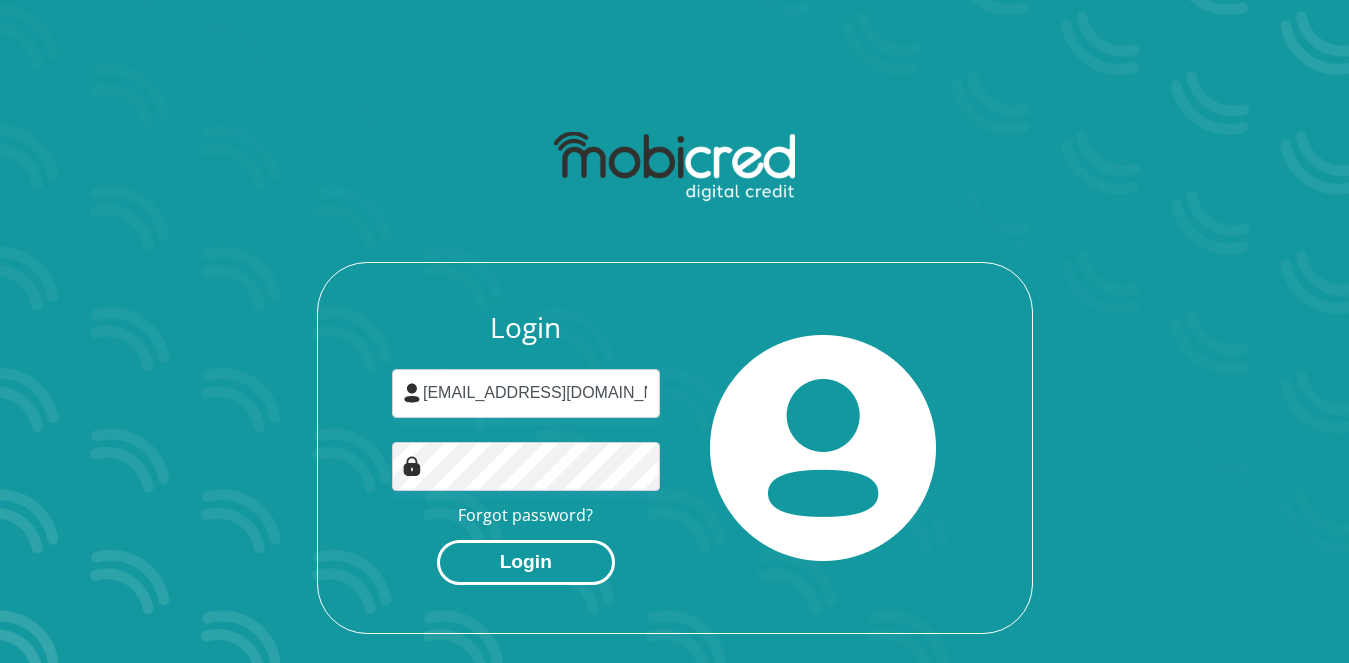 click on "Login" at bounding box center (526, 562) 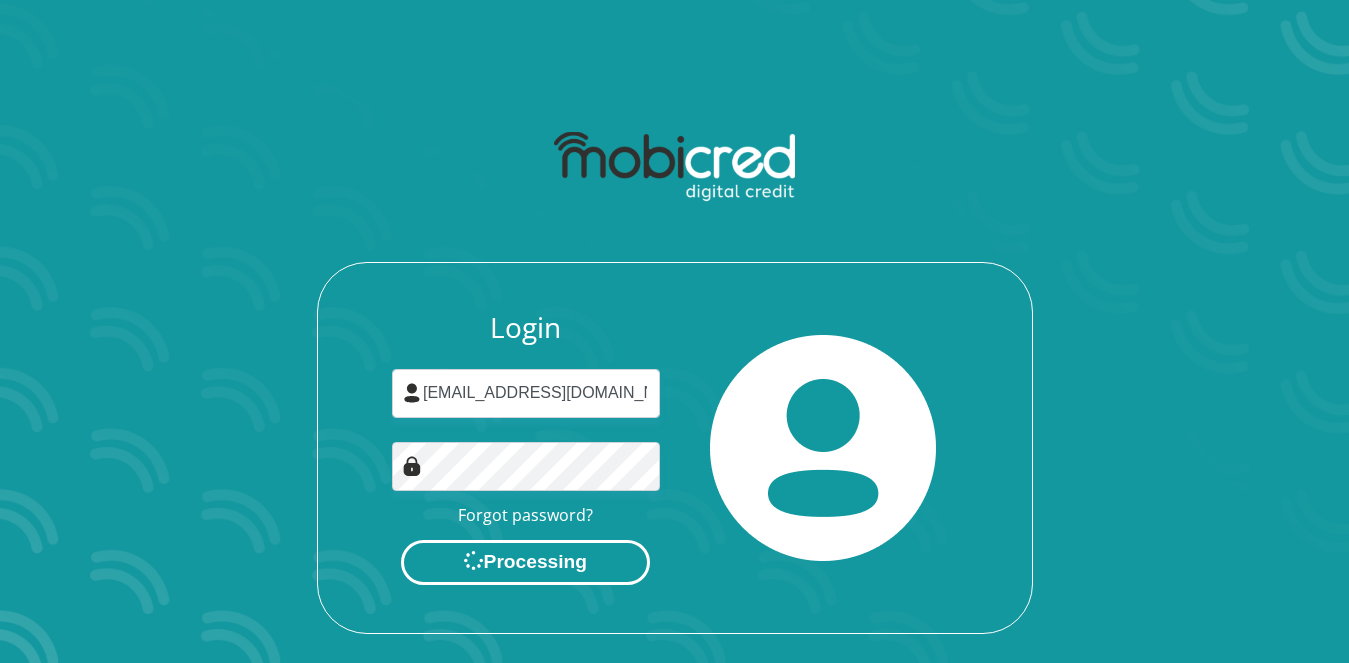 scroll, scrollTop: 0, scrollLeft: 0, axis: both 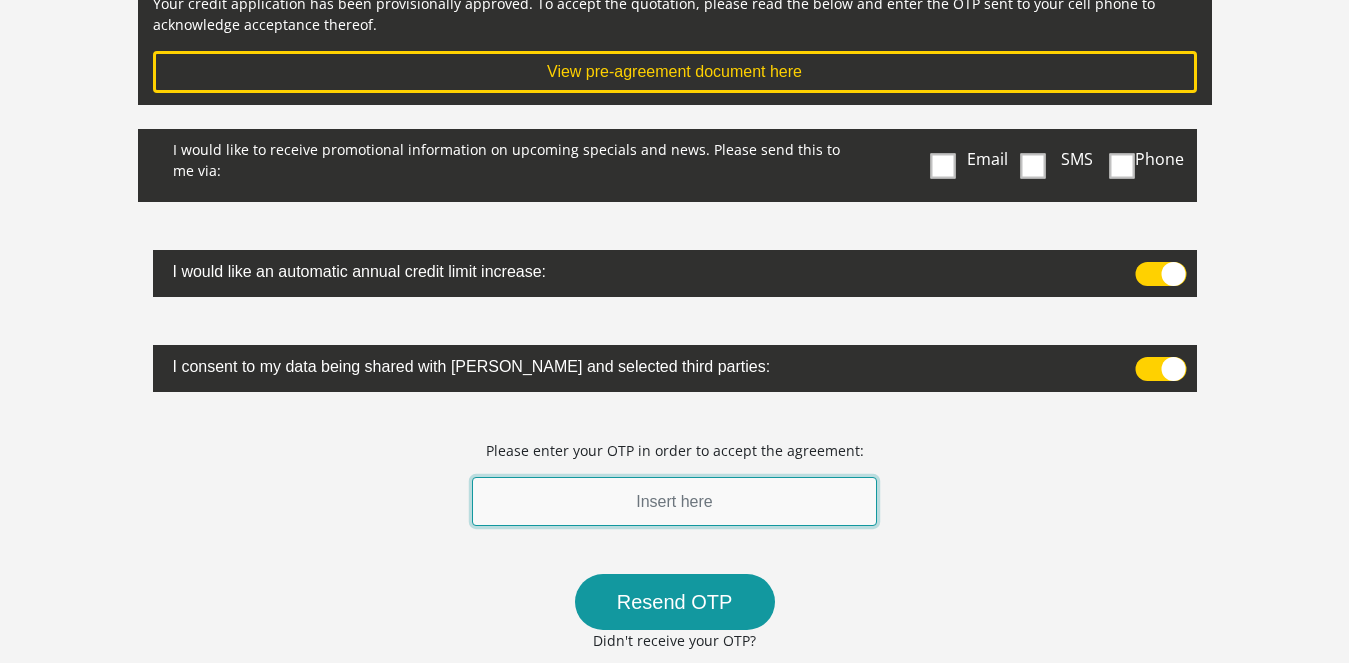 click at bounding box center [675, 501] 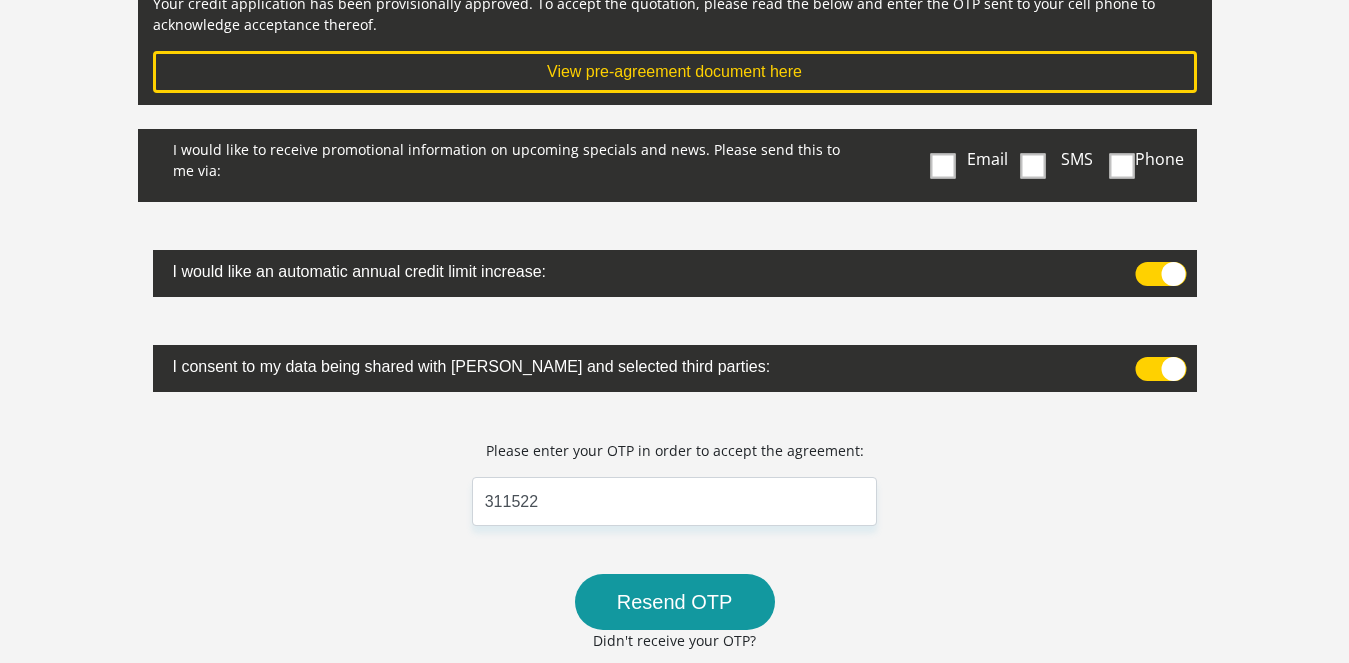 click at bounding box center [1032, 165] 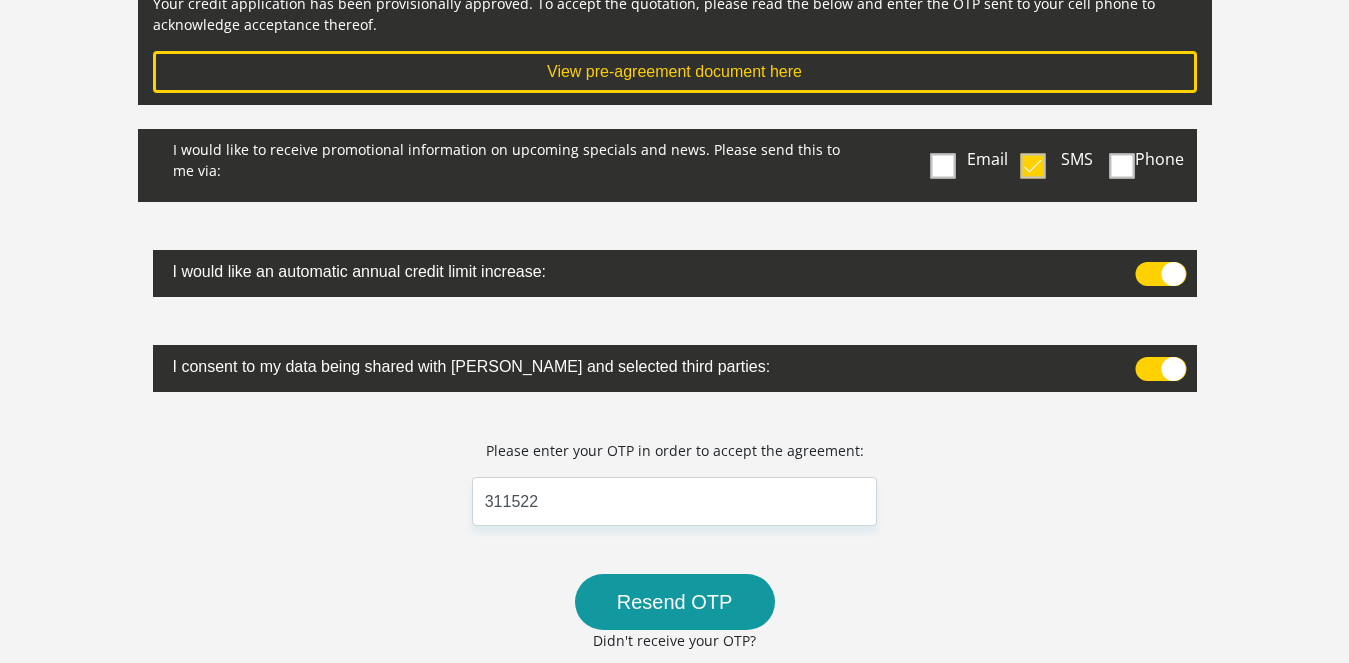 click at bounding box center [943, 165] 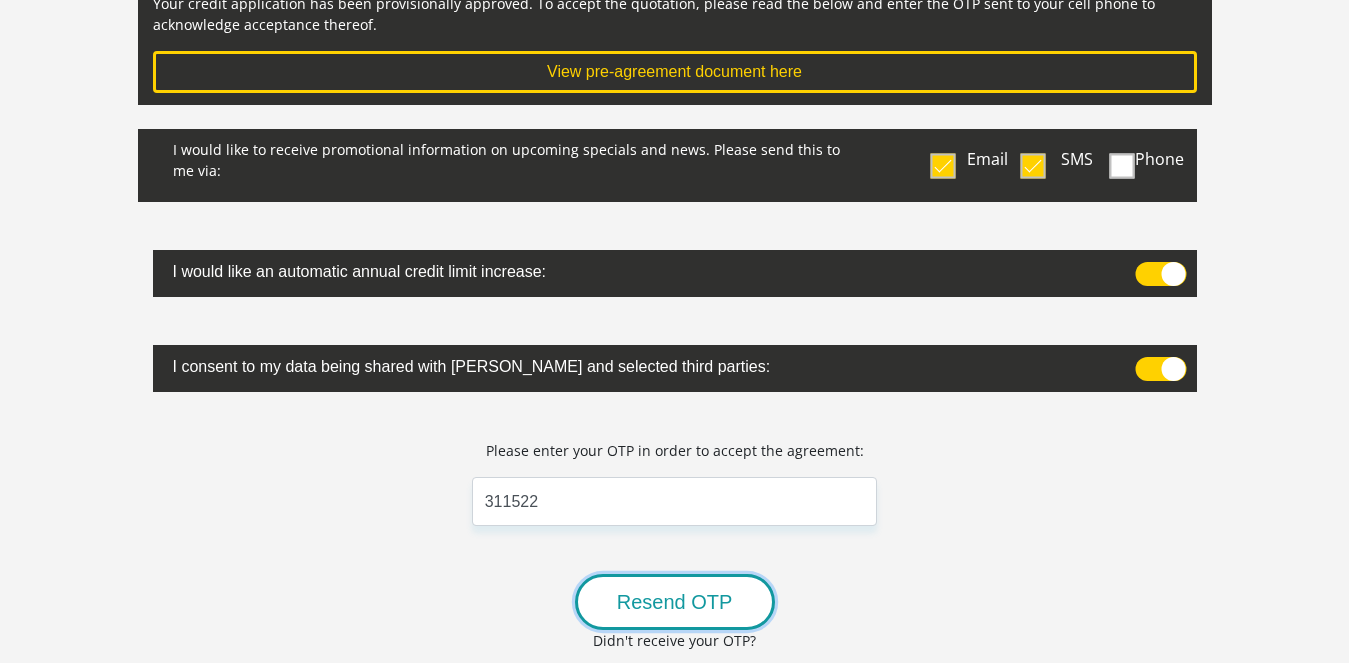 click on "Resend OTP" at bounding box center (675, 602) 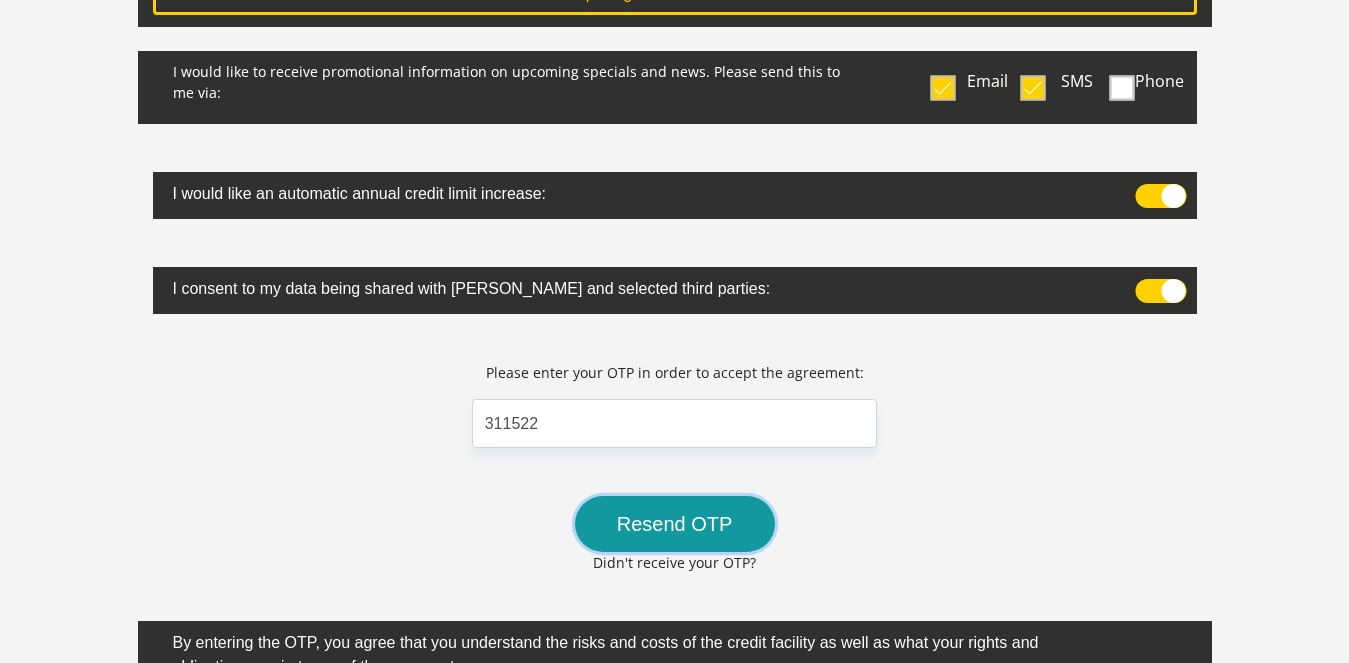 scroll, scrollTop: 393, scrollLeft: 0, axis: vertical 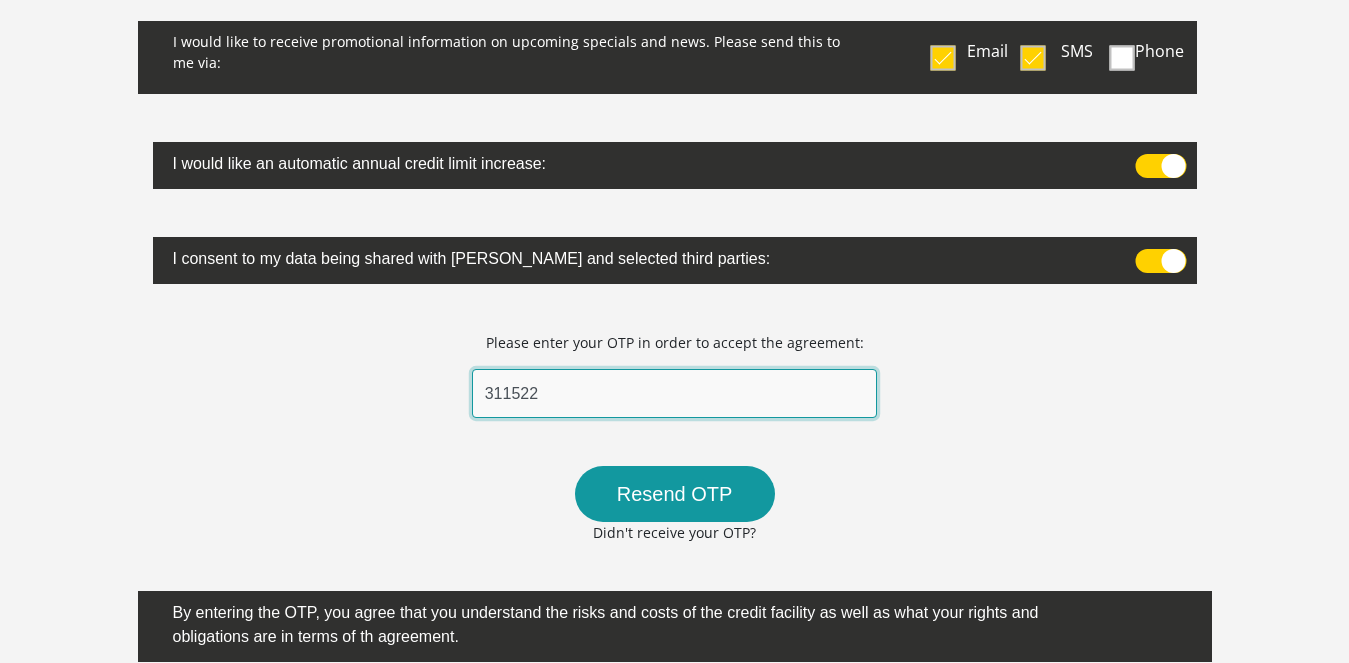 click on "311522" at bounding box center (675, 393) 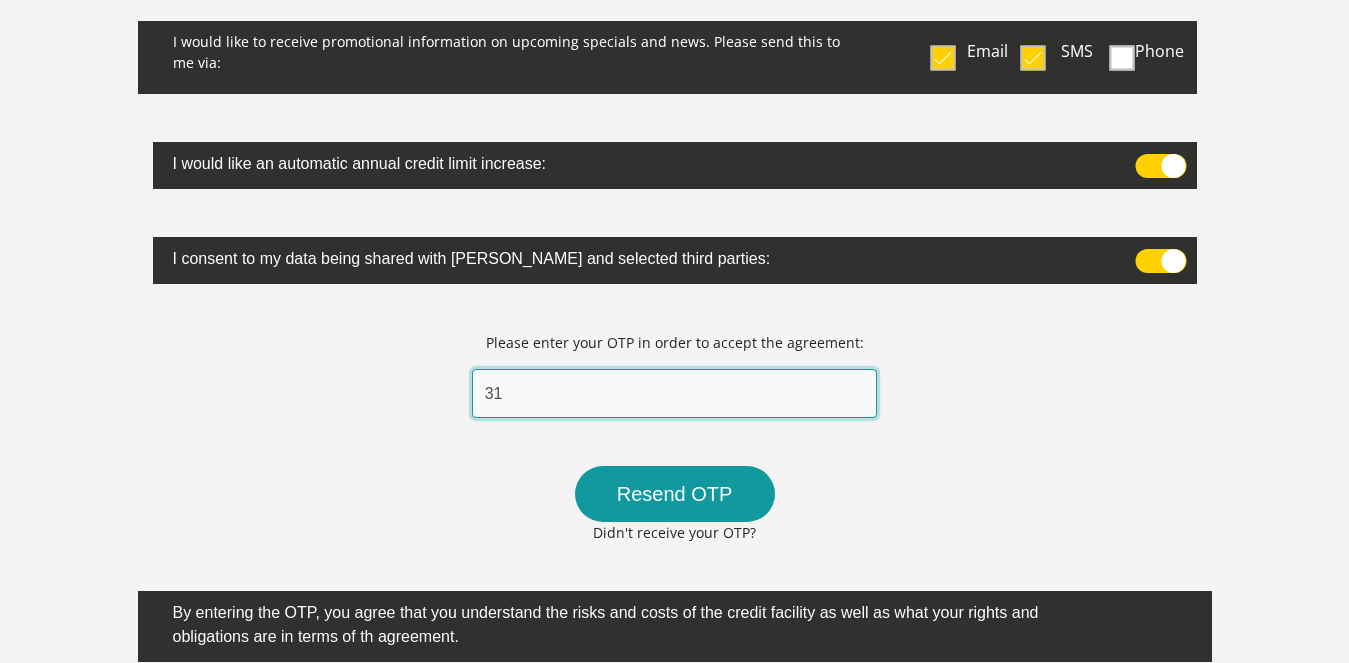 type on "3" 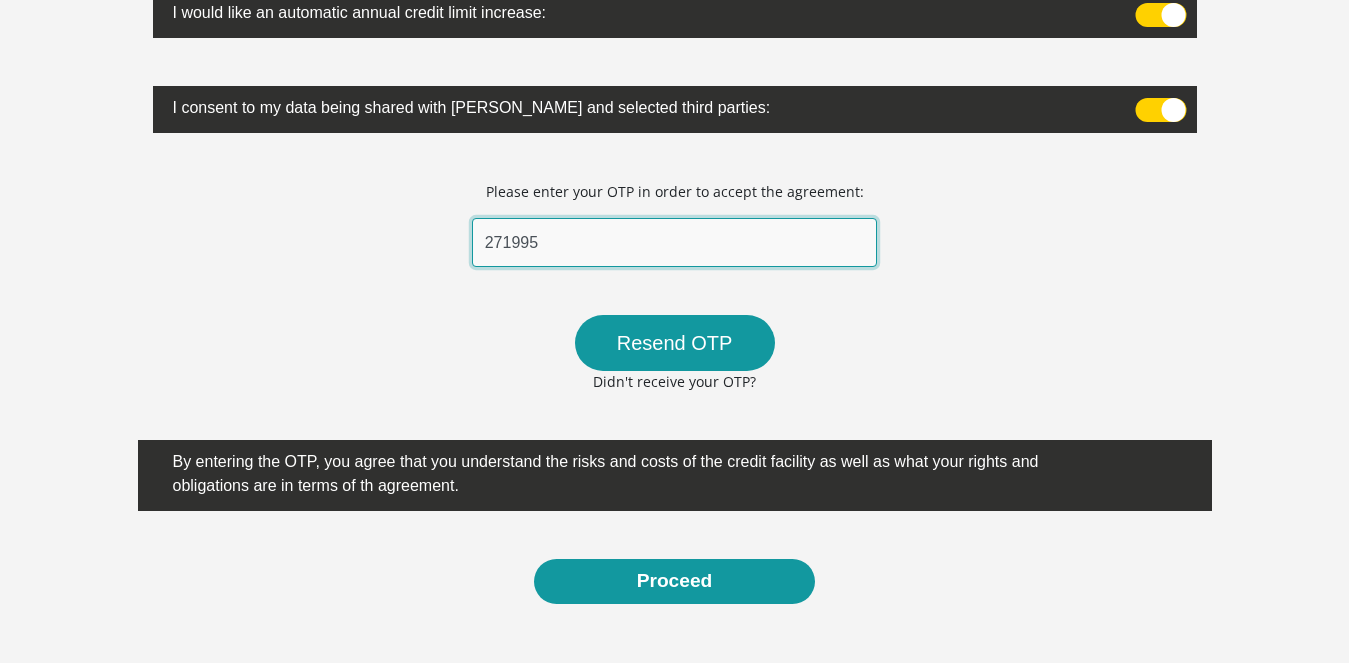 scroll, scrollTop: 563, scrollLeft: 0, axis: vertical 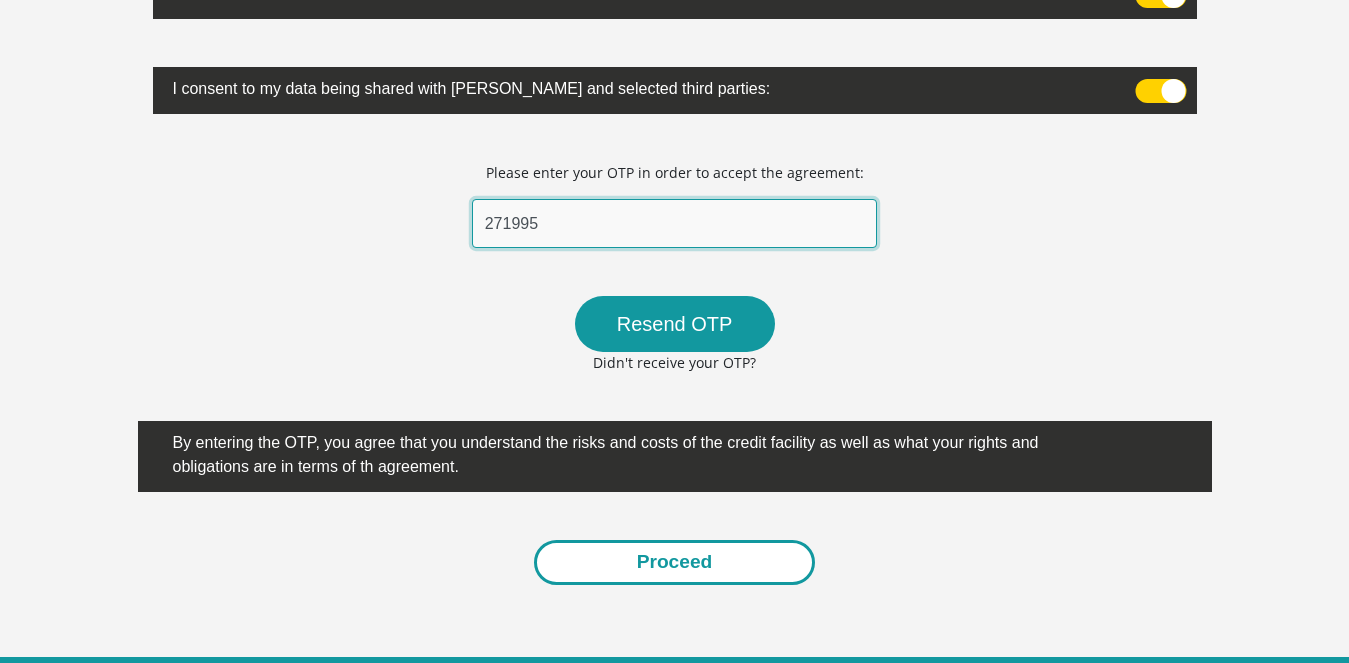 type on "271995" 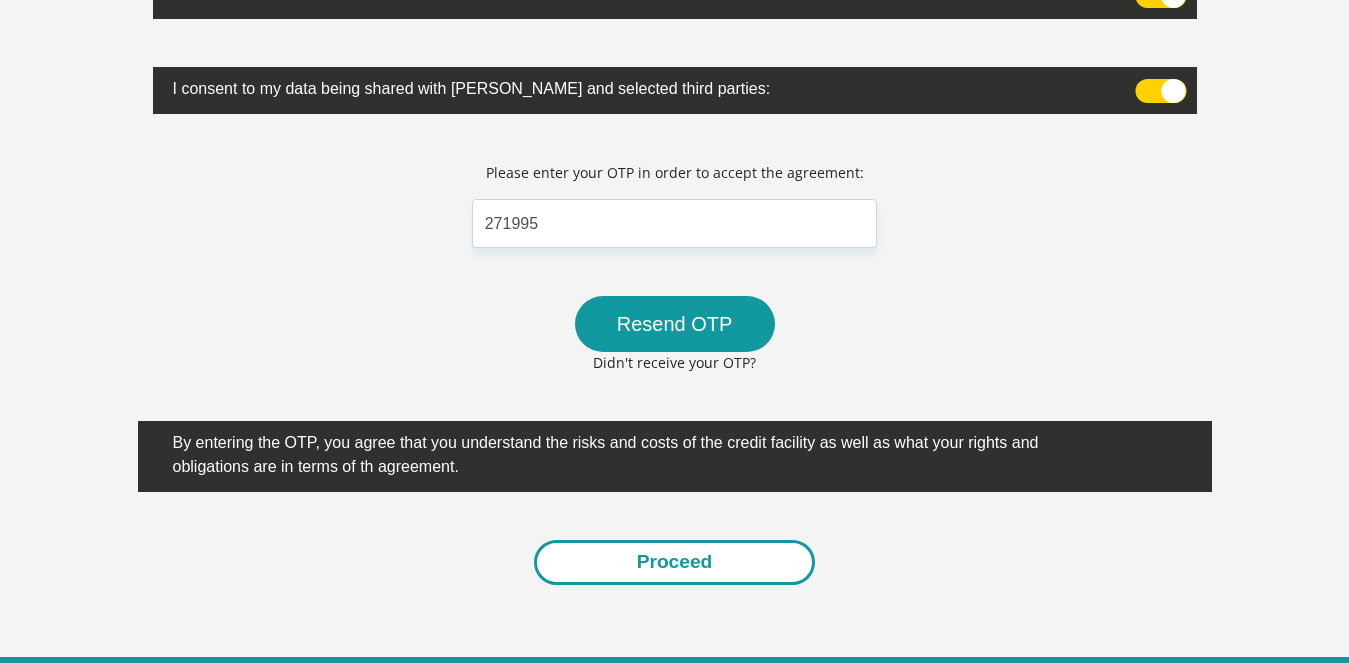 click on "Proceed" at bounding box center [675, 562] 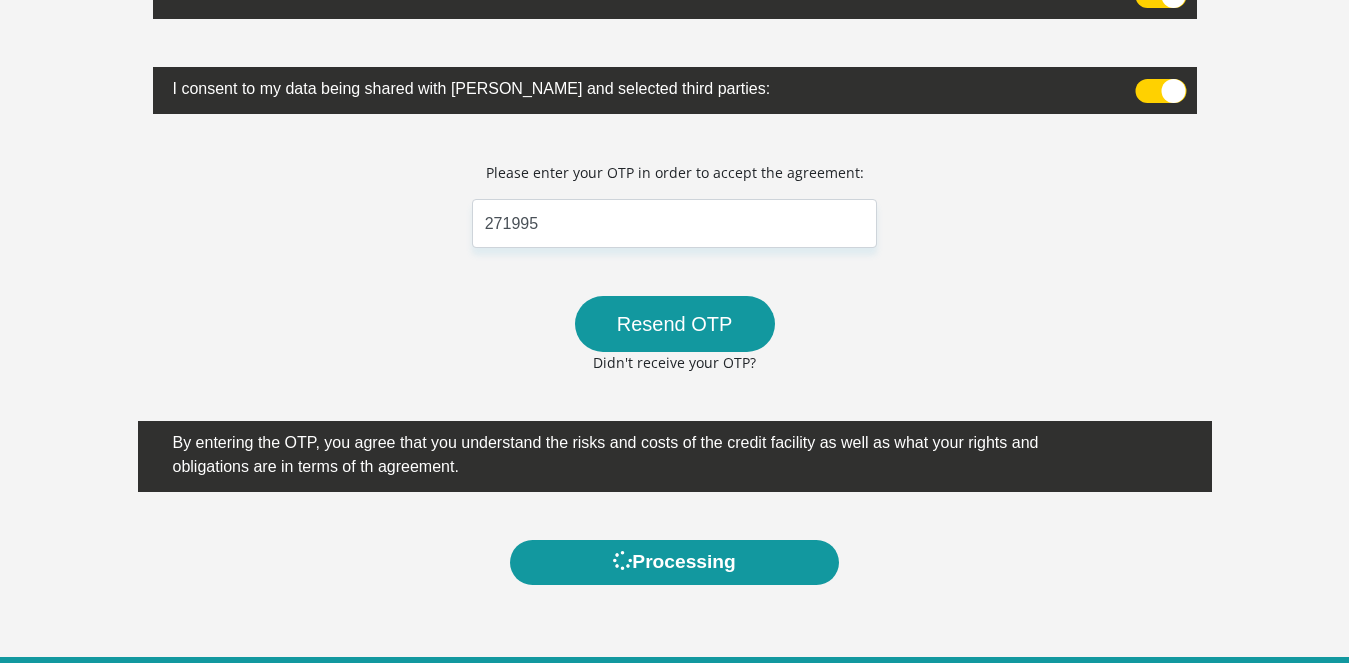 scroll, scrollTop: 0, scrollLeft: 0, axis: both 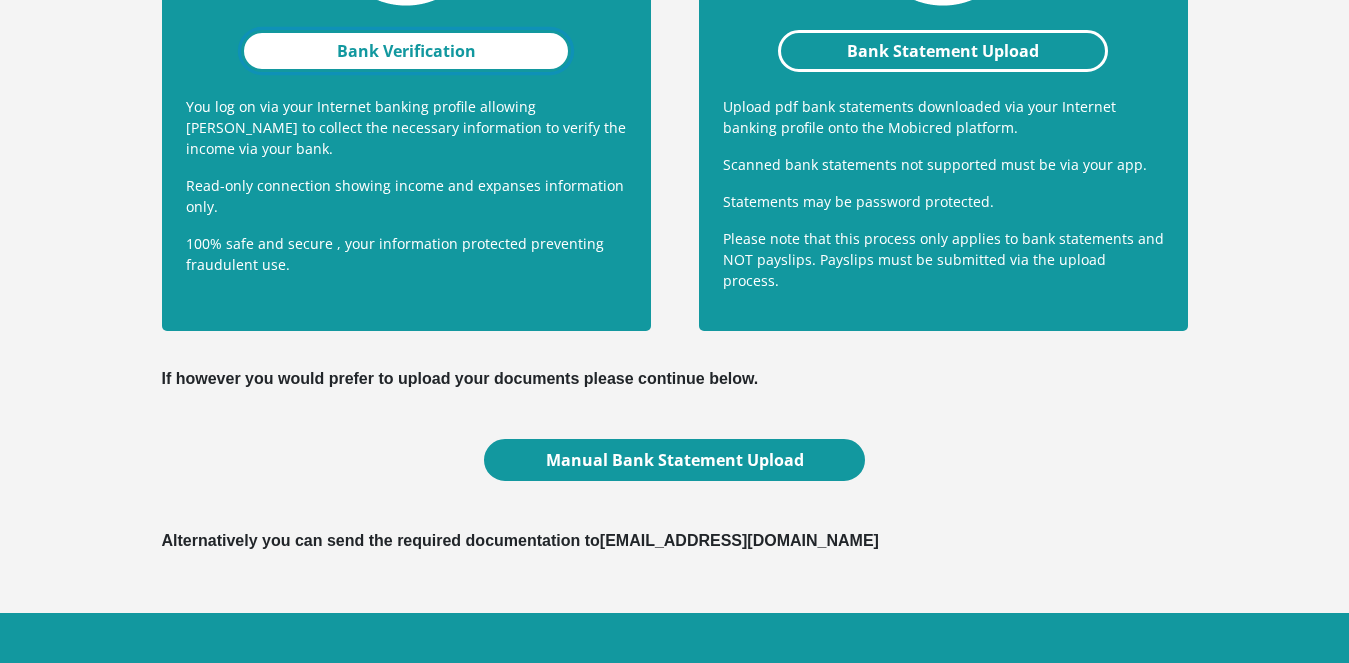 click on "Bank Verification" at bounding box center (406, 51) 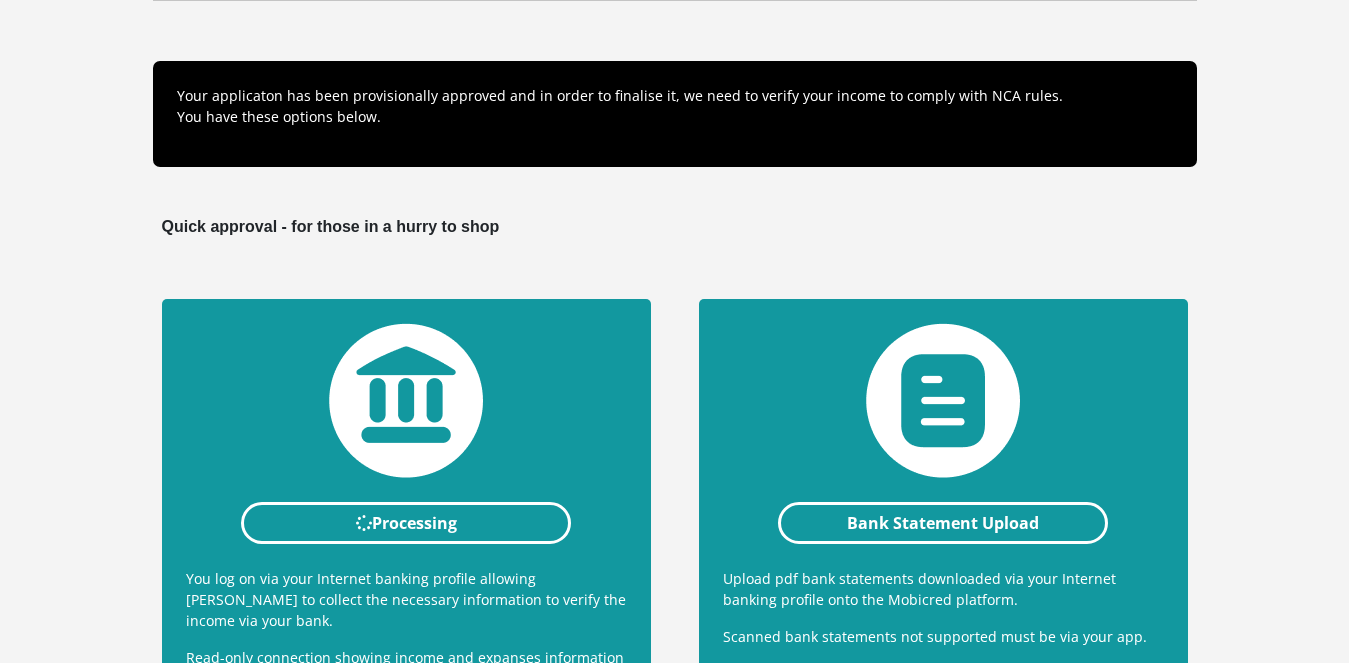 scroll, scrollTop: 157, scrollLeft: 0, axis: vertical 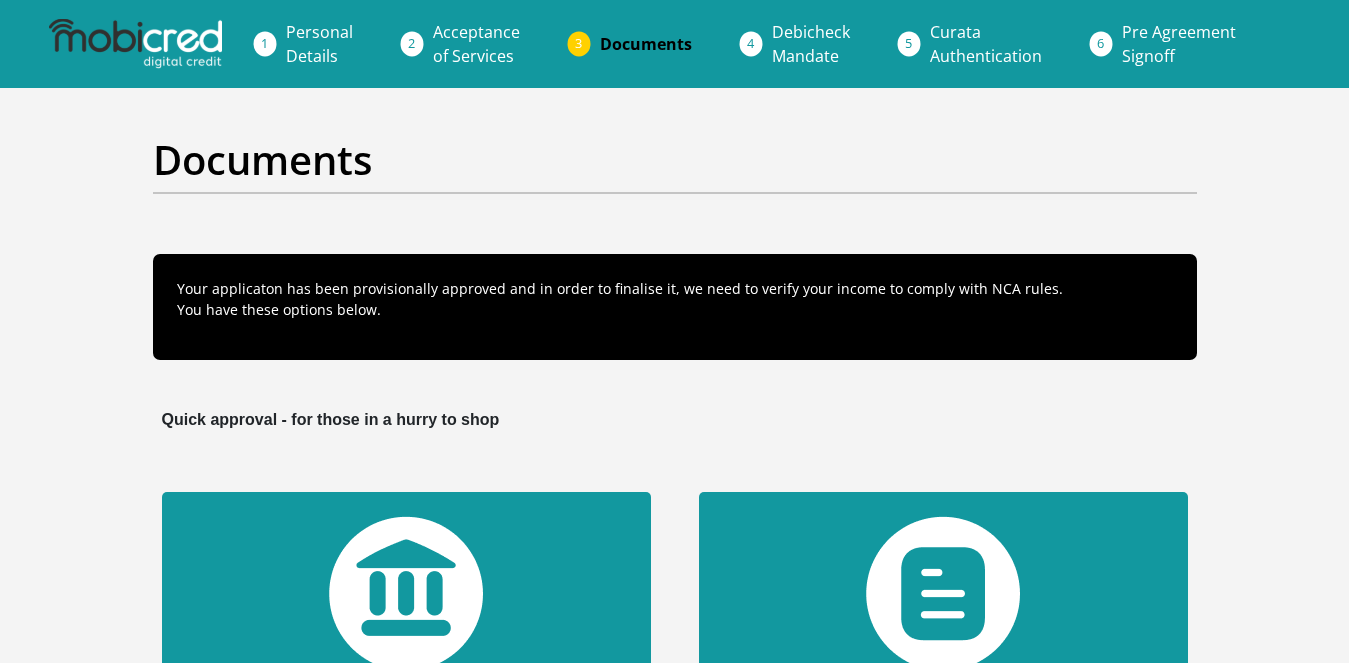 click on "Personal  Details" at bounding box center (319, 44) 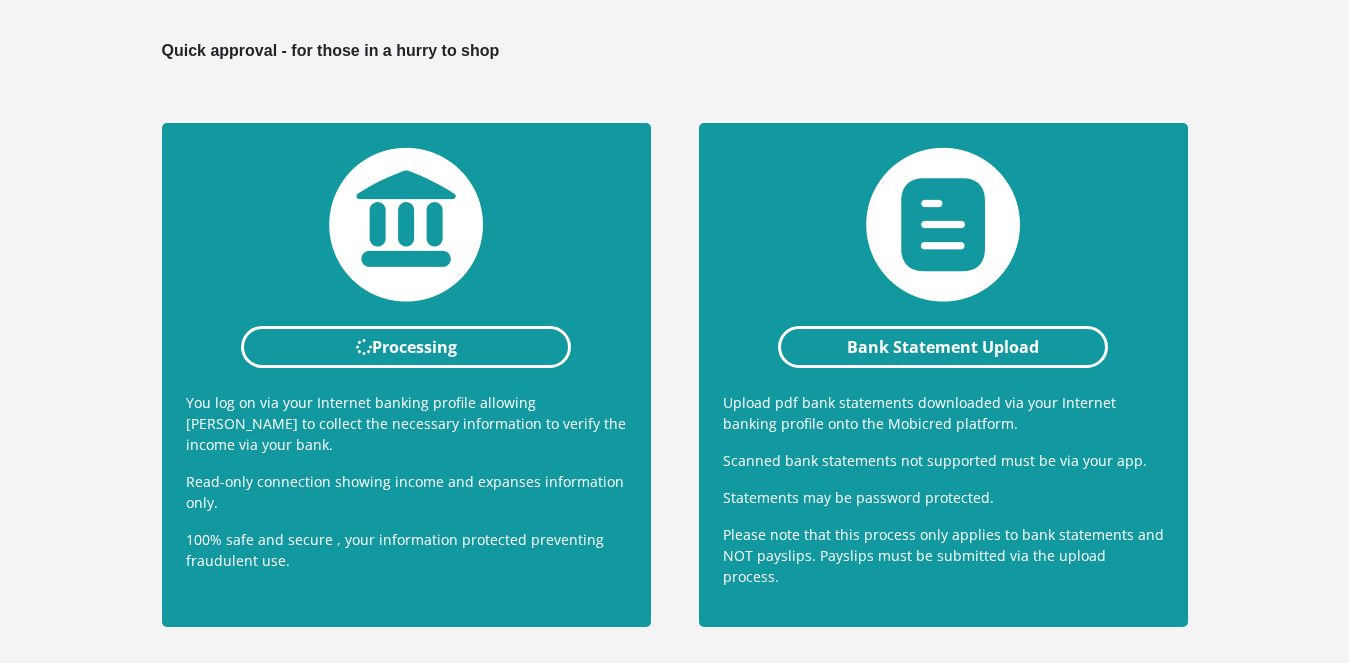 scroll, scrollTop: 580, scrollLeft: 0, axis: vertical 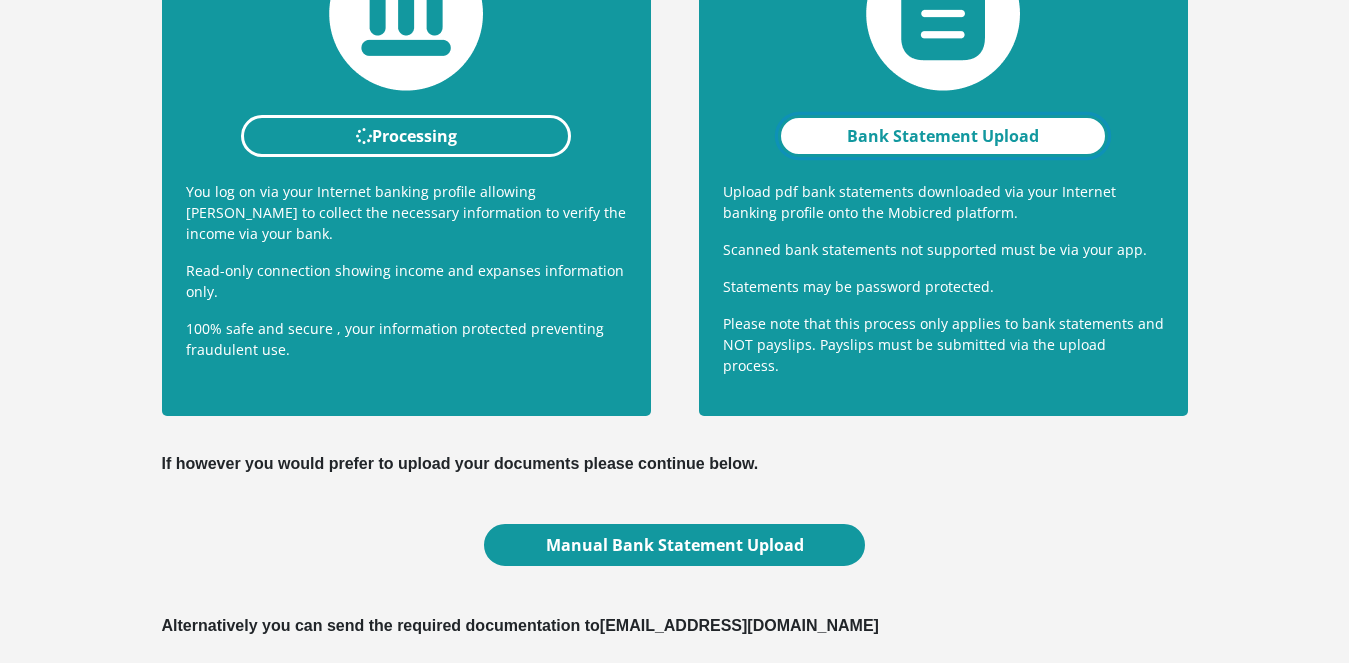 click on "Bank Statement Upload" at bounding box center [943, 136] 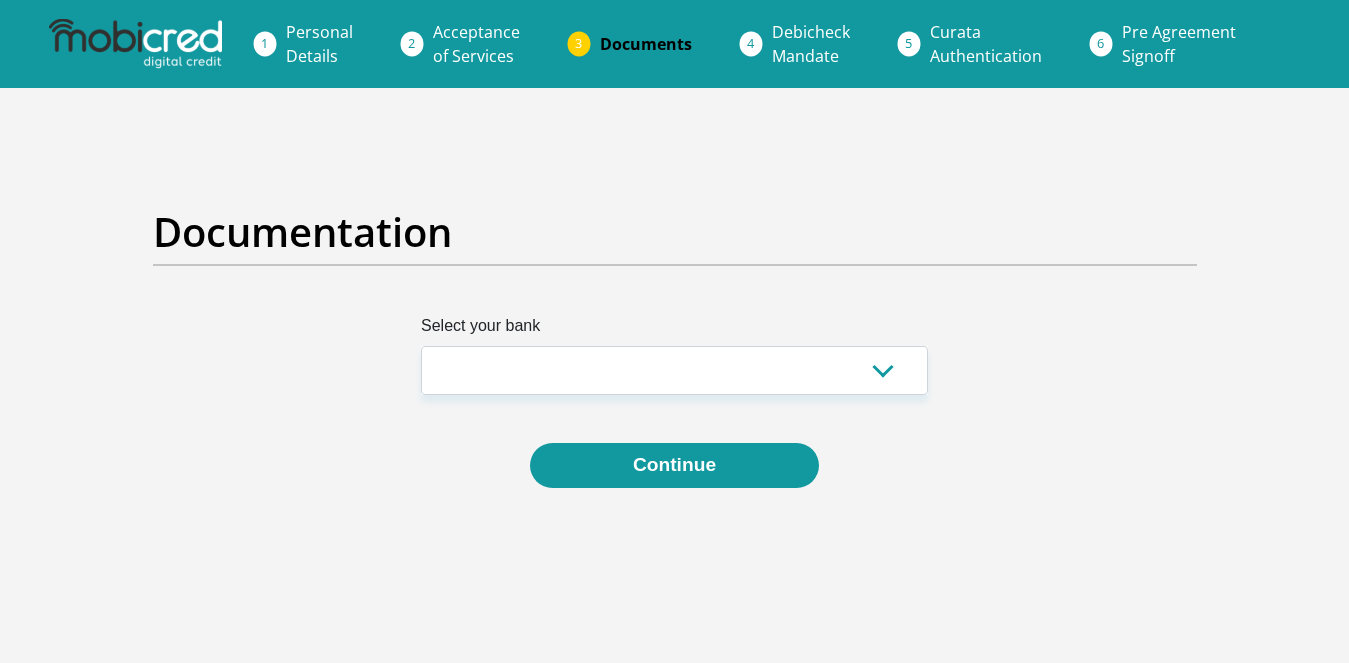 scroll, scrollTop: 0, scrollLeft: 0, axis: both 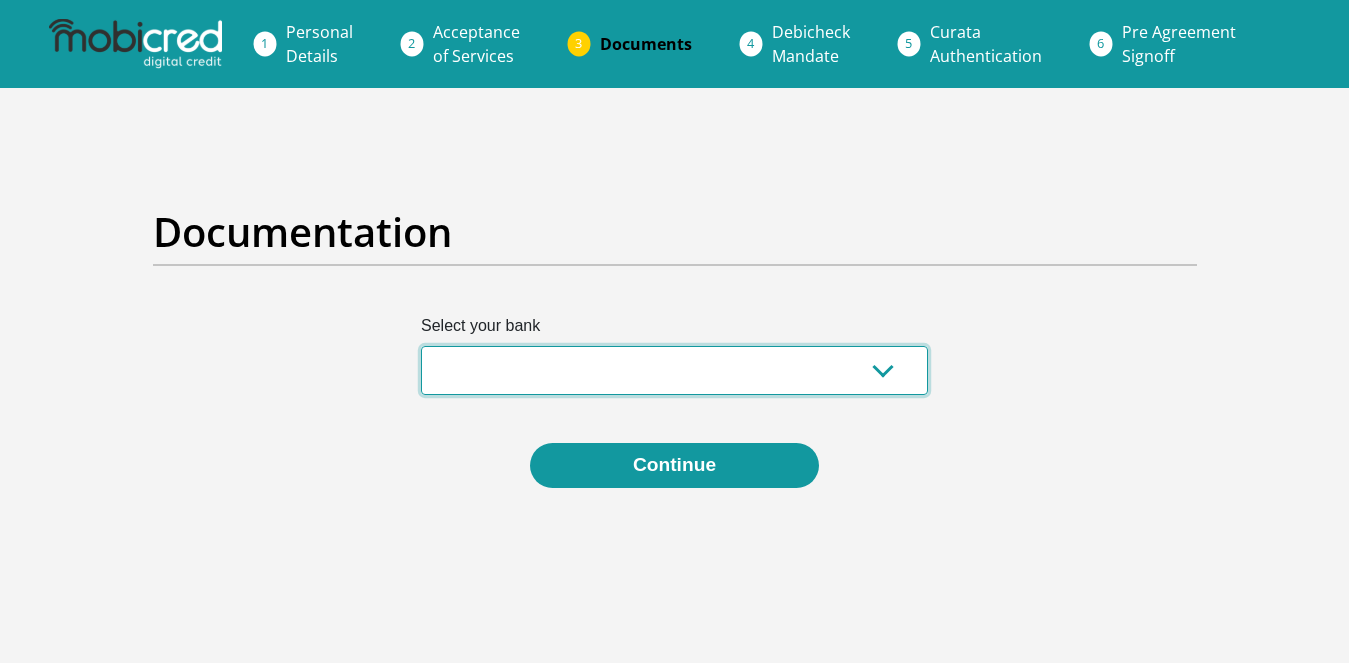 click on "Absa
Capitec Bank
Discovery Bank
First National Bank
Nedbank
Standard Bank
TymeBank" at bounding box center (674, 370) 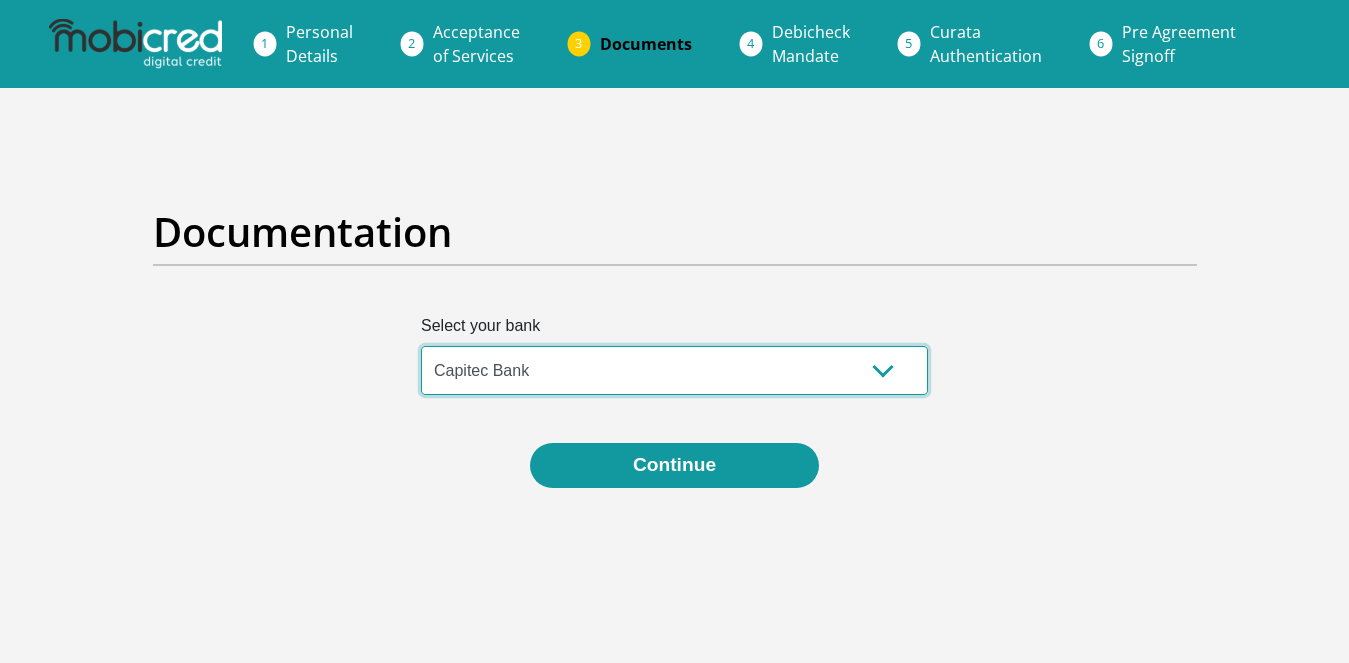click on "Absa
Capitec Bank
Discovery Bank
First National Bank
Nedbank
Standard Bank
TymeBank" at bounding box center (674, 370) 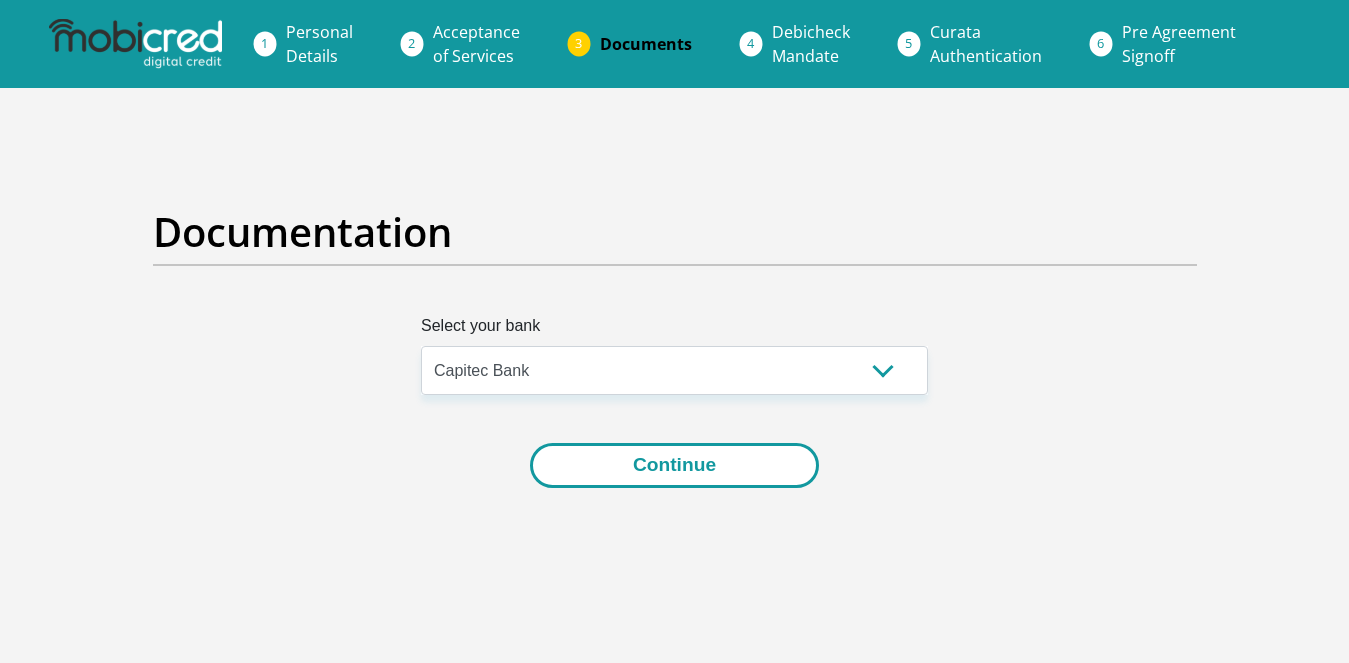 click on "Continue" at bounding box center [674, 465] 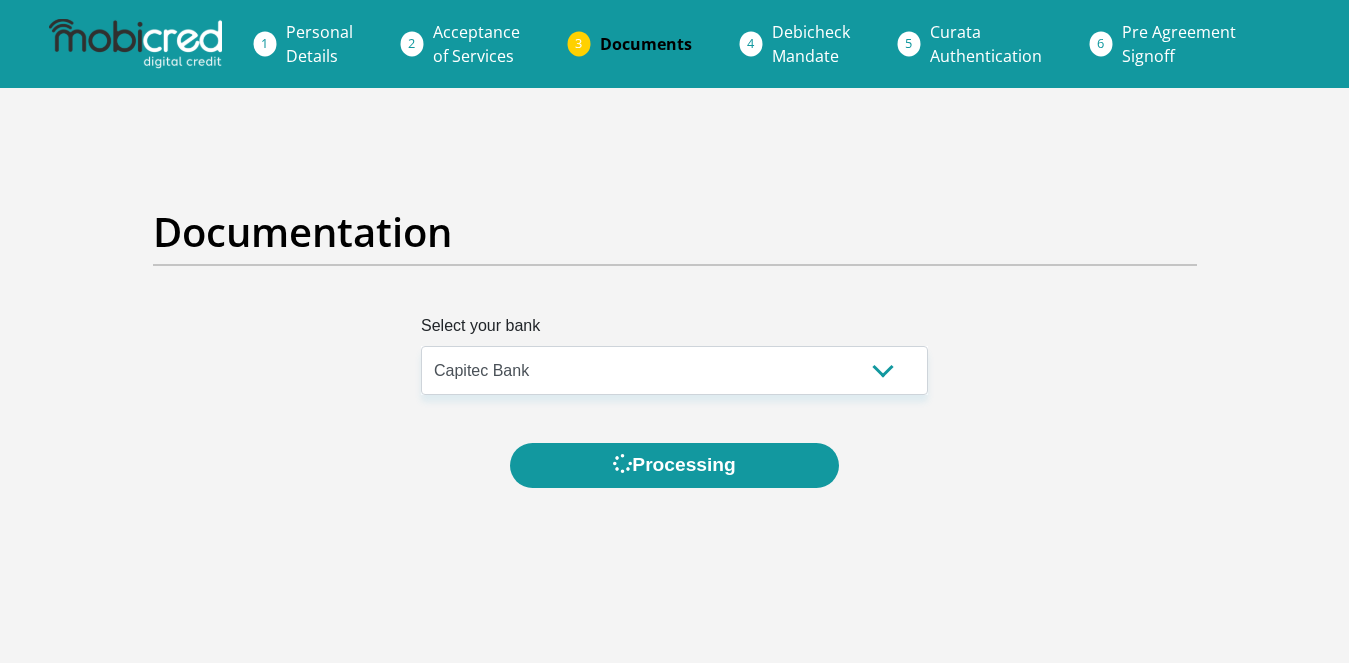 scroll, scrollTop: 0, scrollLeft: 0, axis: both 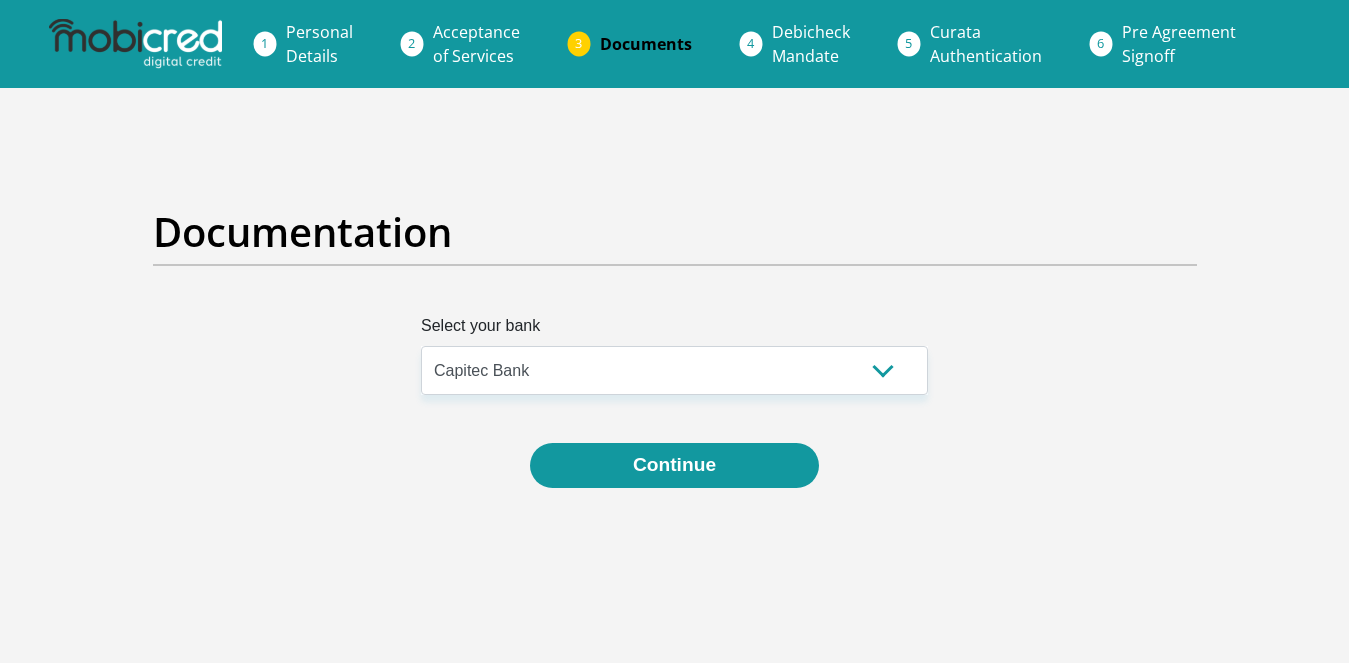 select on "{"id":"2","title":"Capitec Bank","institution":"Capitec","alias":"capitec","country":"ZA","branch_code":470010,"login_fields":[{"title":"username","name":"field1","placeholder":"Account Number"}]}" 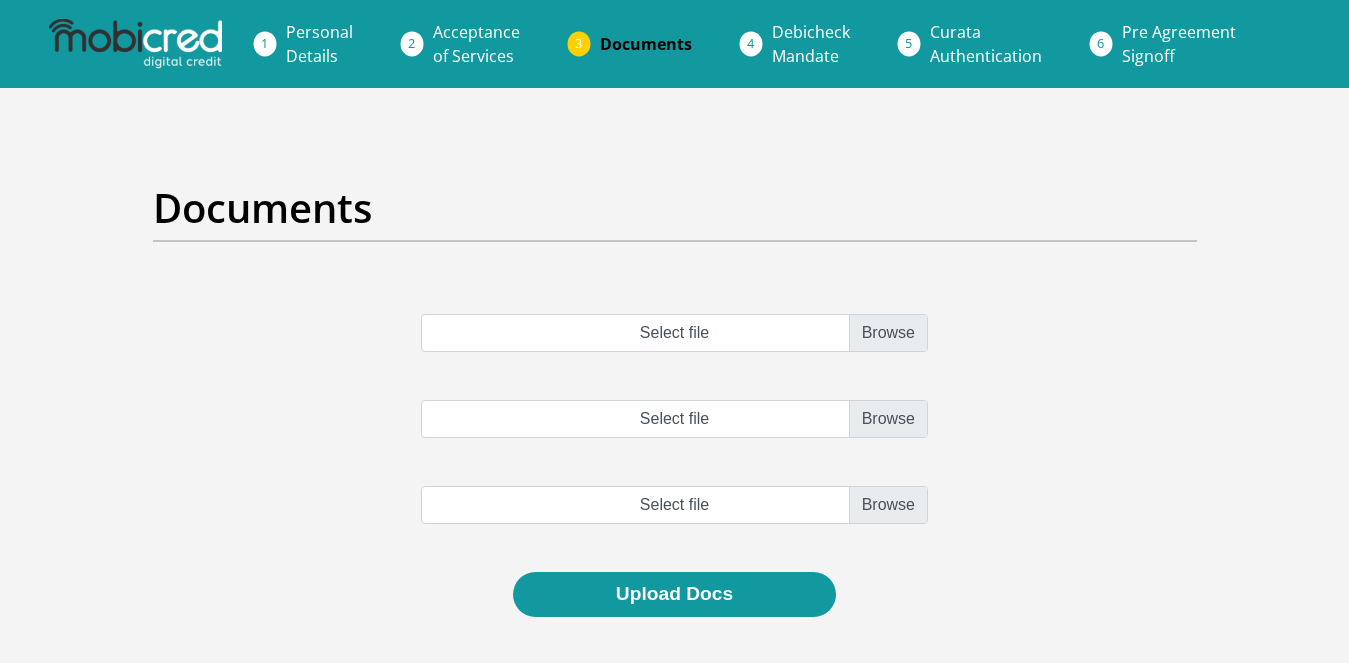 scroll, scrollTop: 0, scrollLeft: 0, axis: both 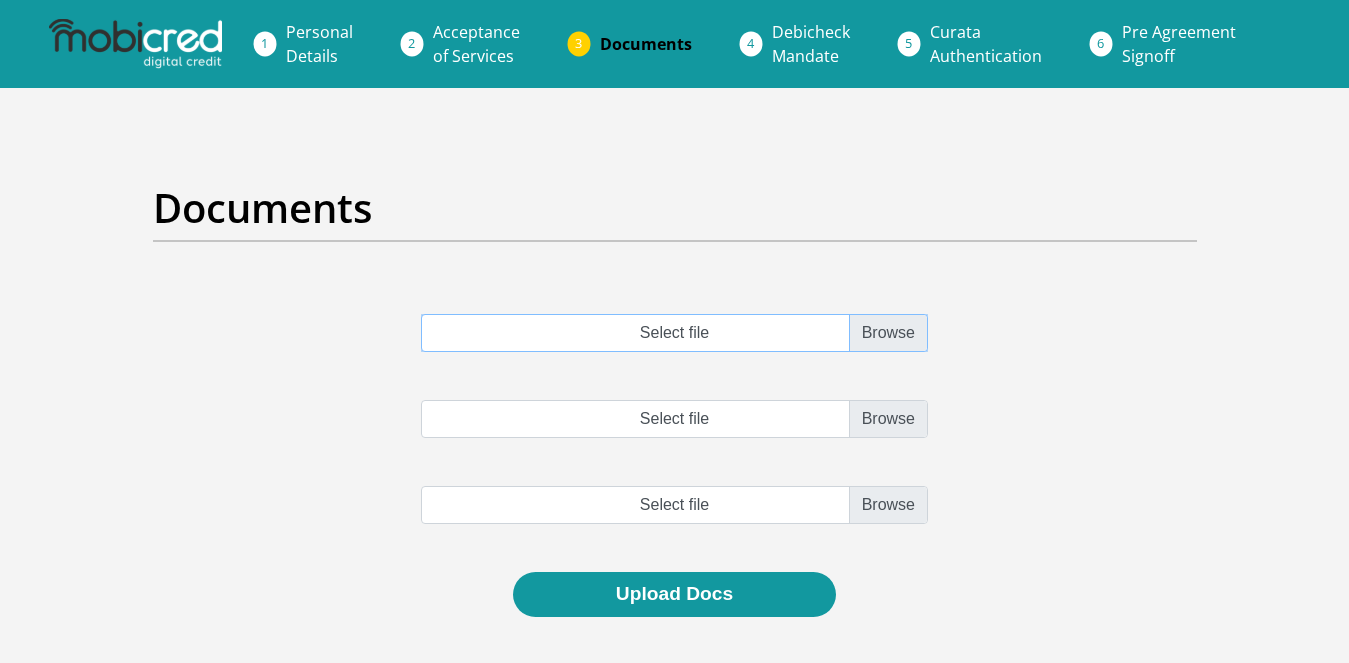click on "Select file" at bounding box center (674, 333) 